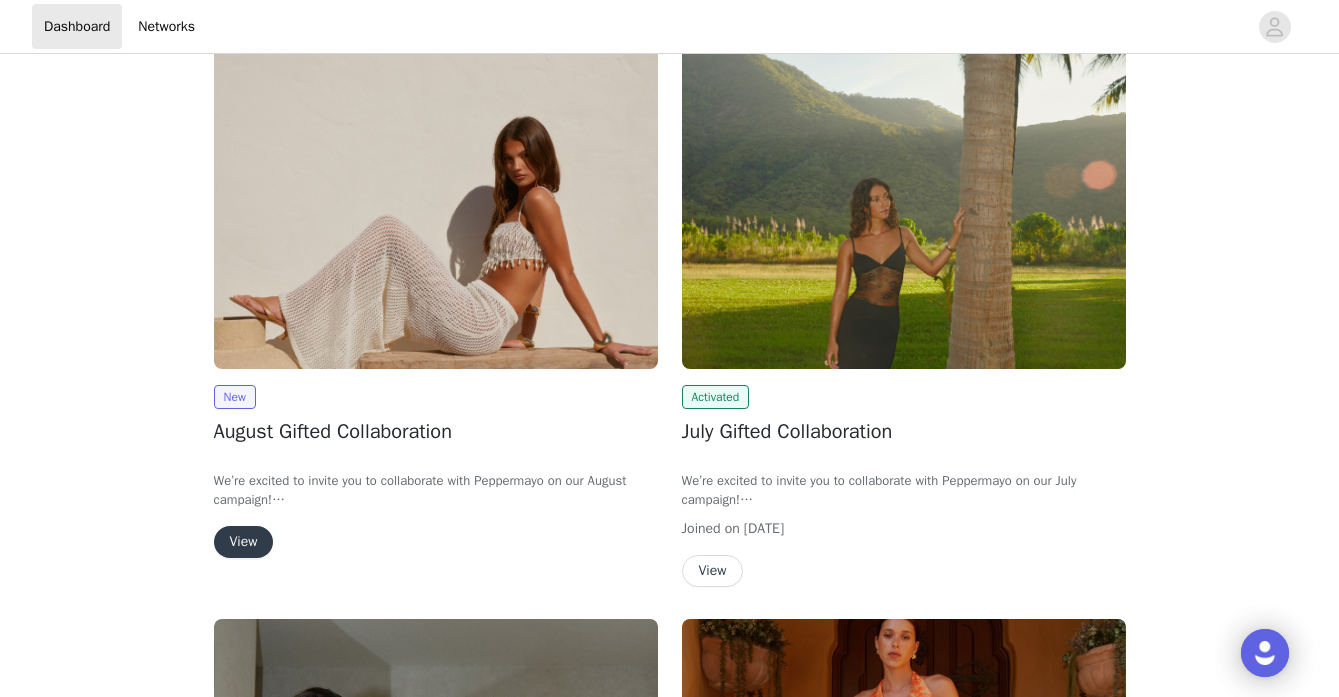 scroll, scrollTop: 139, scrollLeft: 0, axis: vertical 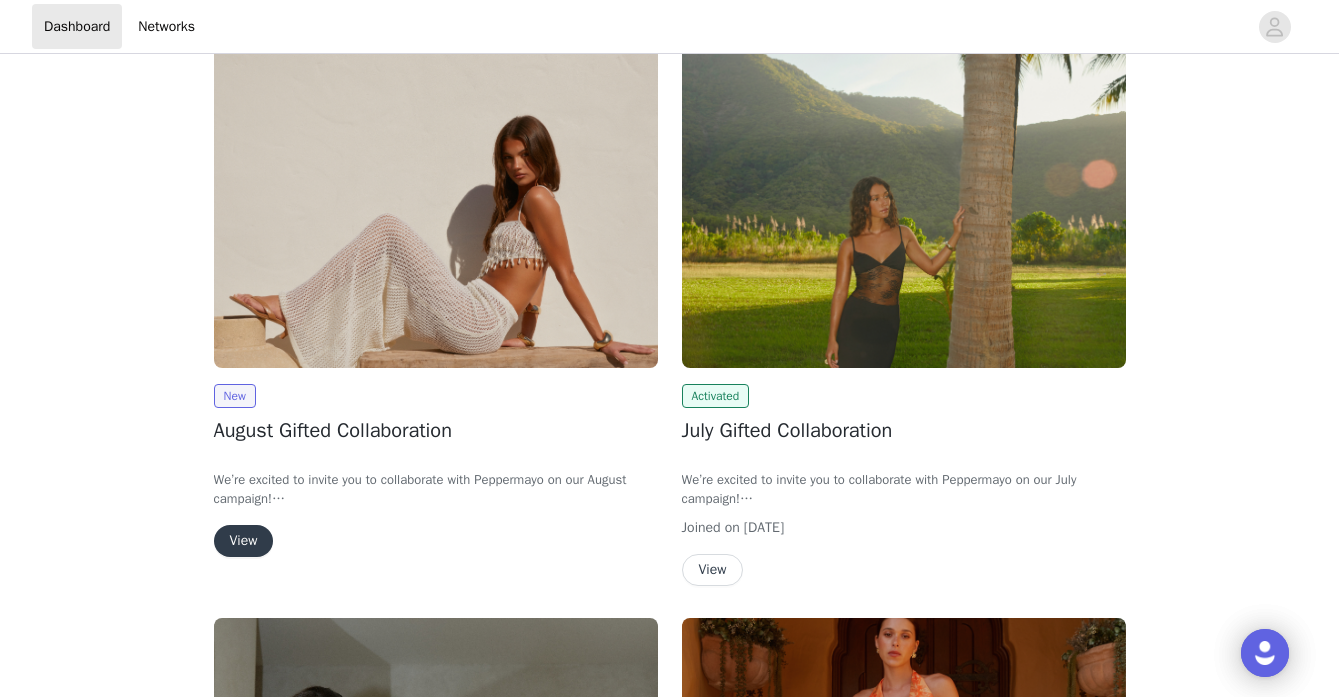 click on "View" at bounding box center (244, 541) 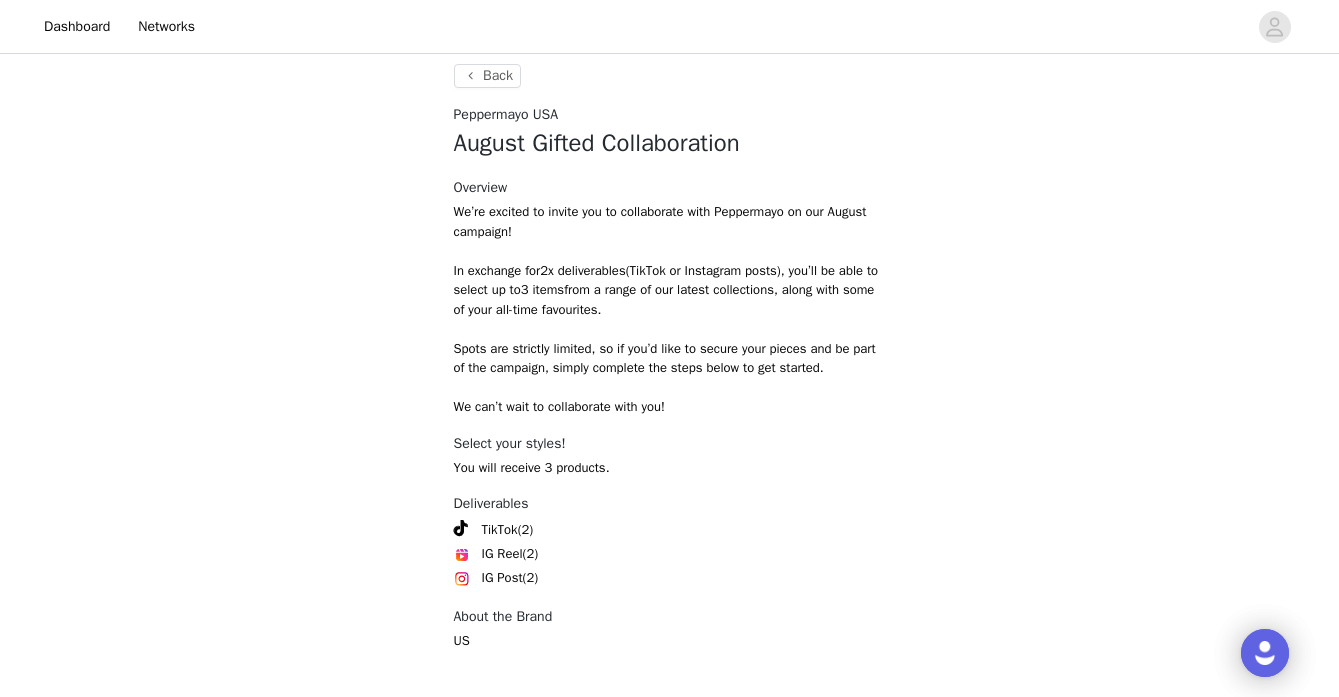 scroll, scrollTop: 754, scrollLeft: 0, axis: vertical 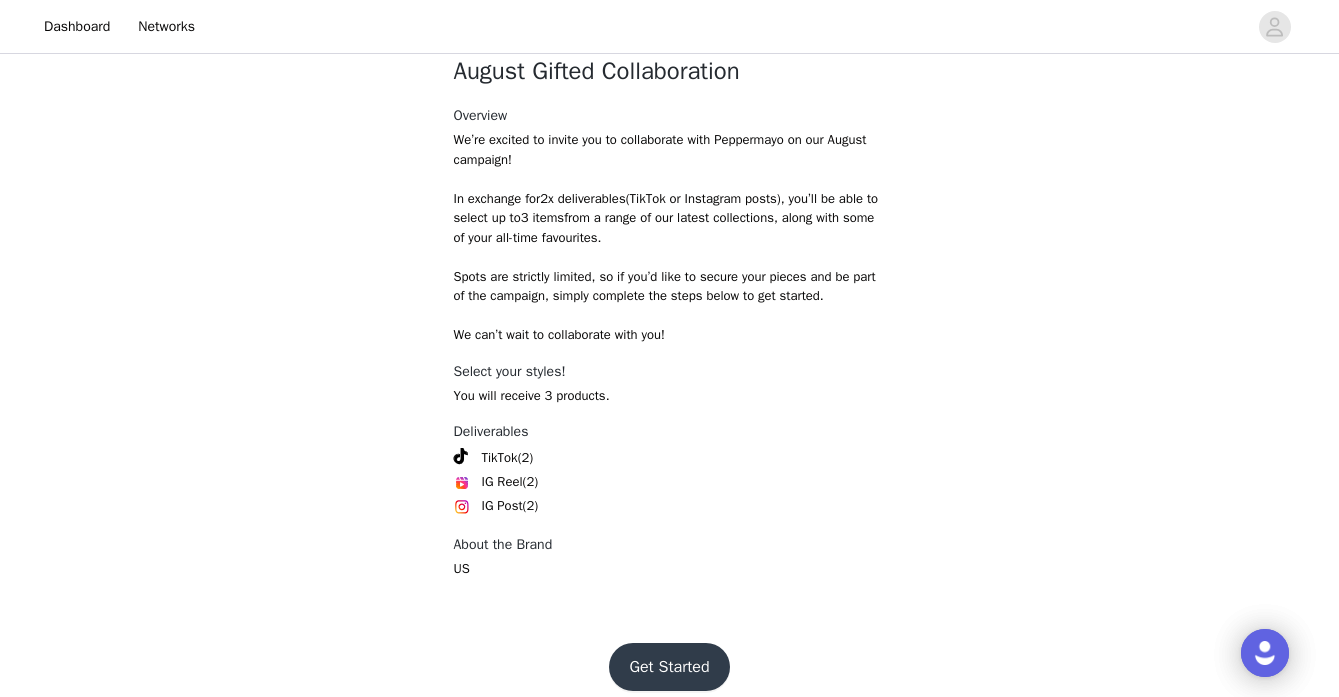 click on "Get Started" at bounding box center (669, 667) 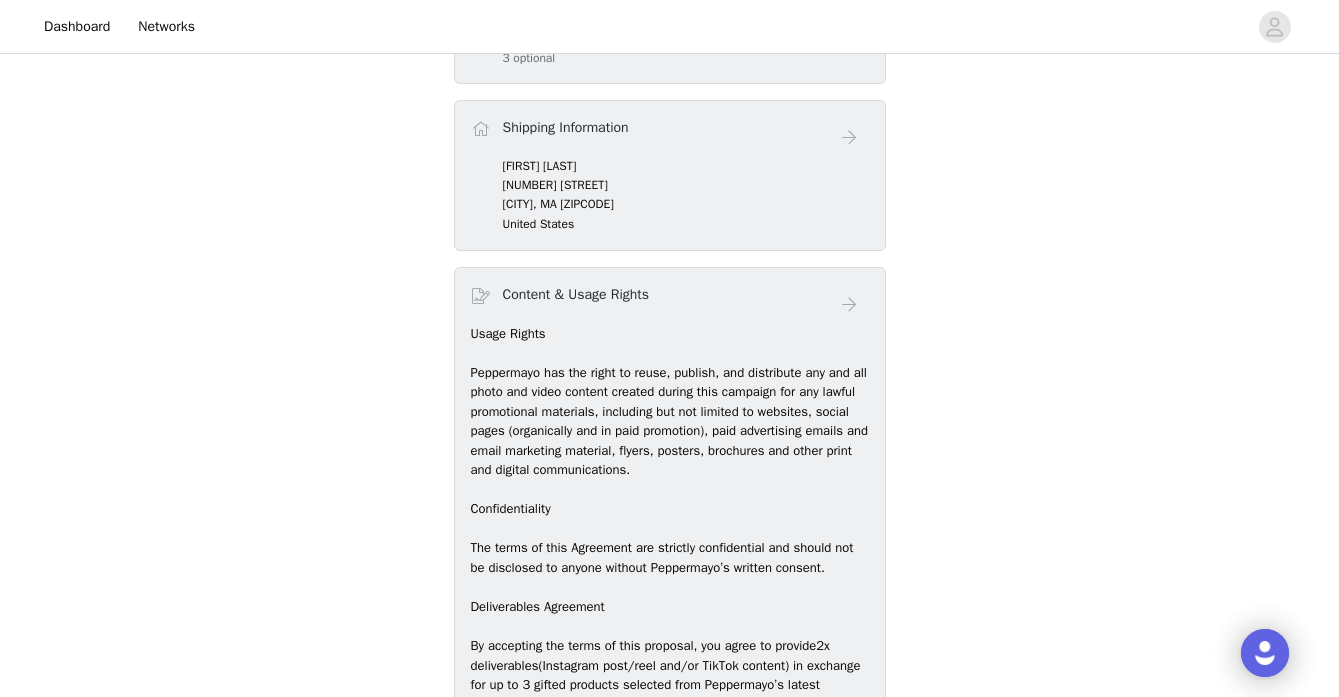 scroll, scrollTop: 716, scrollLeft: 0, axis: vertical 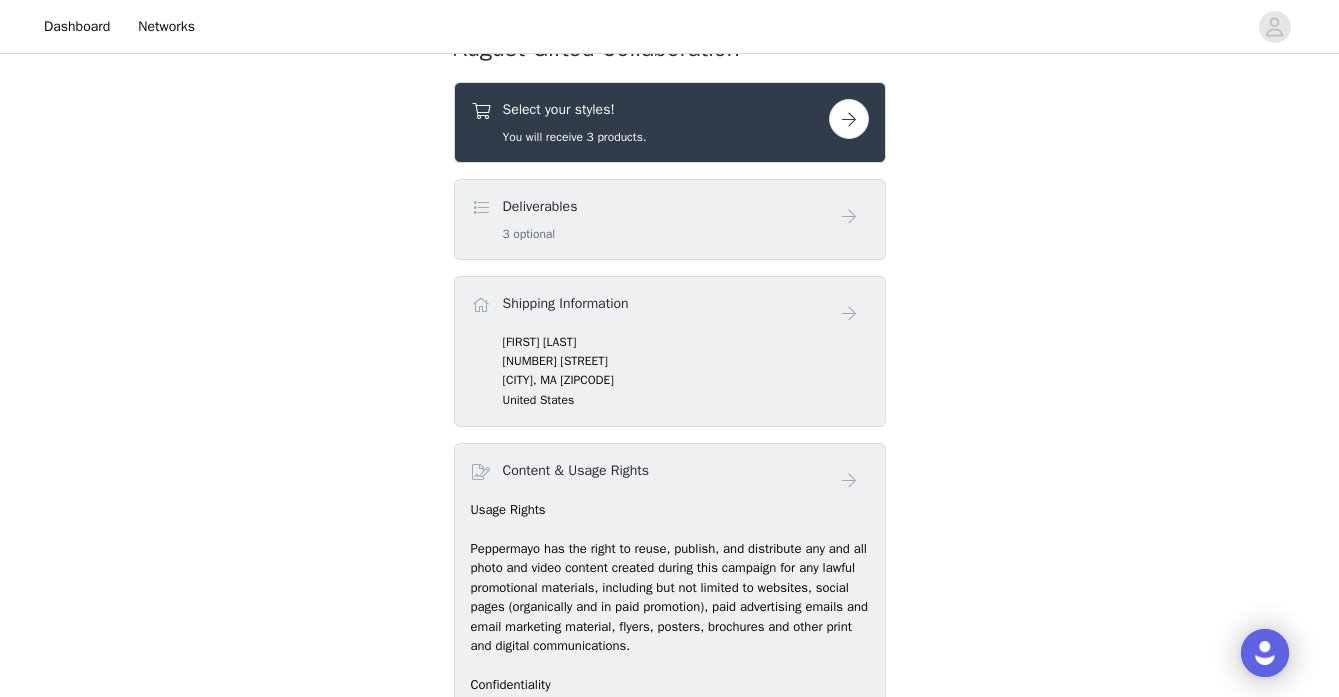 click at bounding box center [849, 119] 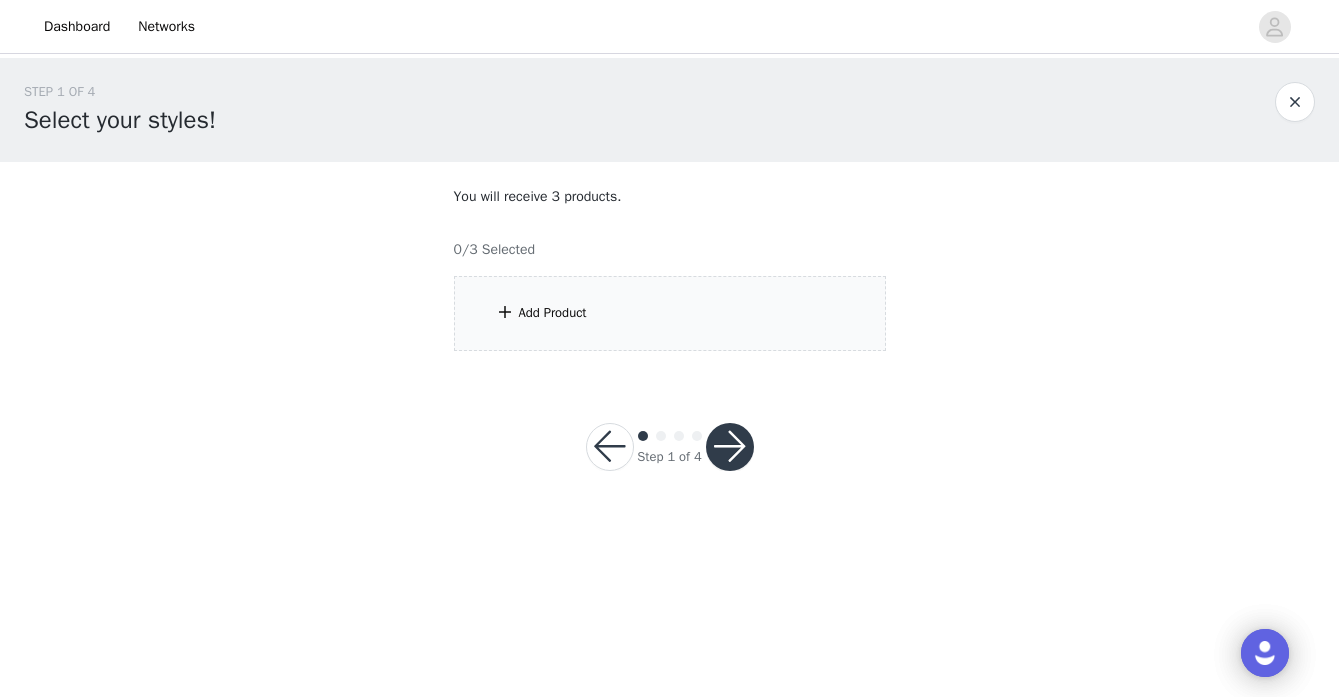 click on "Add Product" at bounding box center [670, 313] 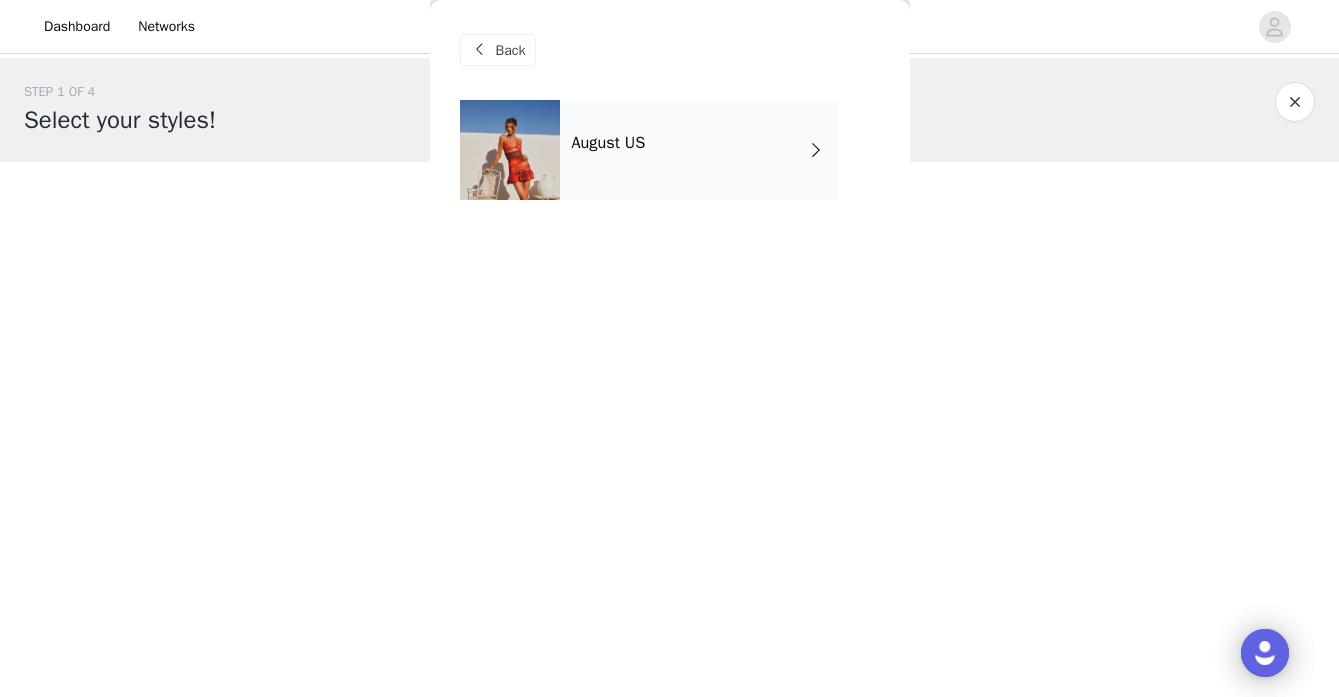 click on "August US" at bounding box center [699, 150] 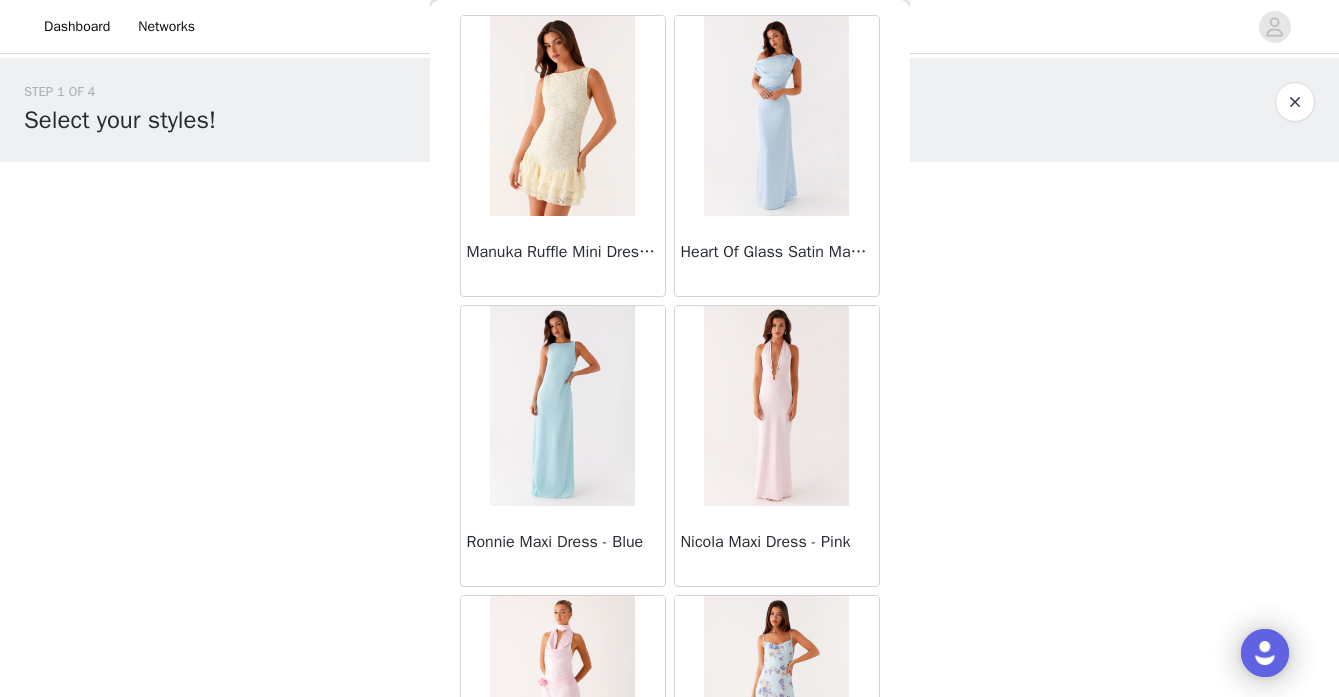 scroll, scrollTop: 102, scrollLeft: 0, axis: vertical 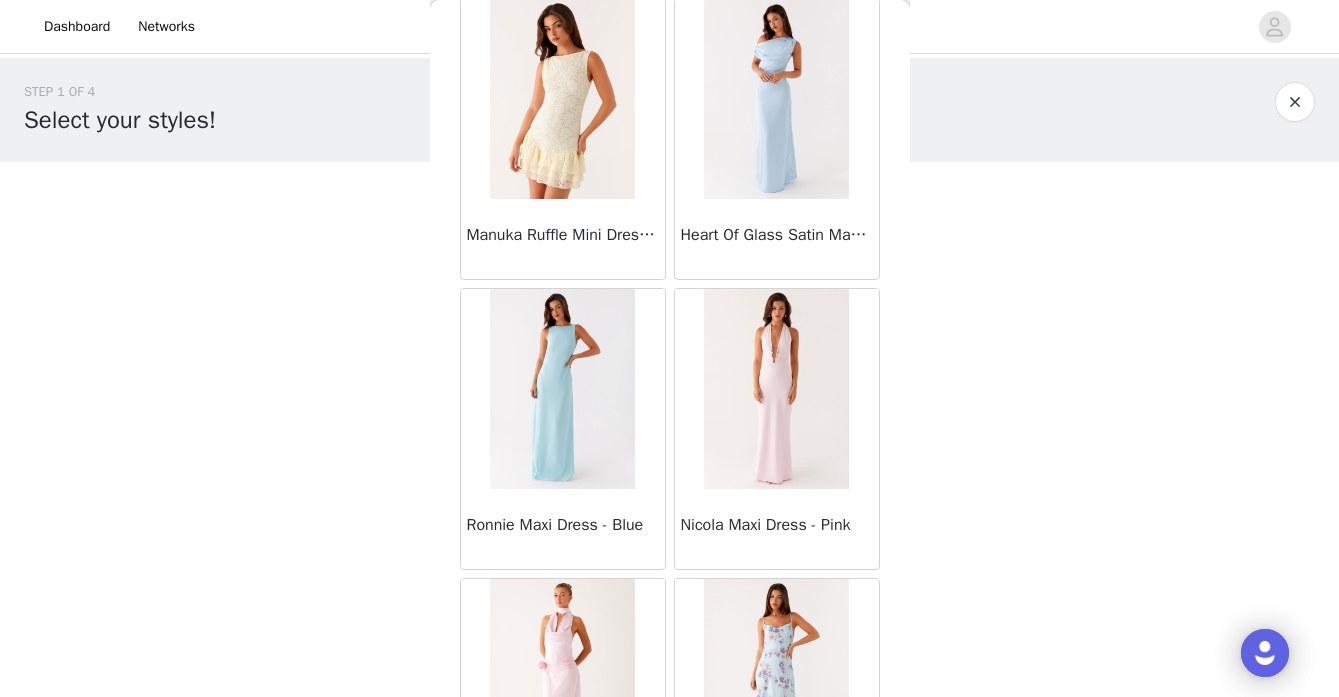 click on "Ronnie Maxi Dress - Blue" at bounding box center [563, 525] 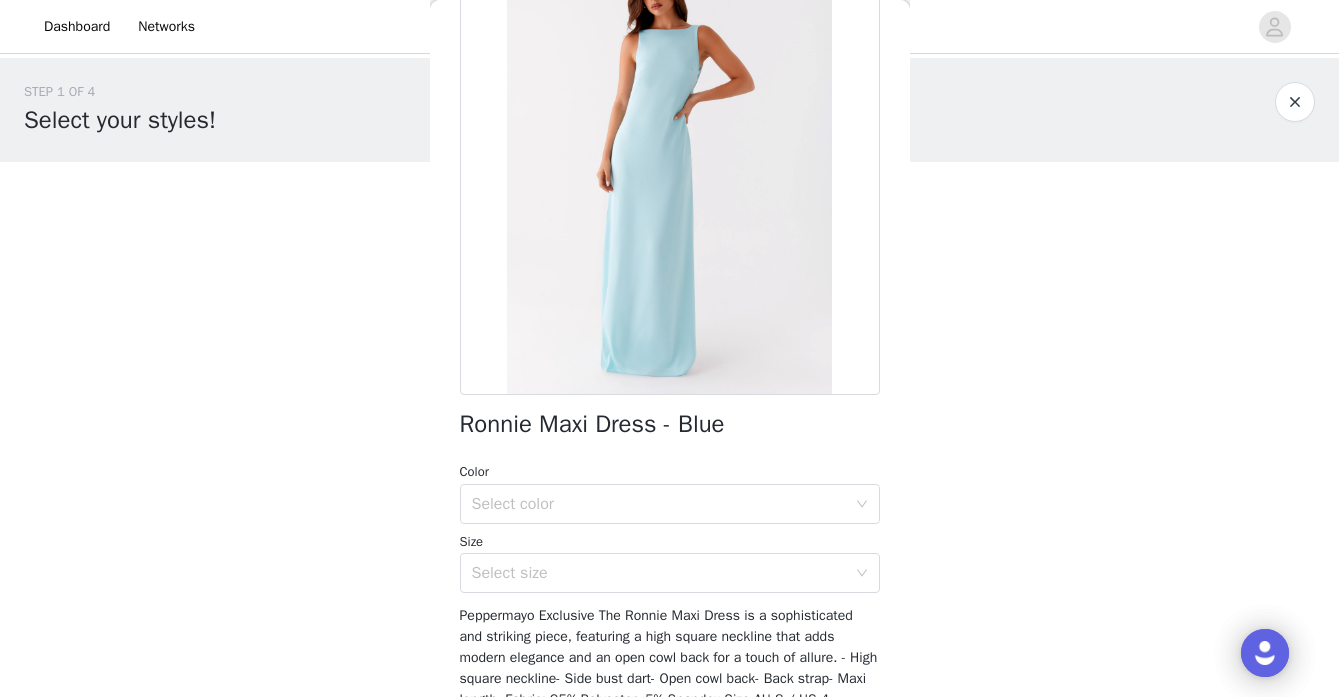 scroll, scrollTop: 203, scrollLeft: 0, axis: vertical 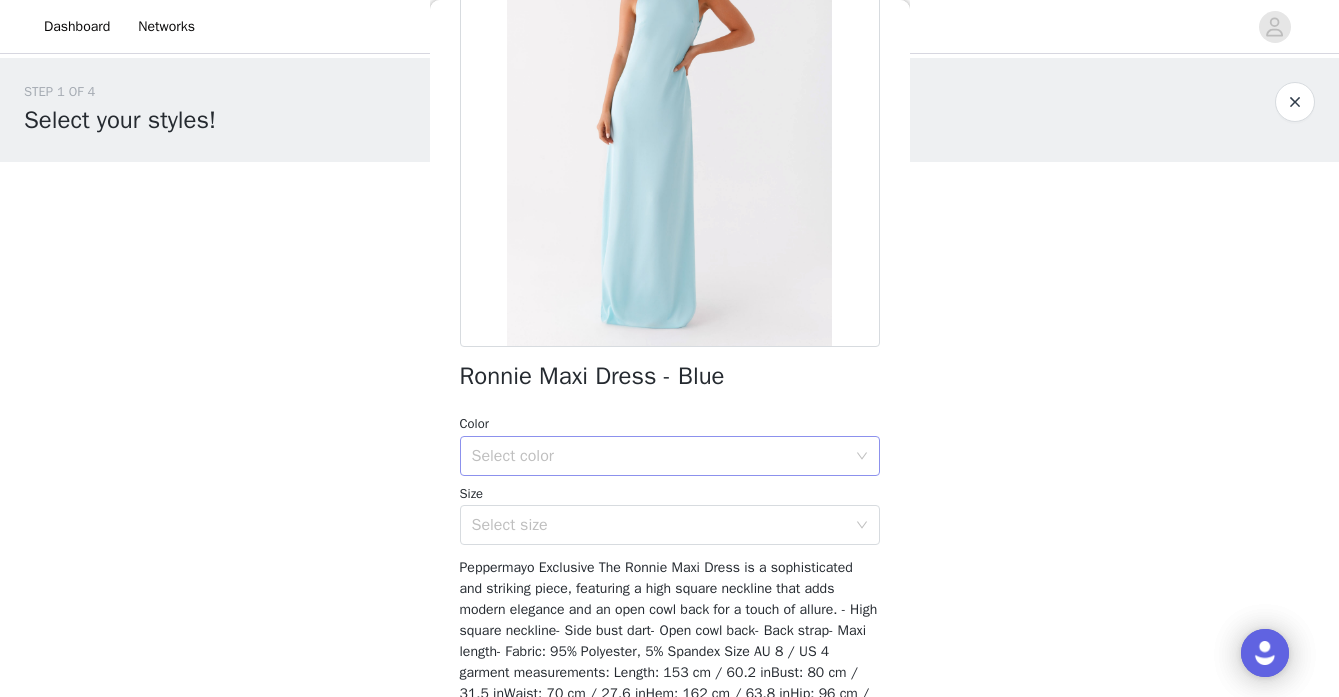 click on "Select color" at bounding box center (659, 456) 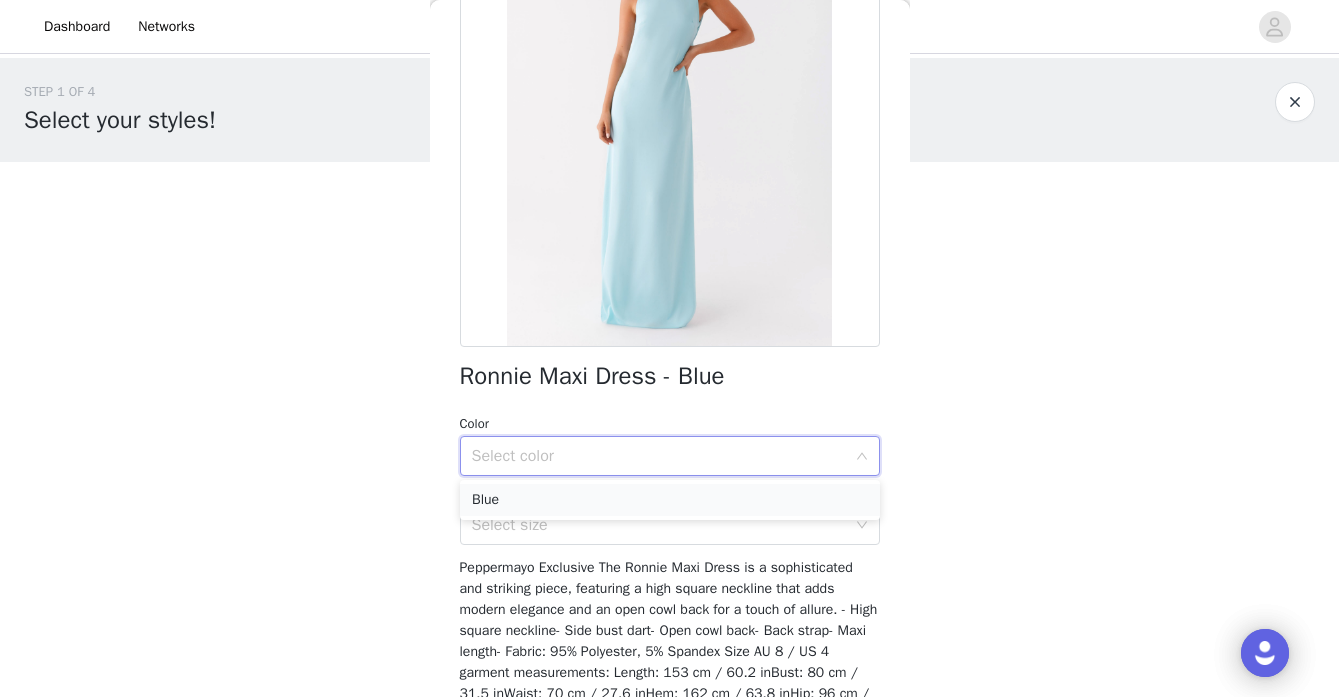 click on "Blue" at bounding box center [670, 500] 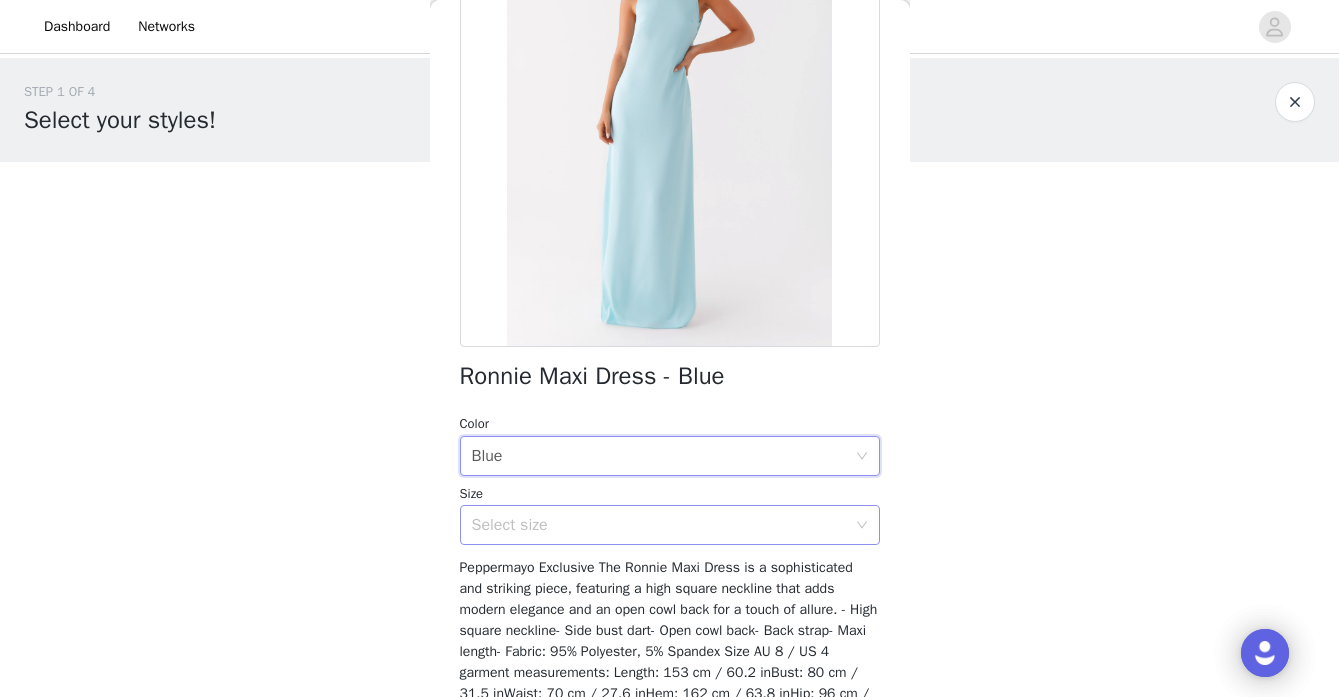 click on "Select size" at bounding box center [659, 525] 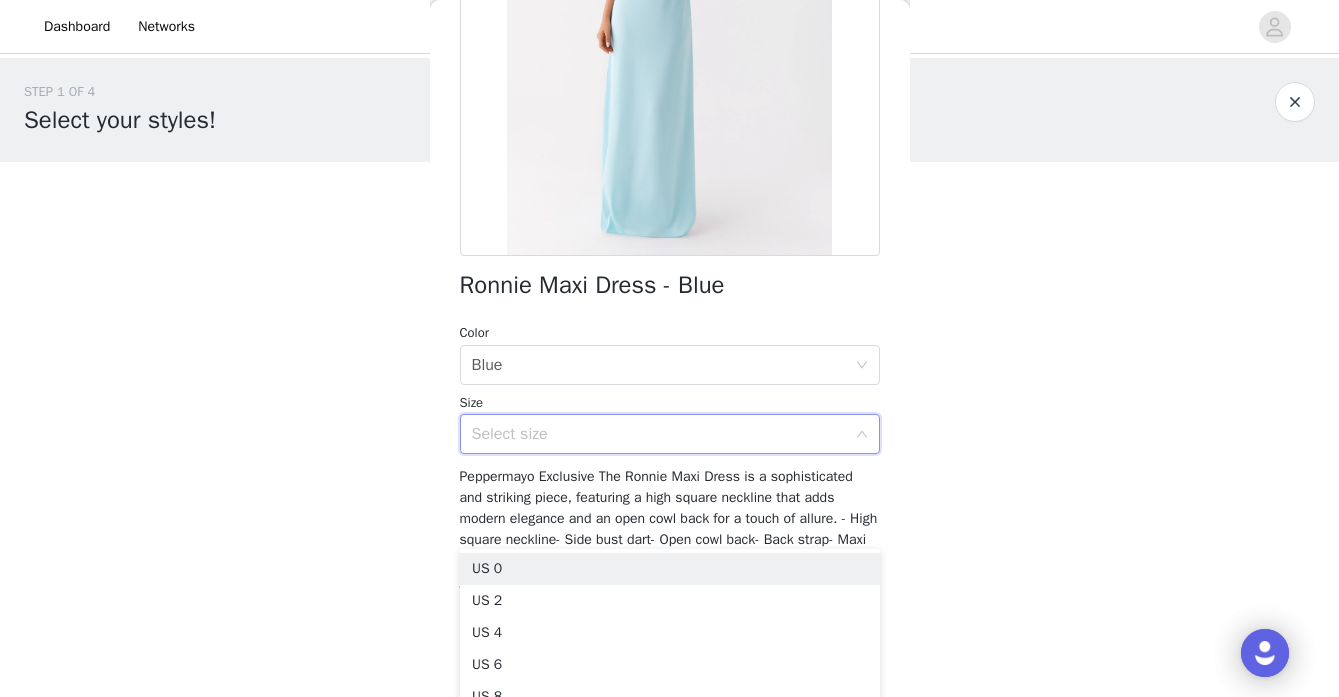 scroll, scrollTop: 336, scrollLeft: 0, axis: vertical 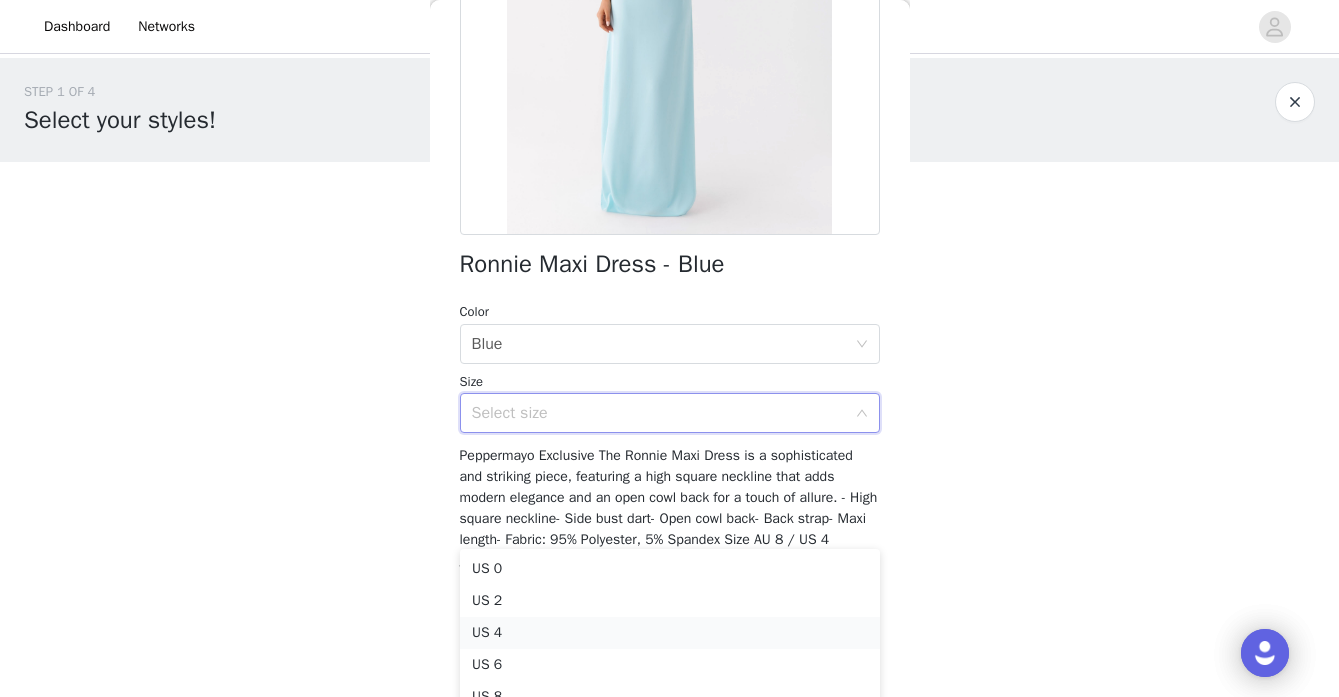 click on "US 4" at bounding box center (670, 633) 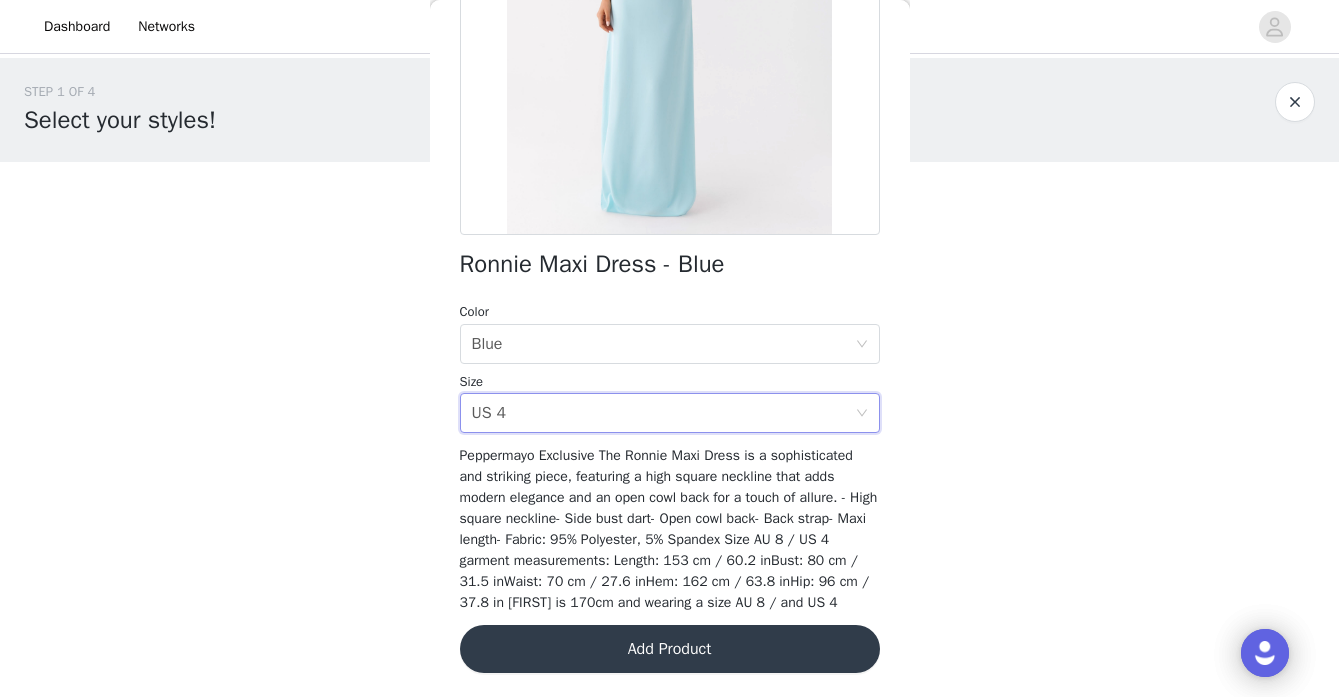 click on "Add Product" at bounding box center [670, 649] 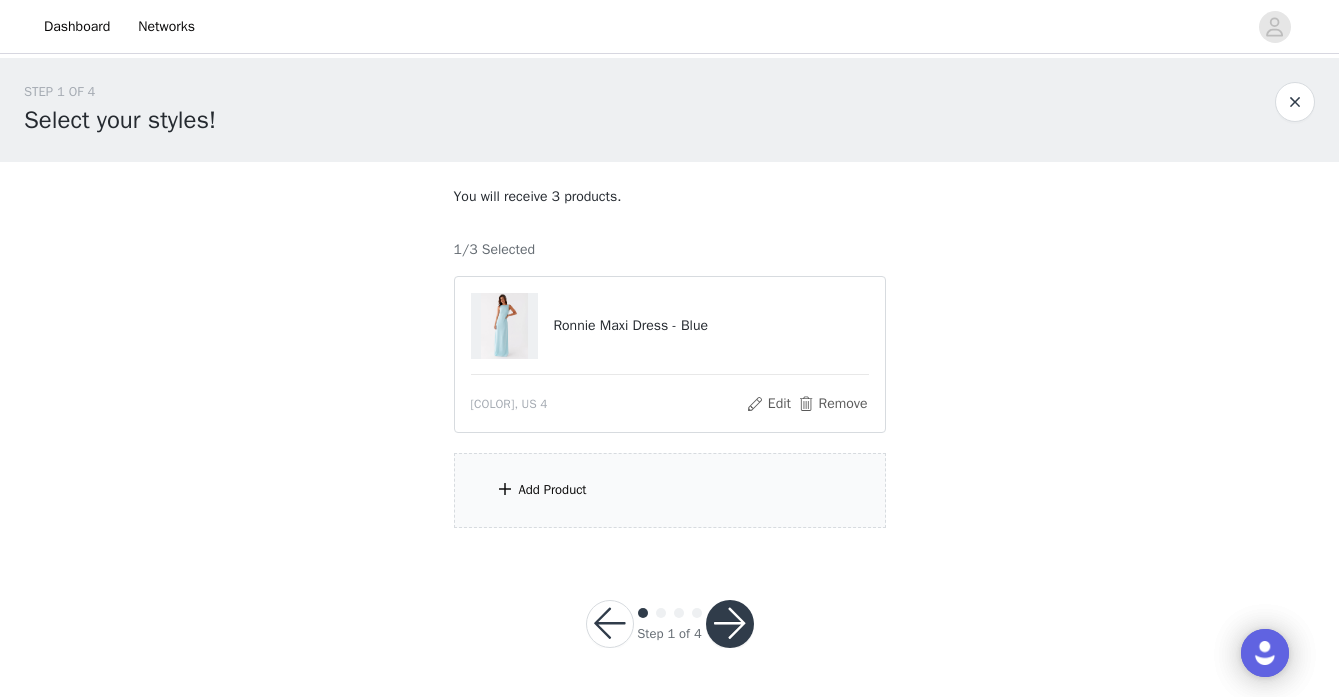 click on "Add Product" at bounding box center (670, 490) 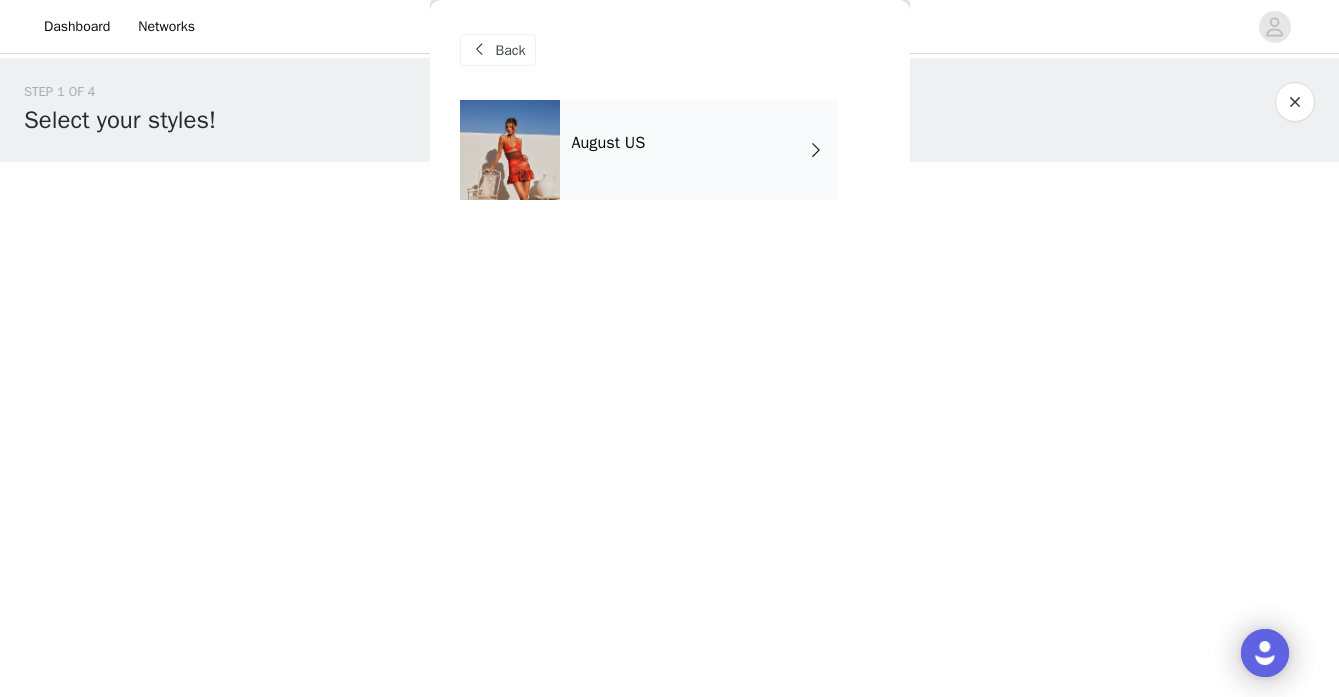 click on "August US" at bounding box center (699, 150) 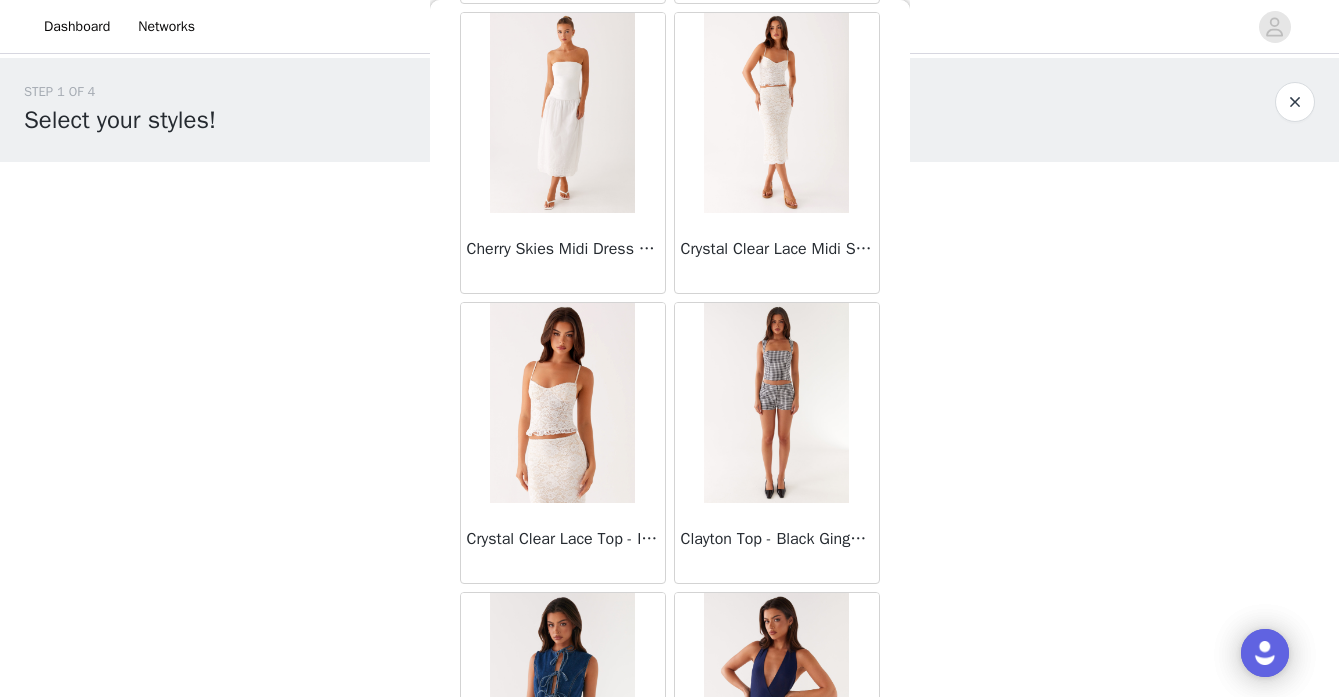 scroll, scrollTop: 2363, scrollLeft: 0, axis: vertical 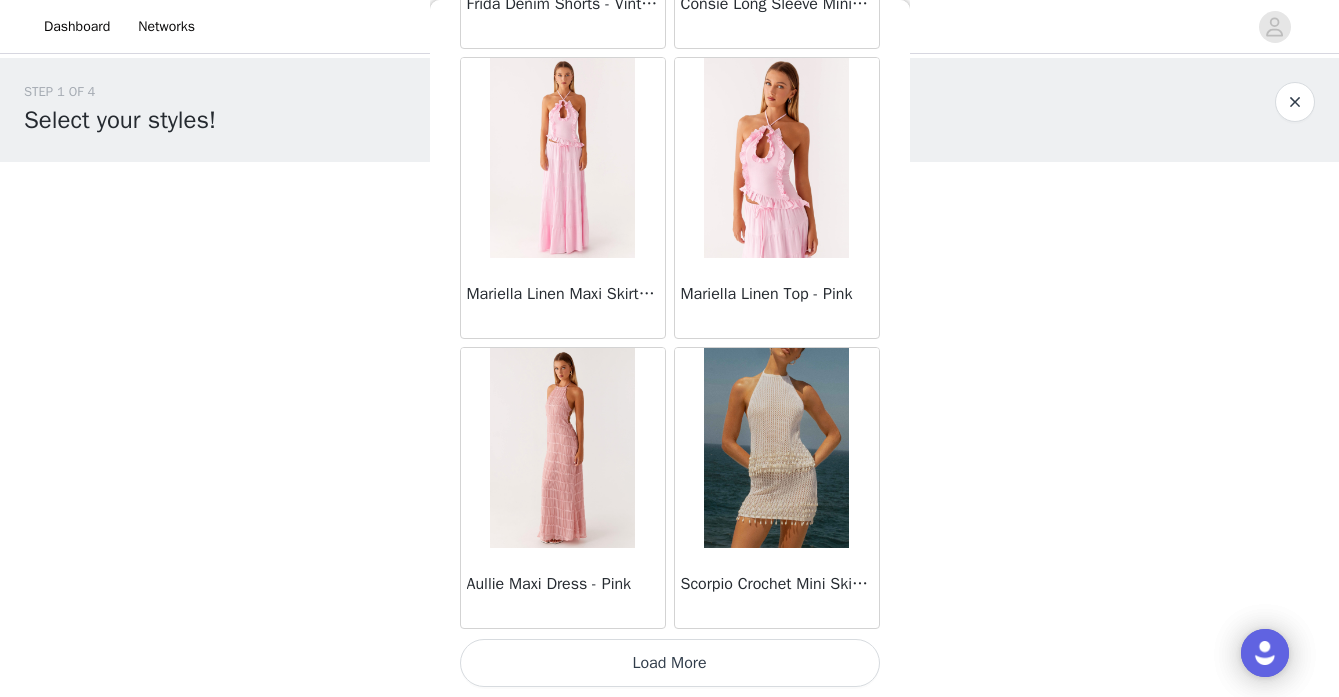 click on "Load More" at bounding box center [670, 663] 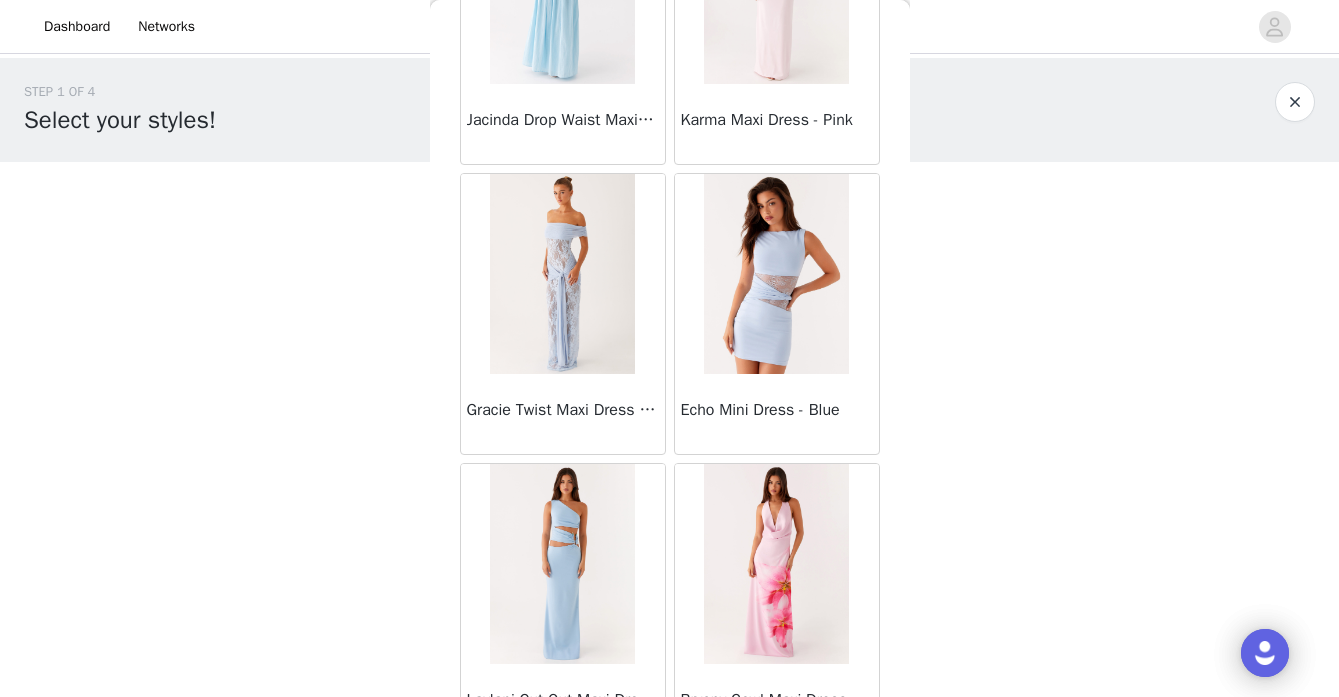 scroll, scrollTop: 5263, scrollLeft: 0, axis: vertical 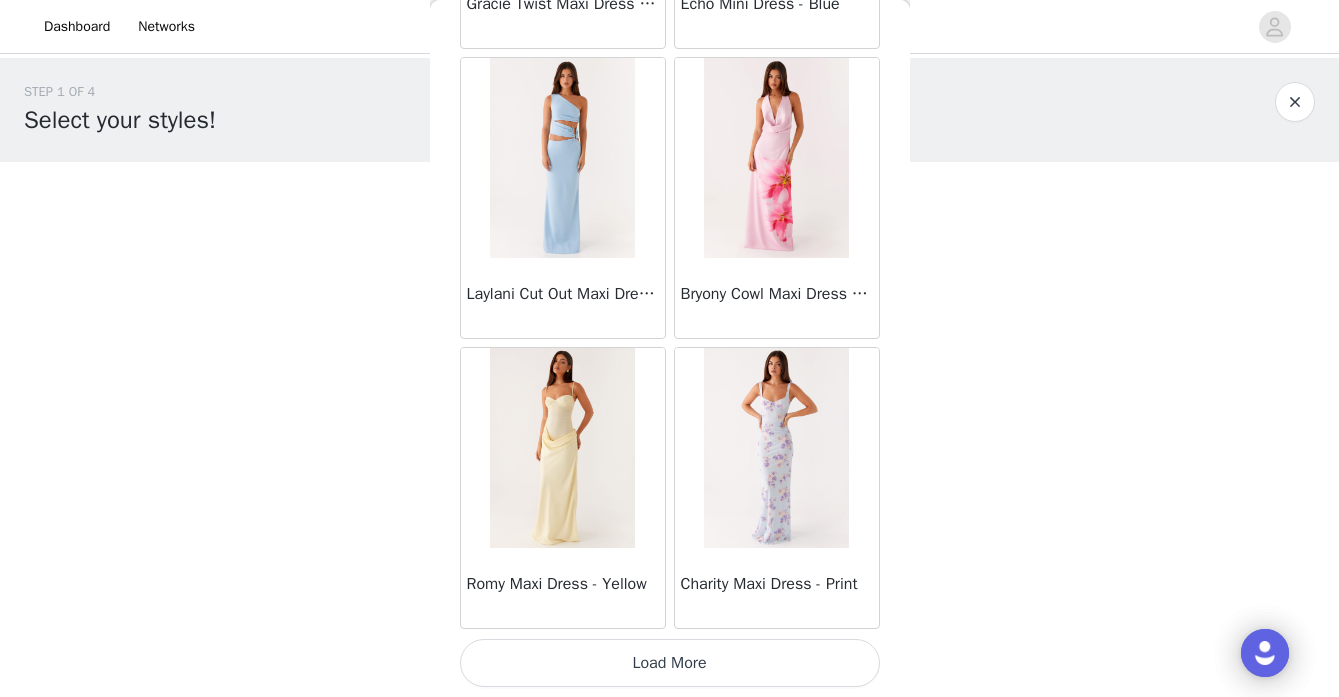 click on "Load More" at bounding box center (670, 663) 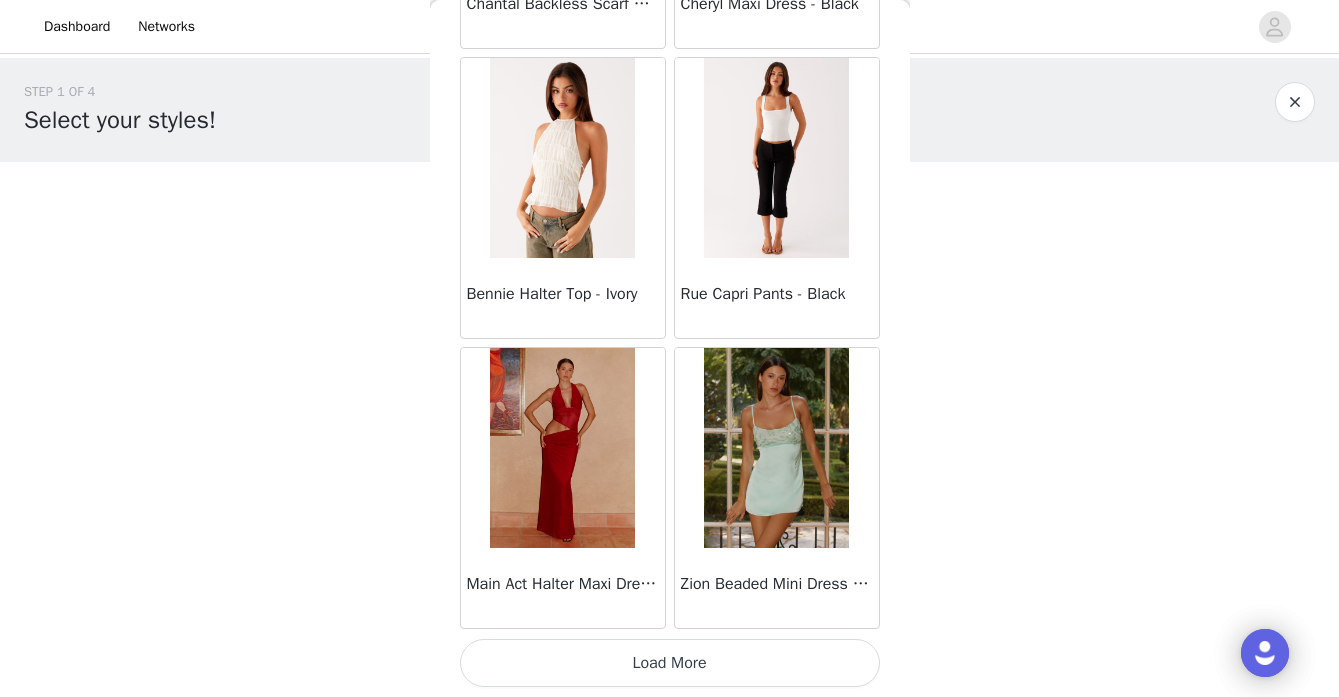 click on "Load More" at bounding box center [670, 663] 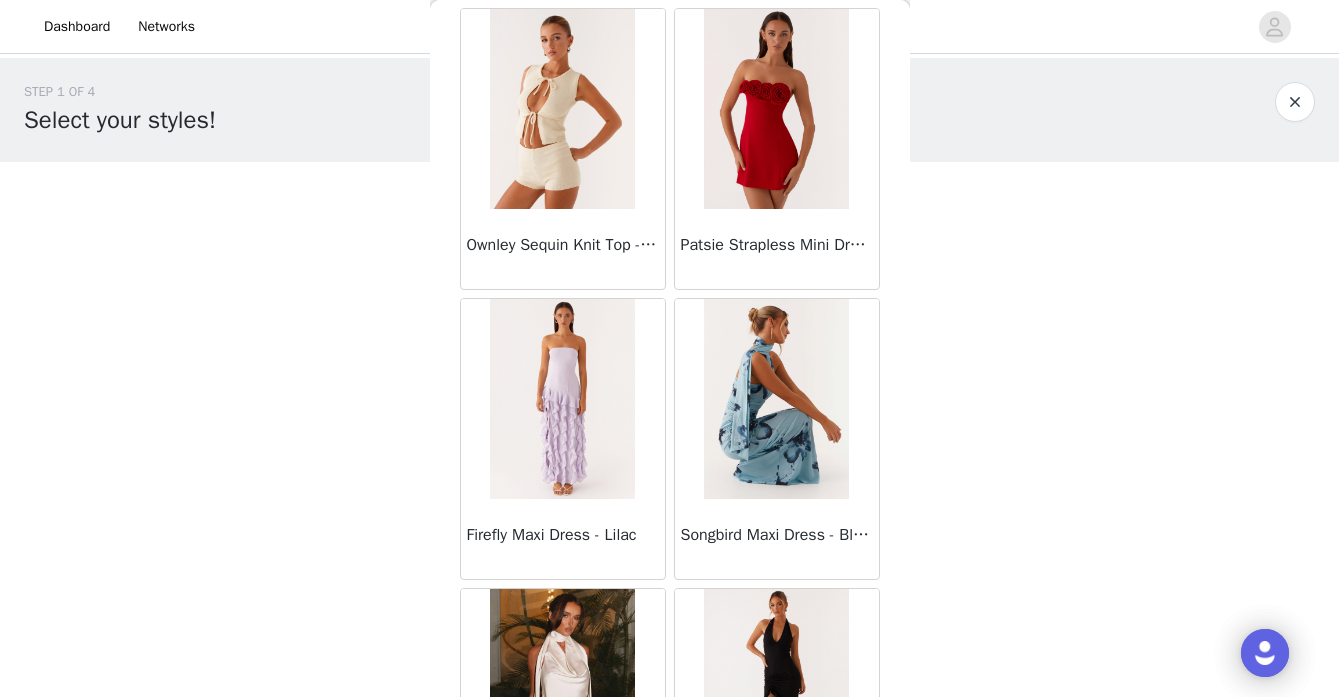 scroll, scrollTop: 11063, scrollLeft: 0, axis: vertical 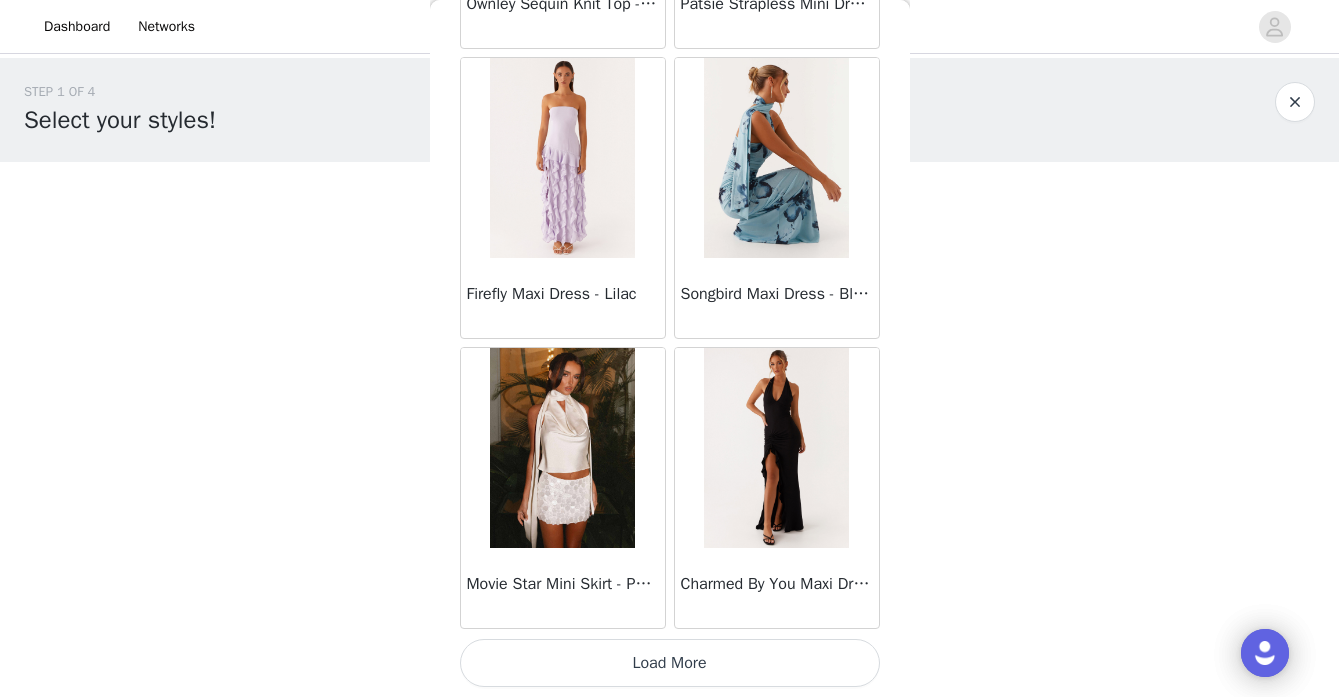 click on "Load More" at bounding box center (670, 663) 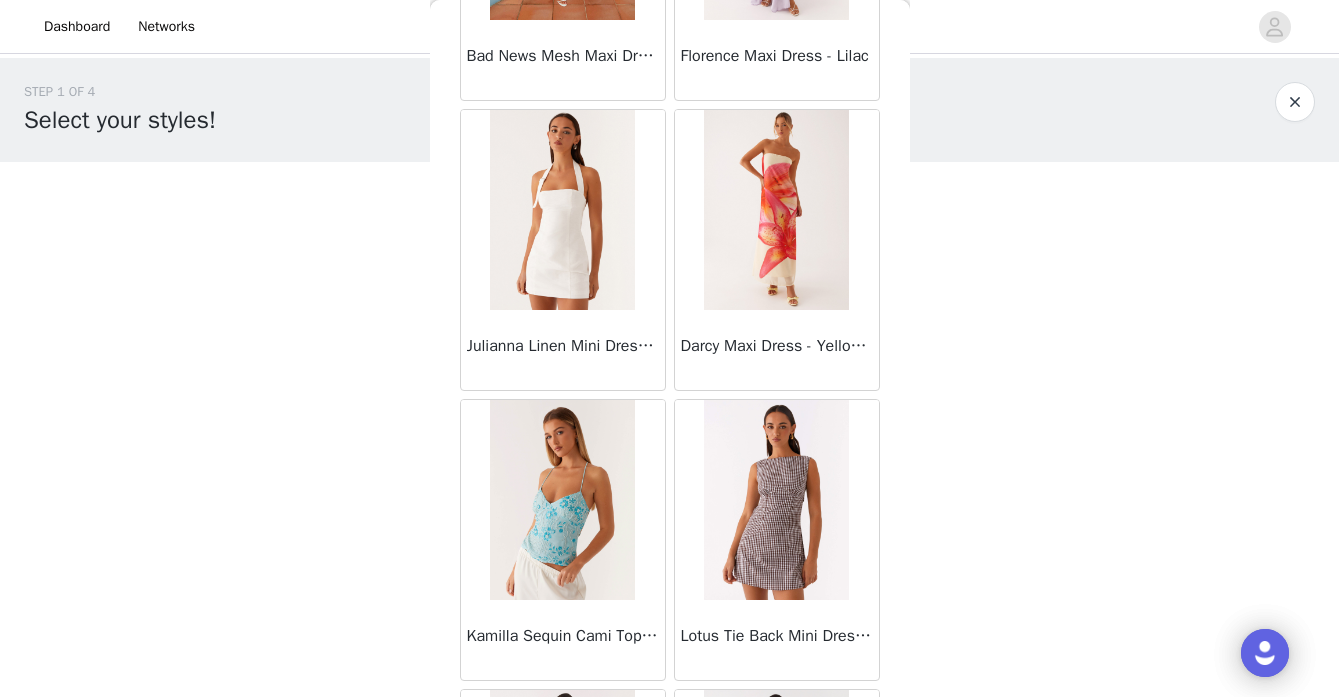 scroll, scrollTop: 13963, scrollLeft: 0, axis: vertical 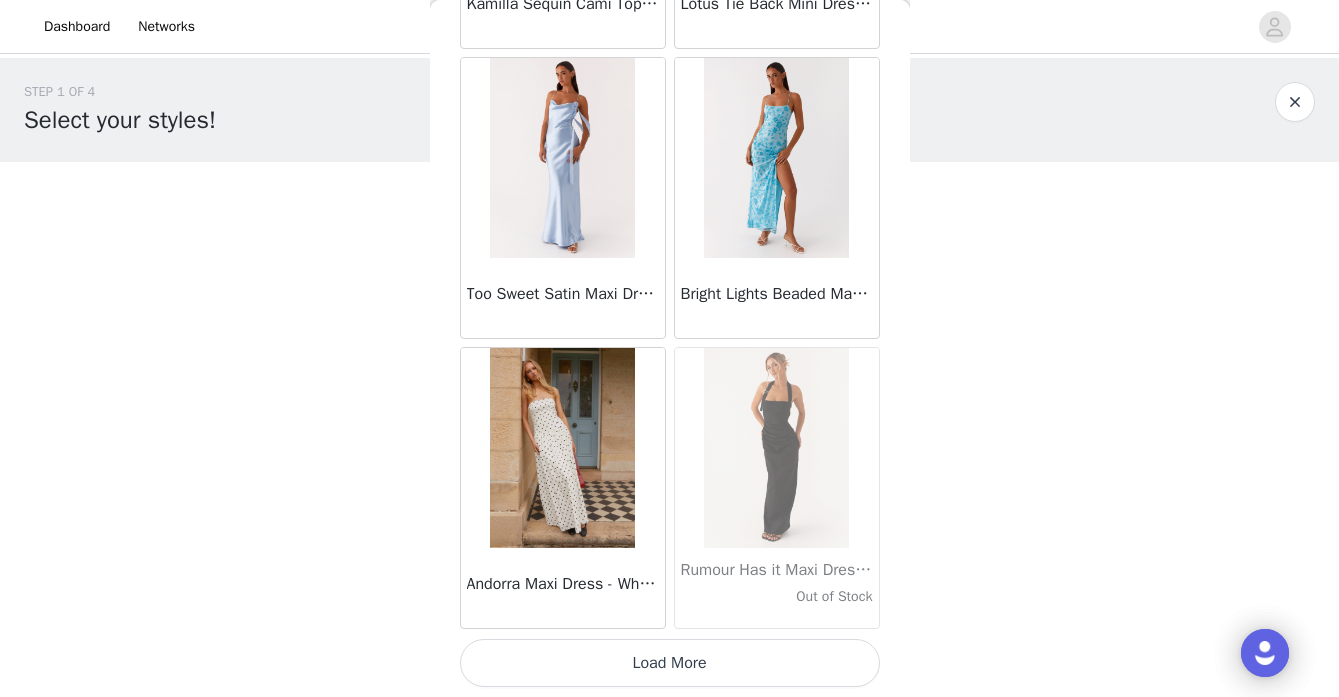click on "Load More" at bounding box center (670, 663) 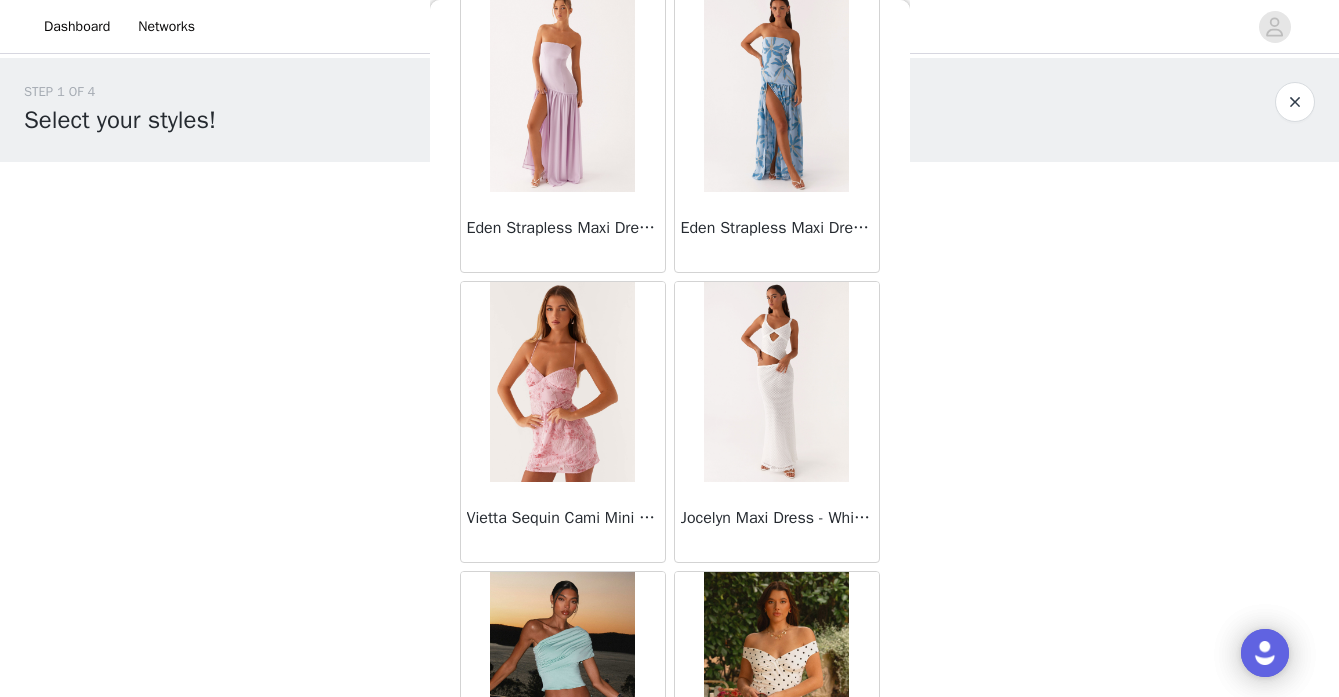 scroll, scrollTop: 16863, scrollLeft: 0, axis: vertical 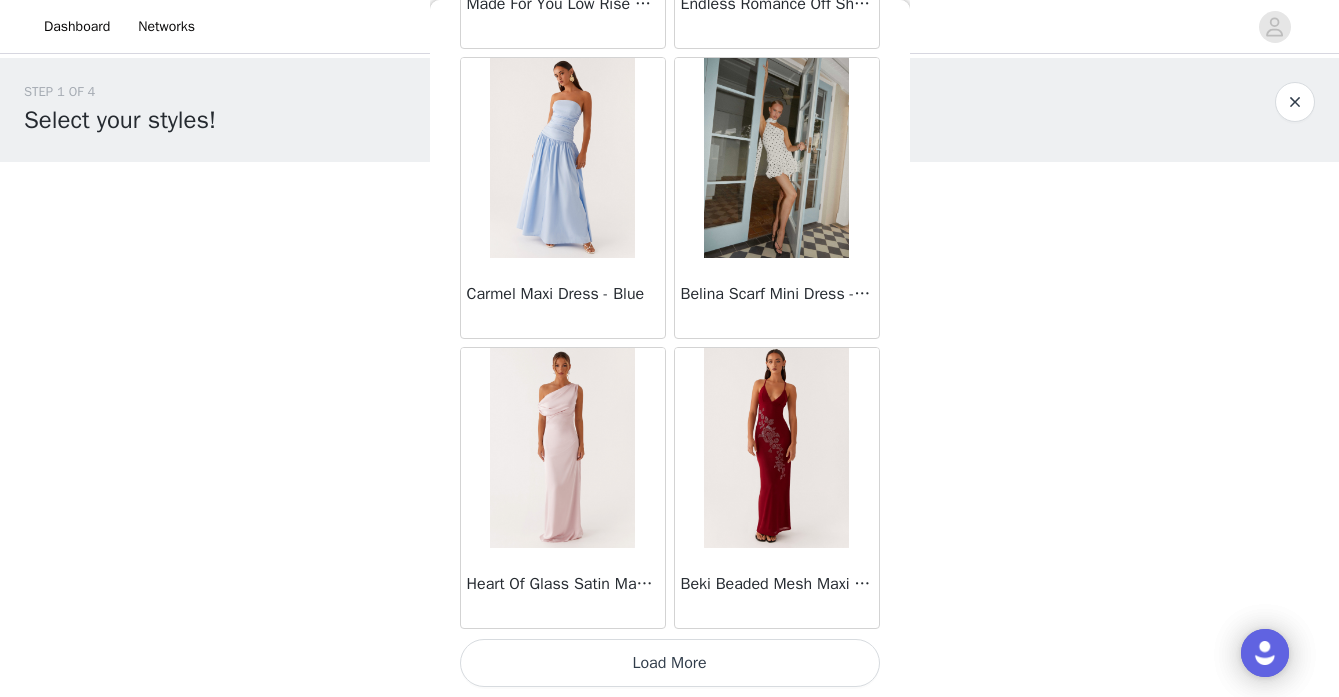 click on "Load More" at bounding box center (670, 663) 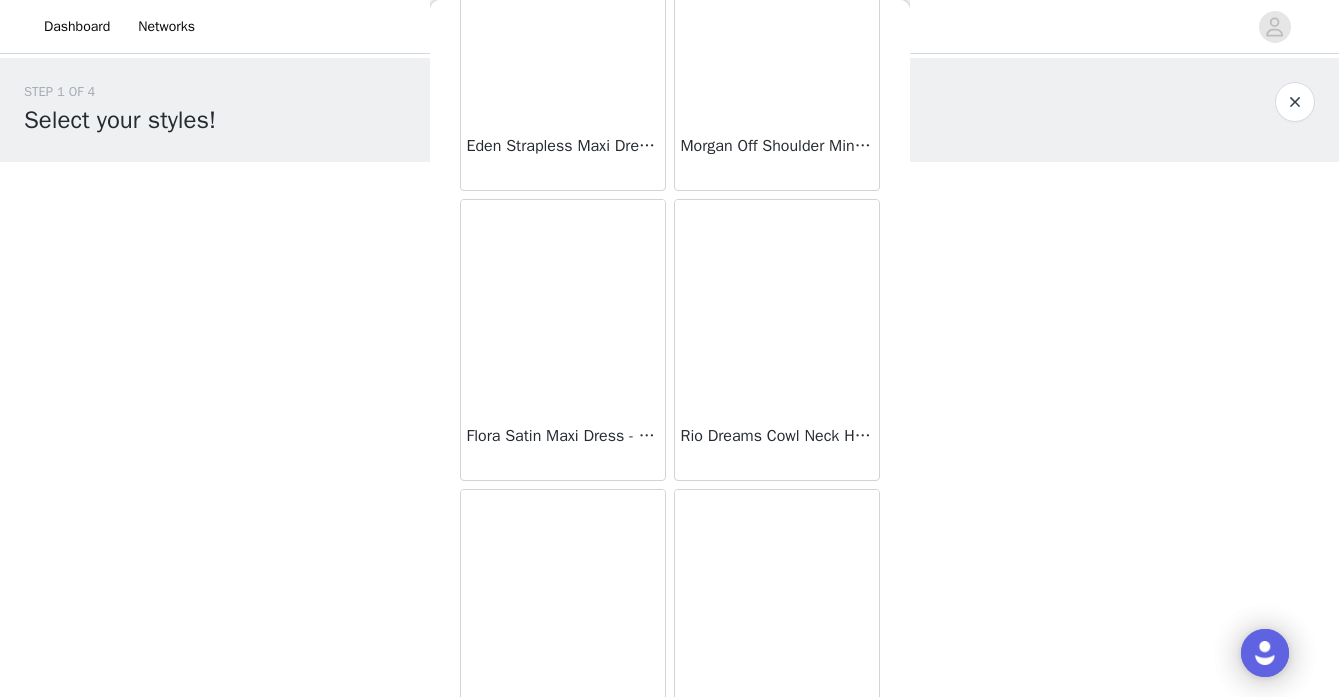 scroll, scrollTop: 19763, scrollLeft: 0, axis: vertical 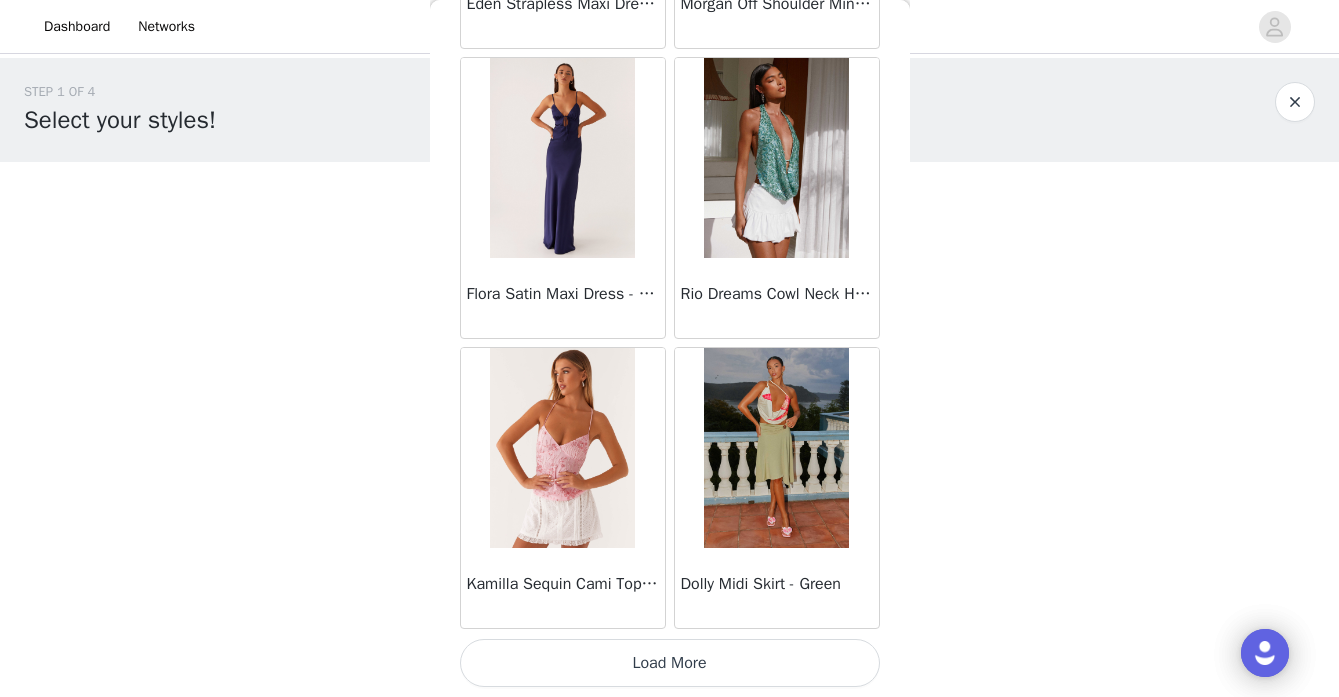 click on "Load More" at bounding box center (670, 663) 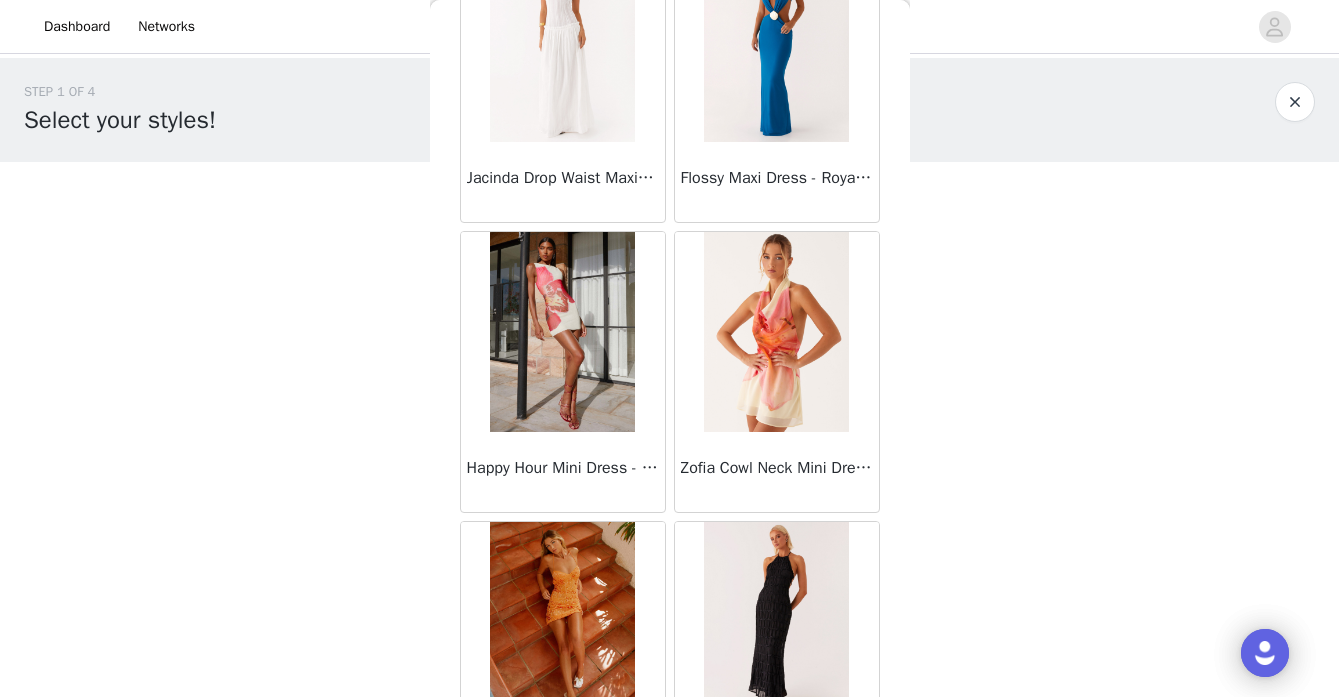 scroll, scrollTop: 22663, scrollLeft: 0, axis: vertical 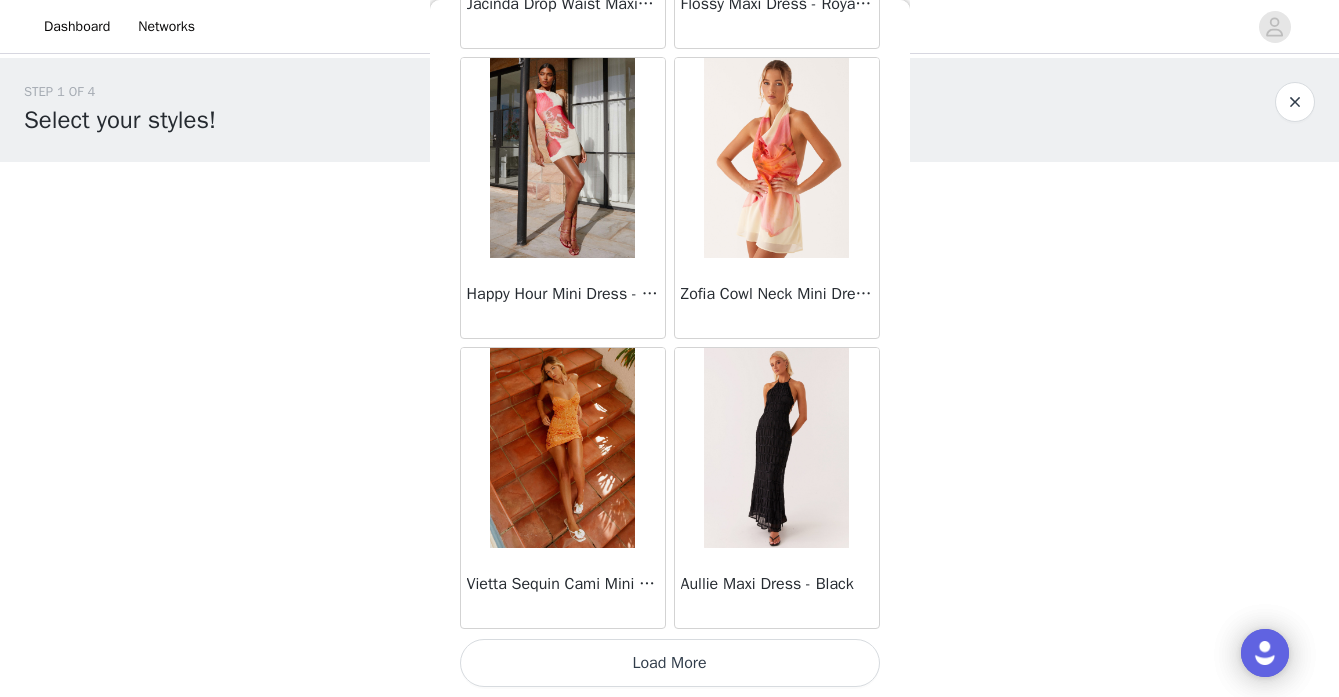 click on "Load More" at bounding box center (670, 663) 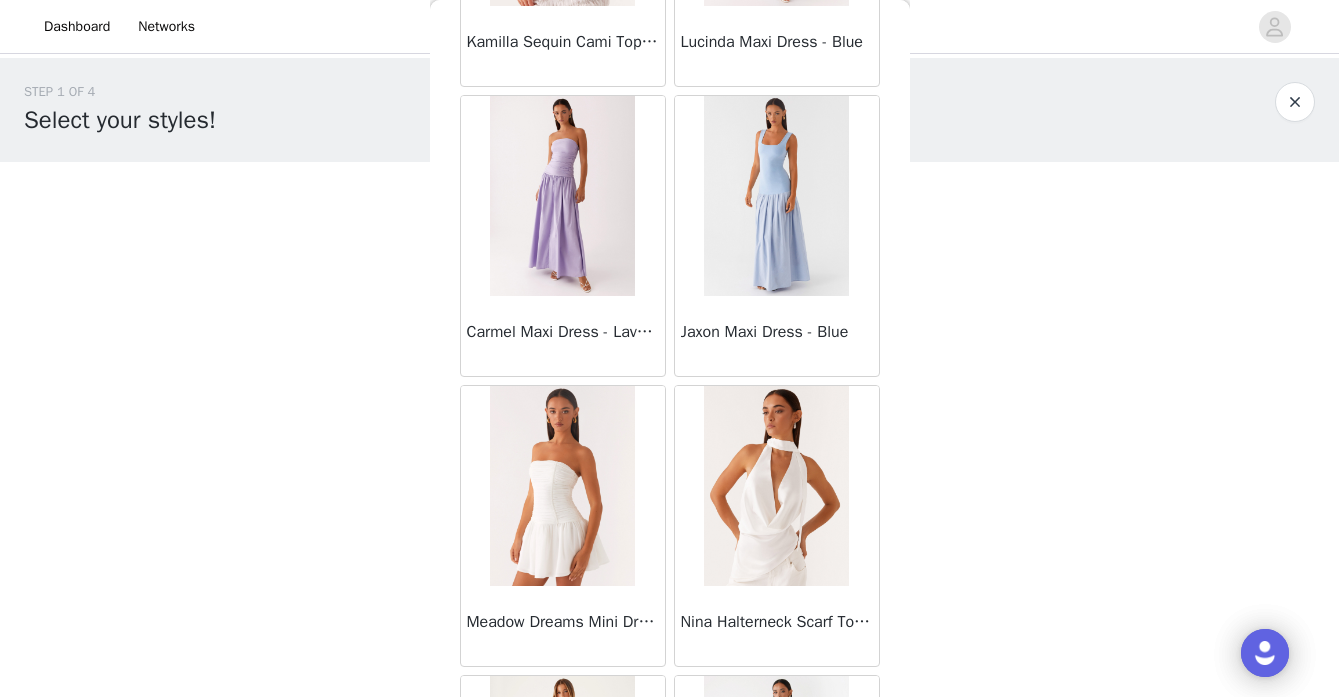 scroll, scrollTop: 25563, scrollLeft: 0, axis: vertical 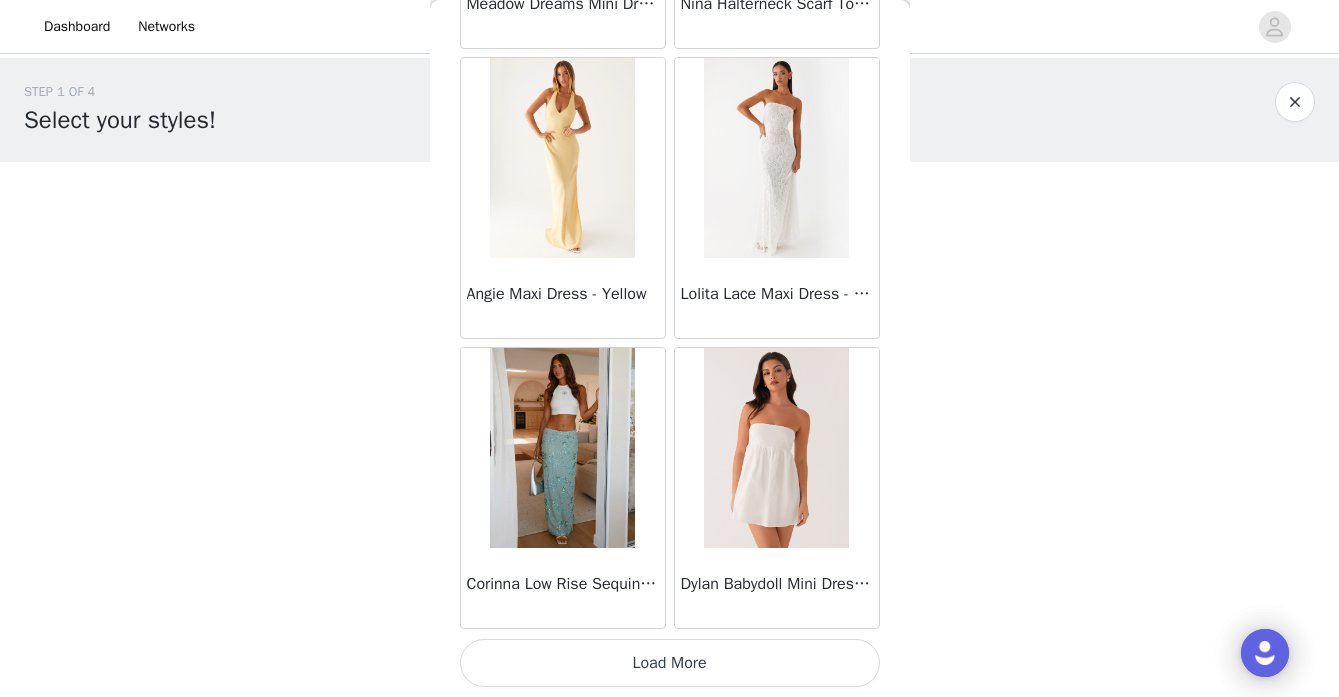 click on "Load More" at bounding box center (670, 663) 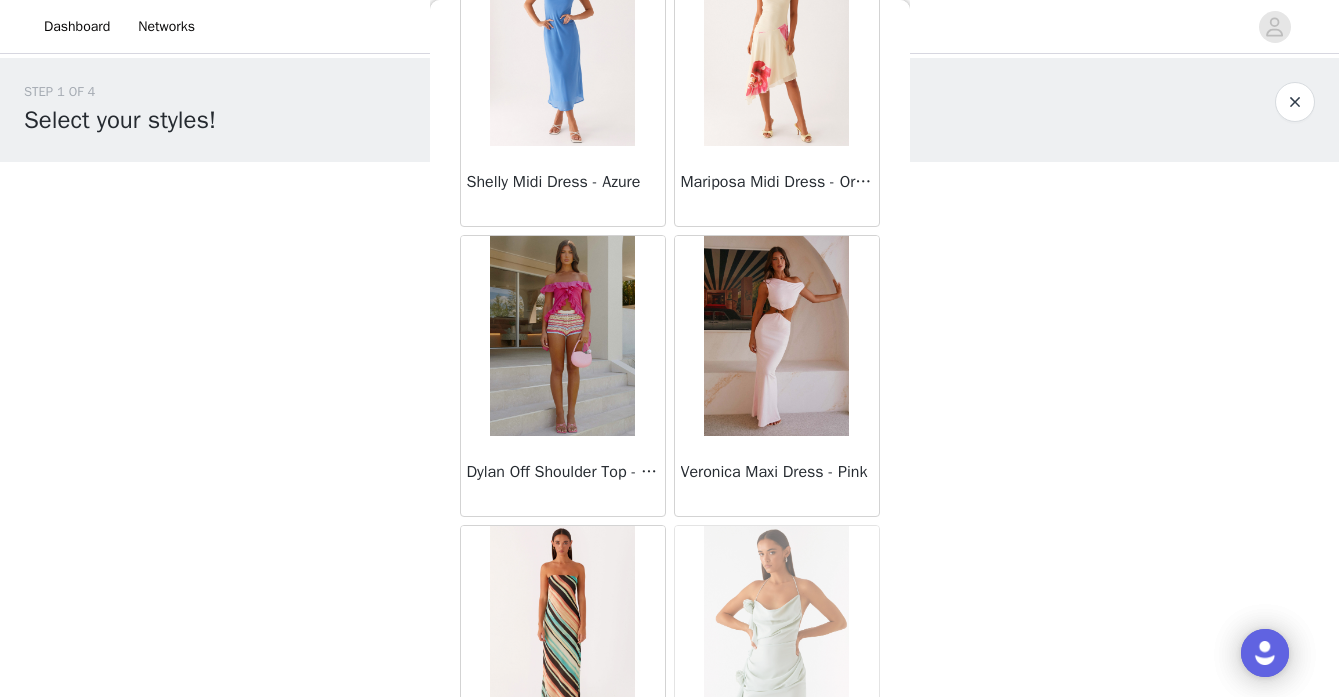 scroll, scrollTop: 28463, scrollLeft: 0, axis: vertical 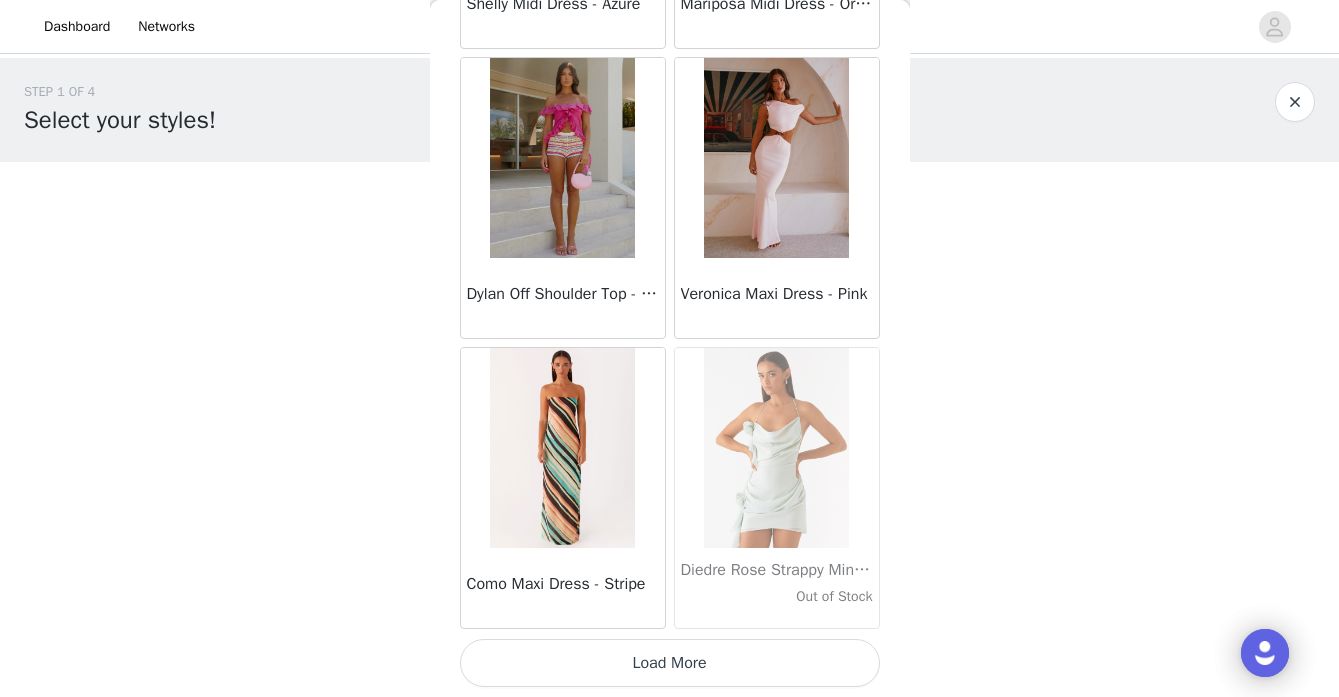 click on "Load More" at bounding box center (670, 663) 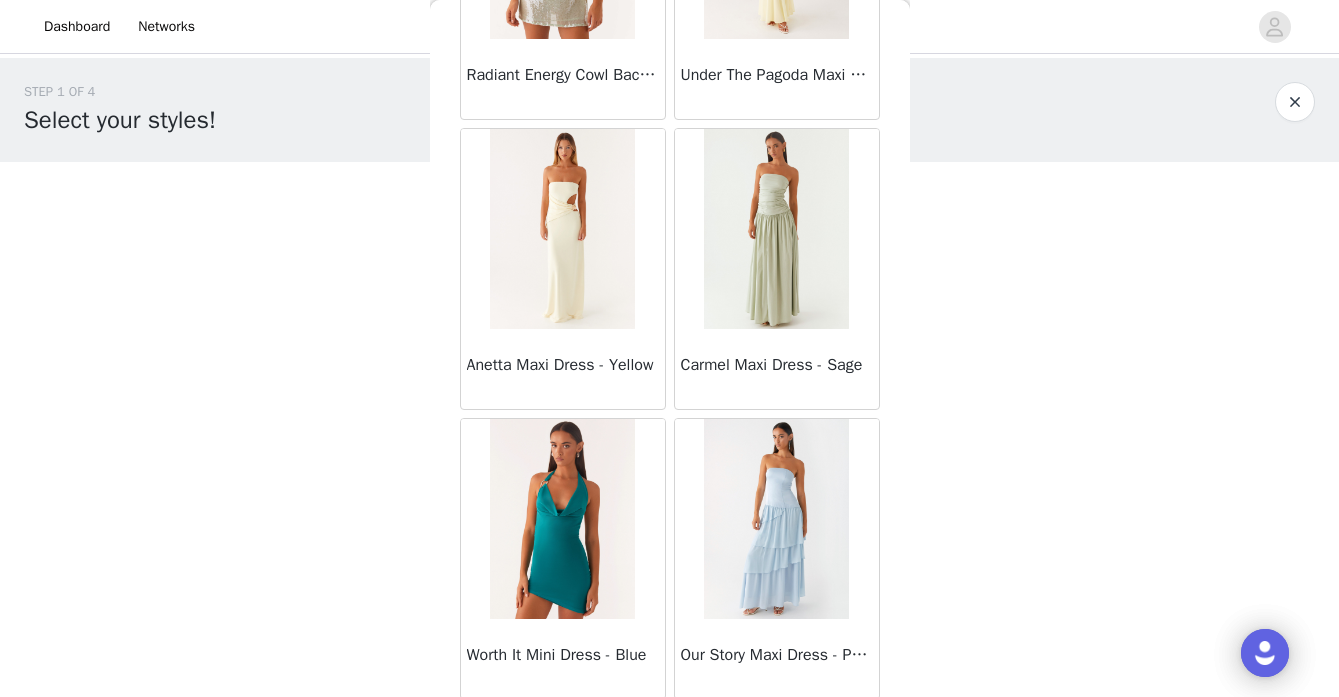 scroll, scrollTop: 31363, scrollLeft: 0, axis: vertical 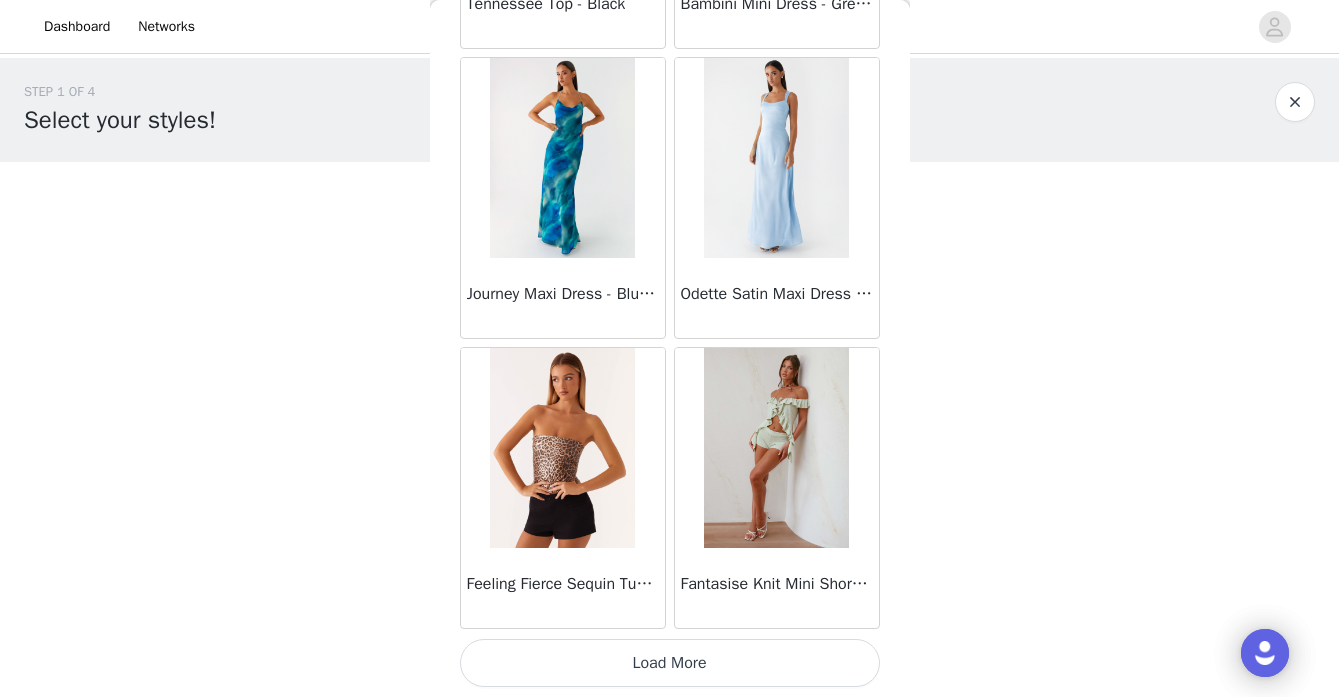 click on "Load More" at bounding box center (670, 663) 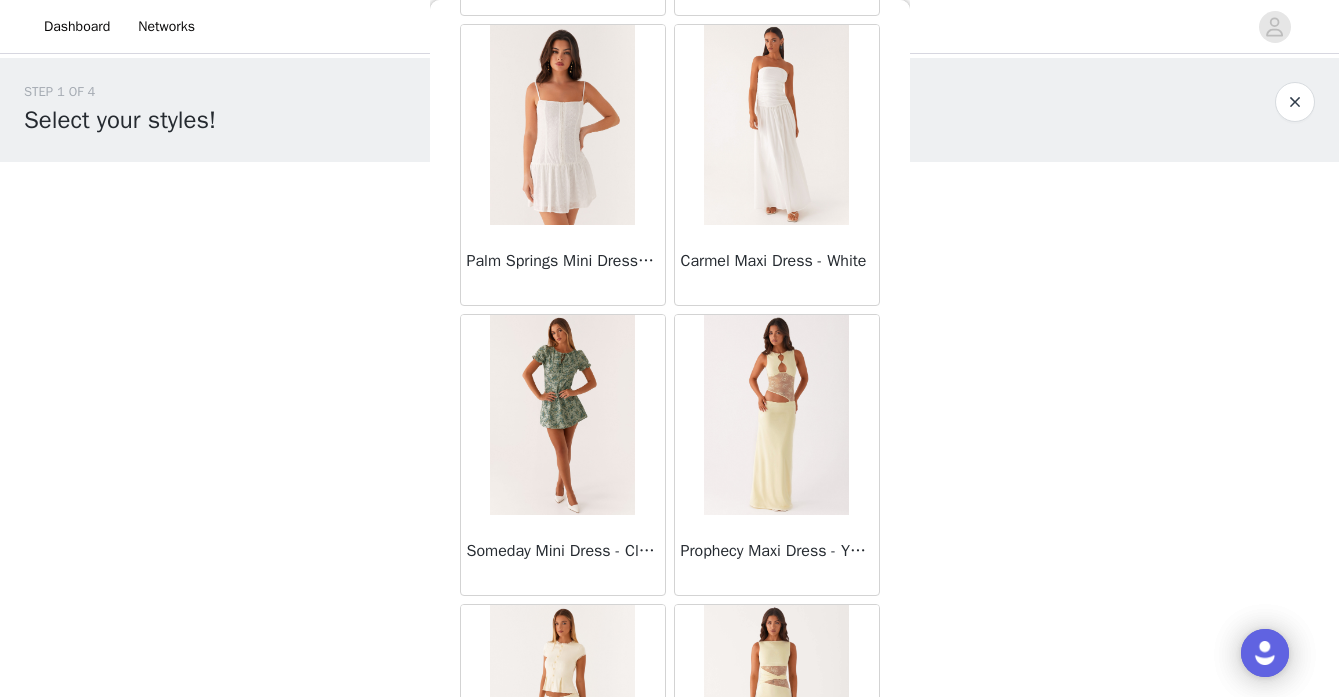 scroll, scrollTop: 34263, scrollLeft: 0, axis: vertical 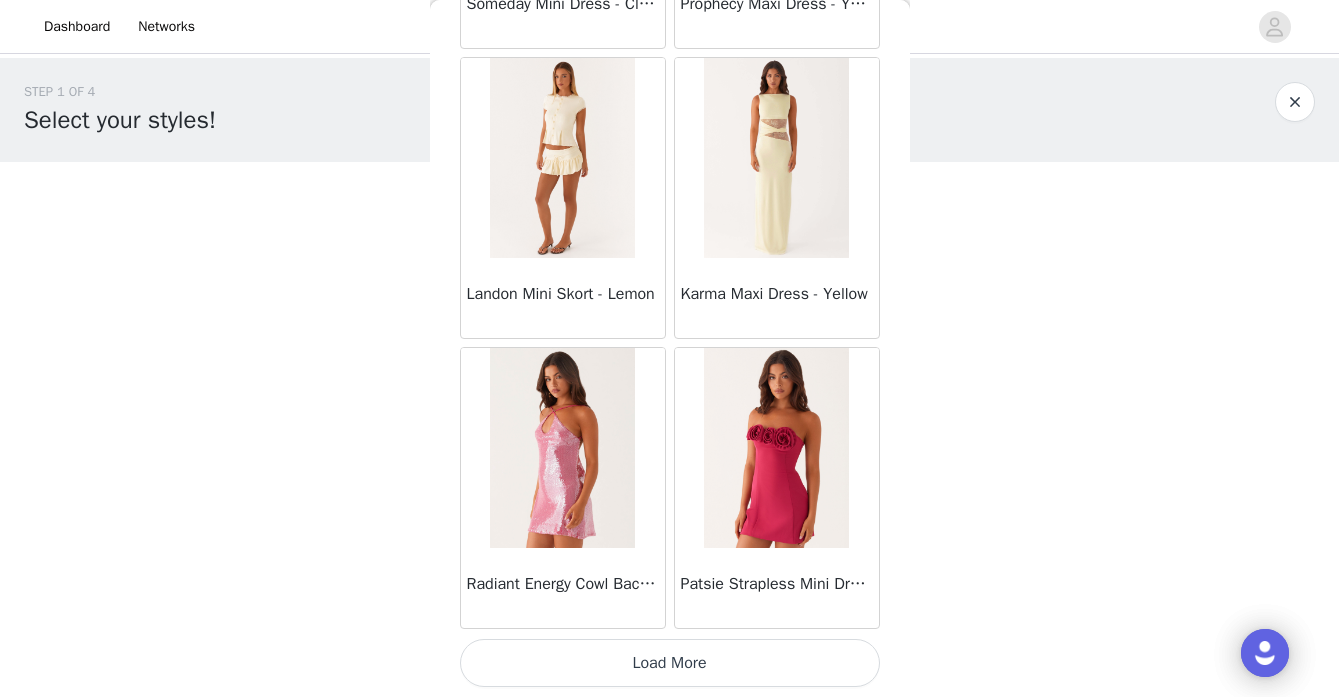 click on "Load More" at bounding box center [670, 663] 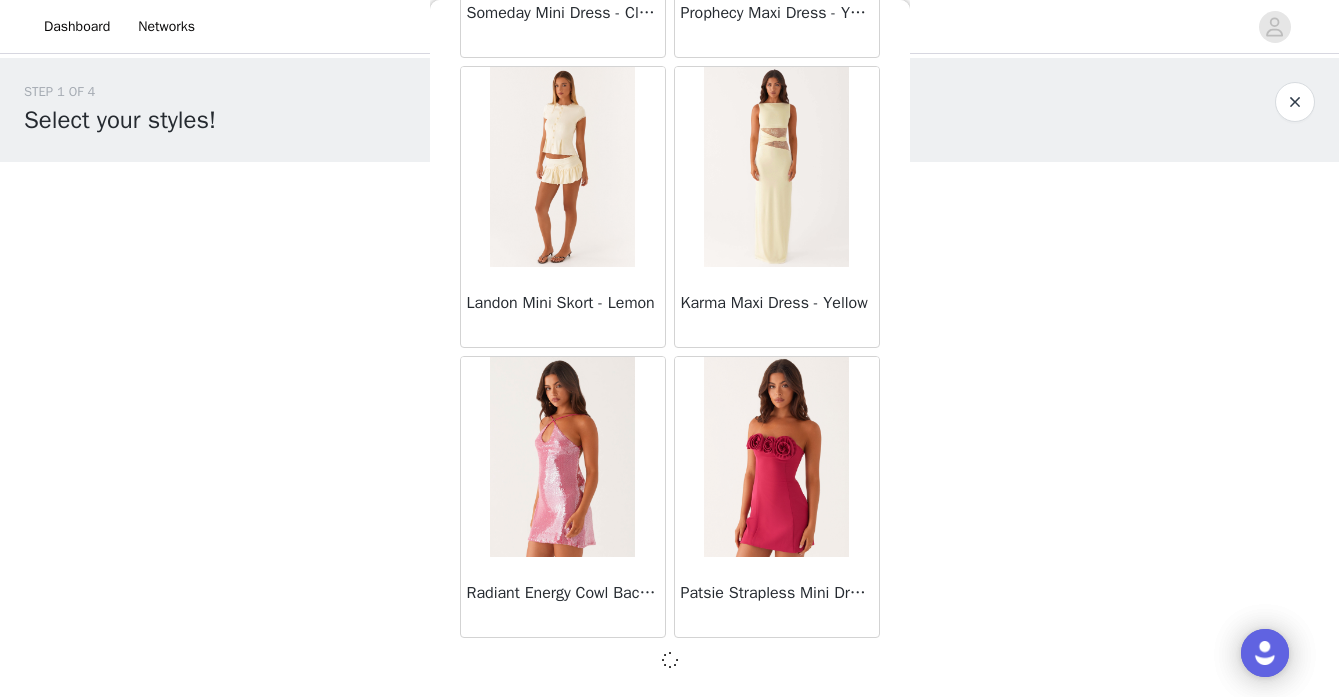 scroll, scrollTop: 34254, scrollLeft: 0, axis: vertical 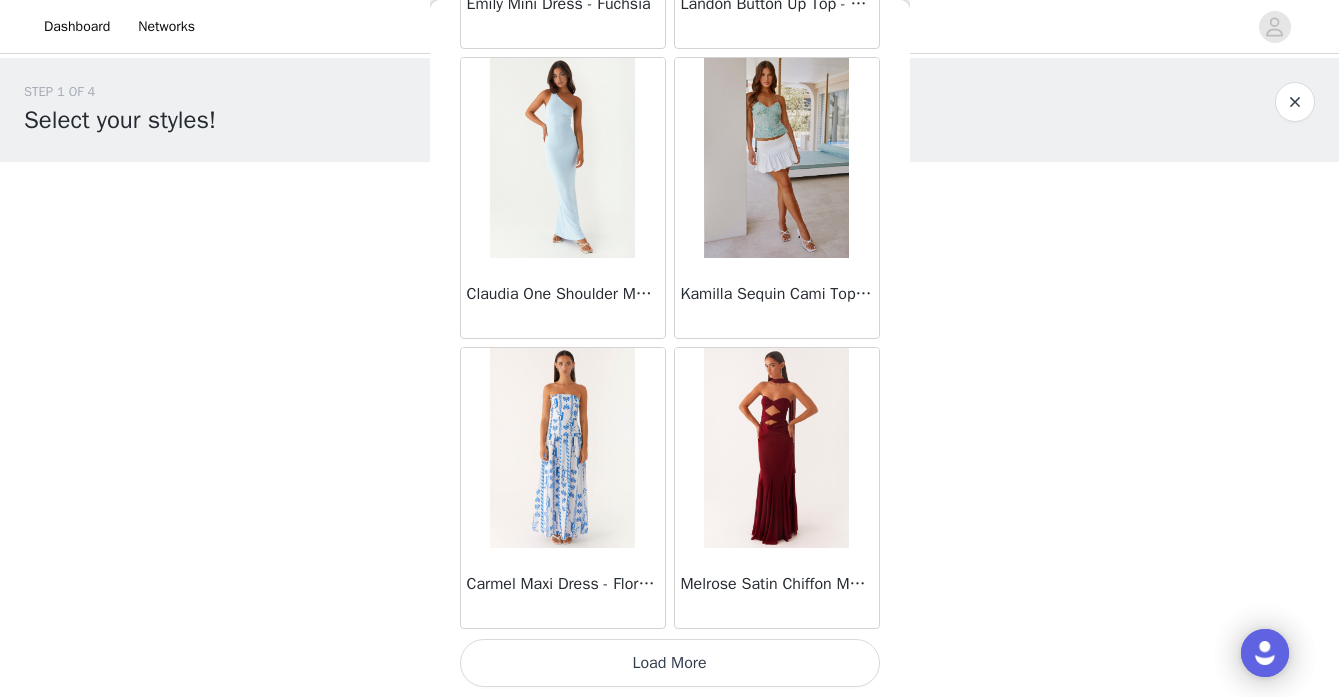 click on "Load More" at bounding box center [670, 663] 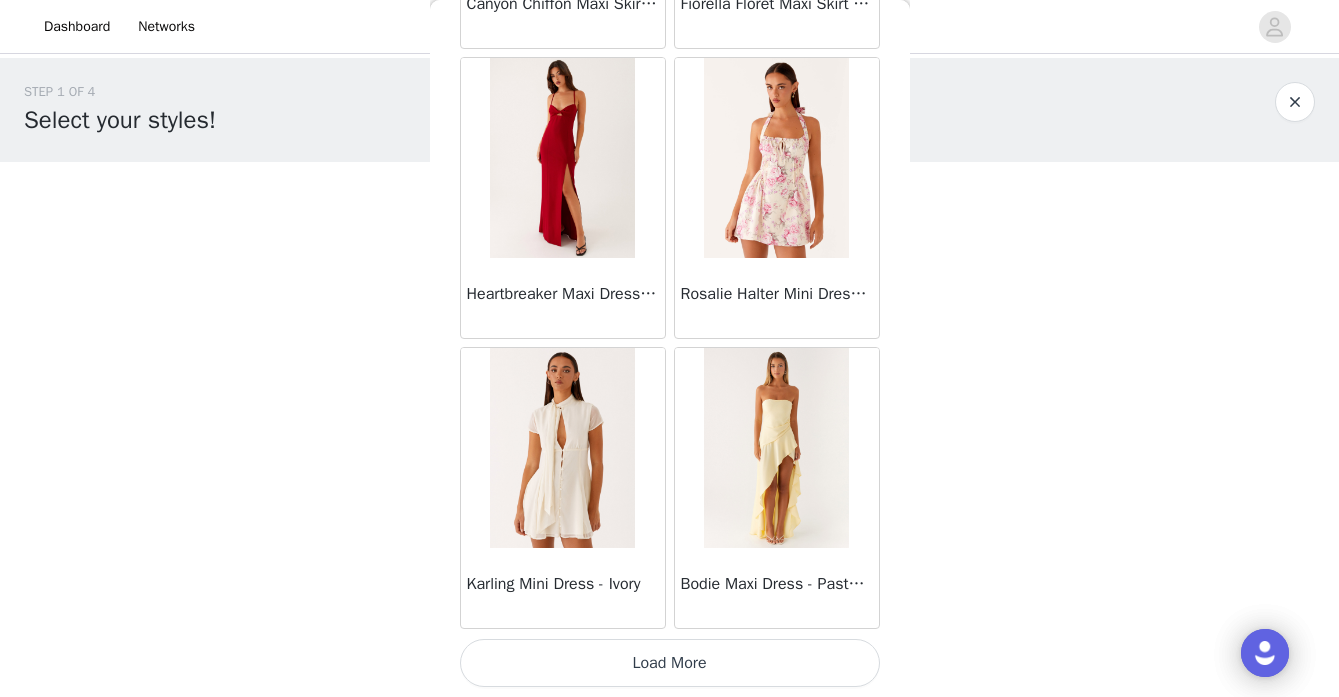 click on "Load More" at bounding box center (670, 663) 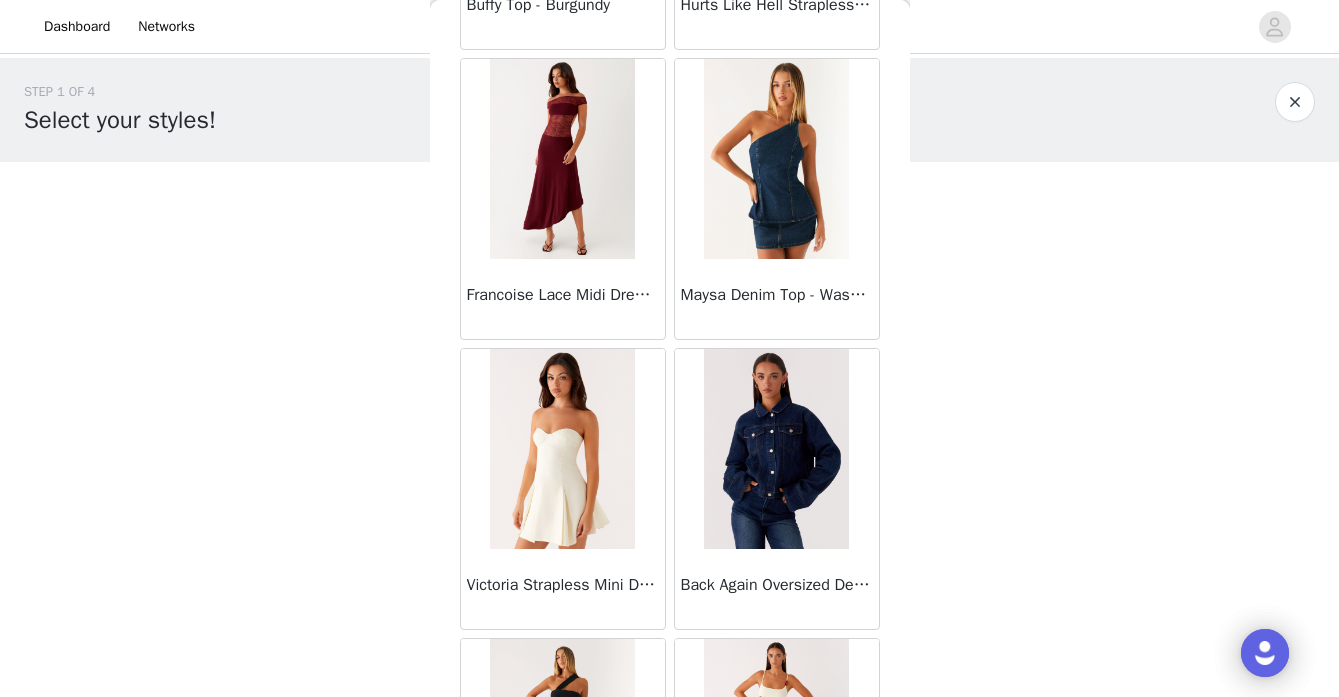 scroll, scrollTop: 41511, scrollLeft: 0, axis: vertical 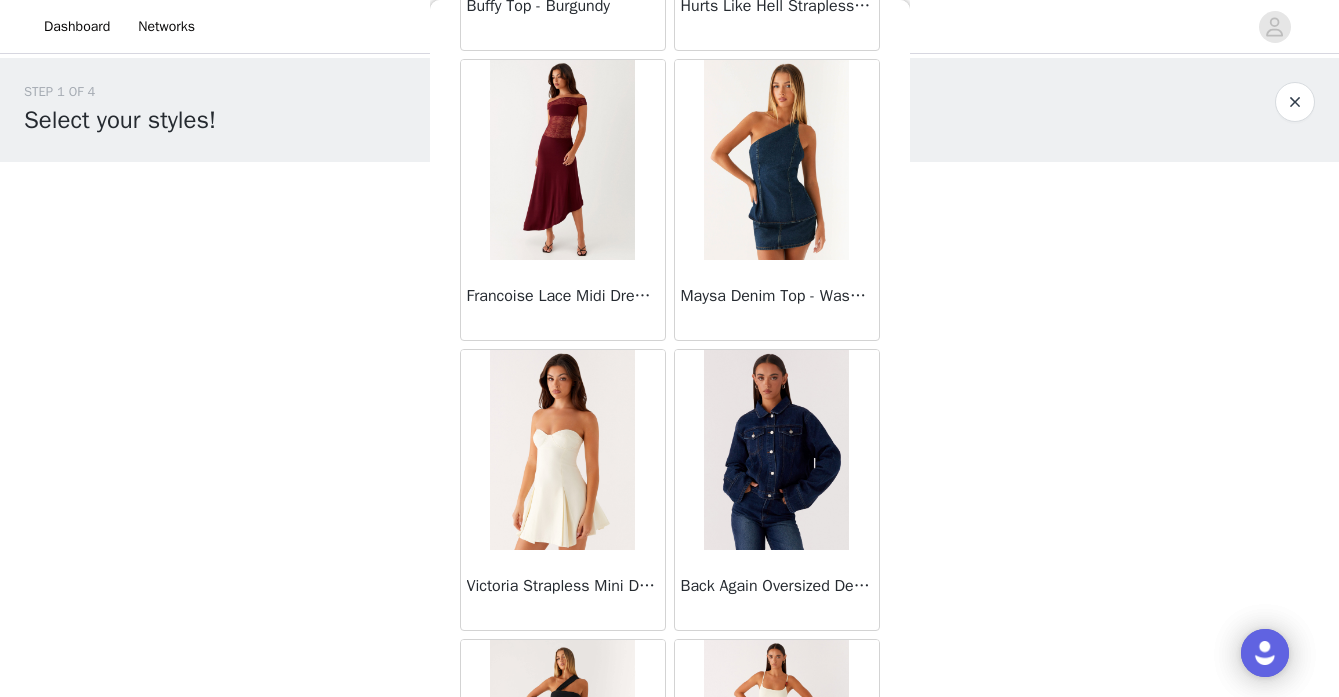 click at bounding box center (776, 450) 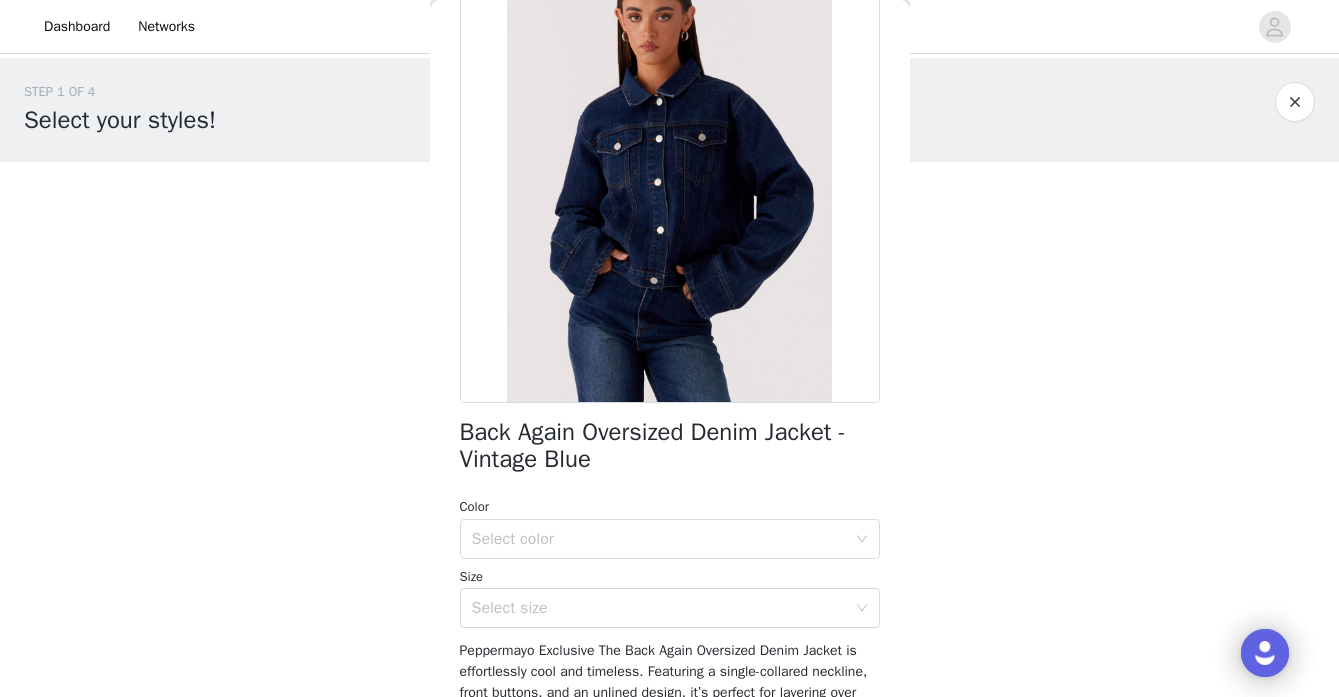 scroll, scrollTop: 155, scrollLeft: 0, axis: vertical 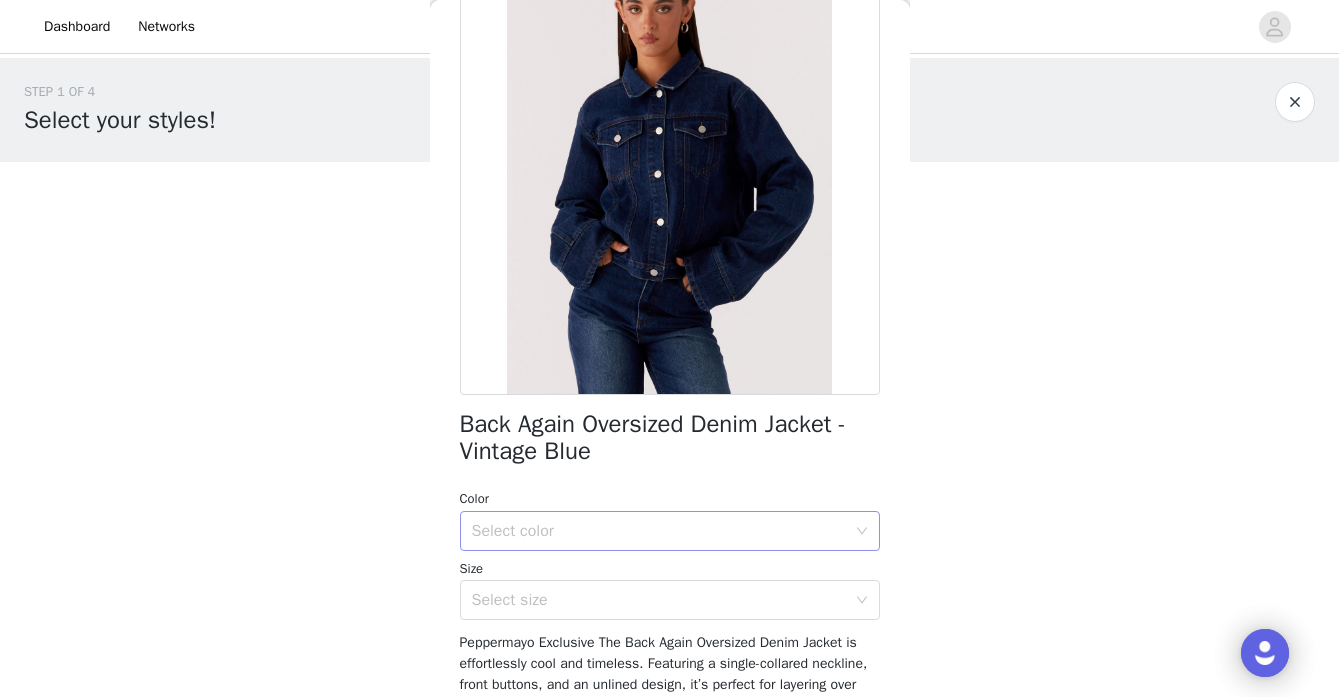 click on "Select color" at bounding box center [659, 531] 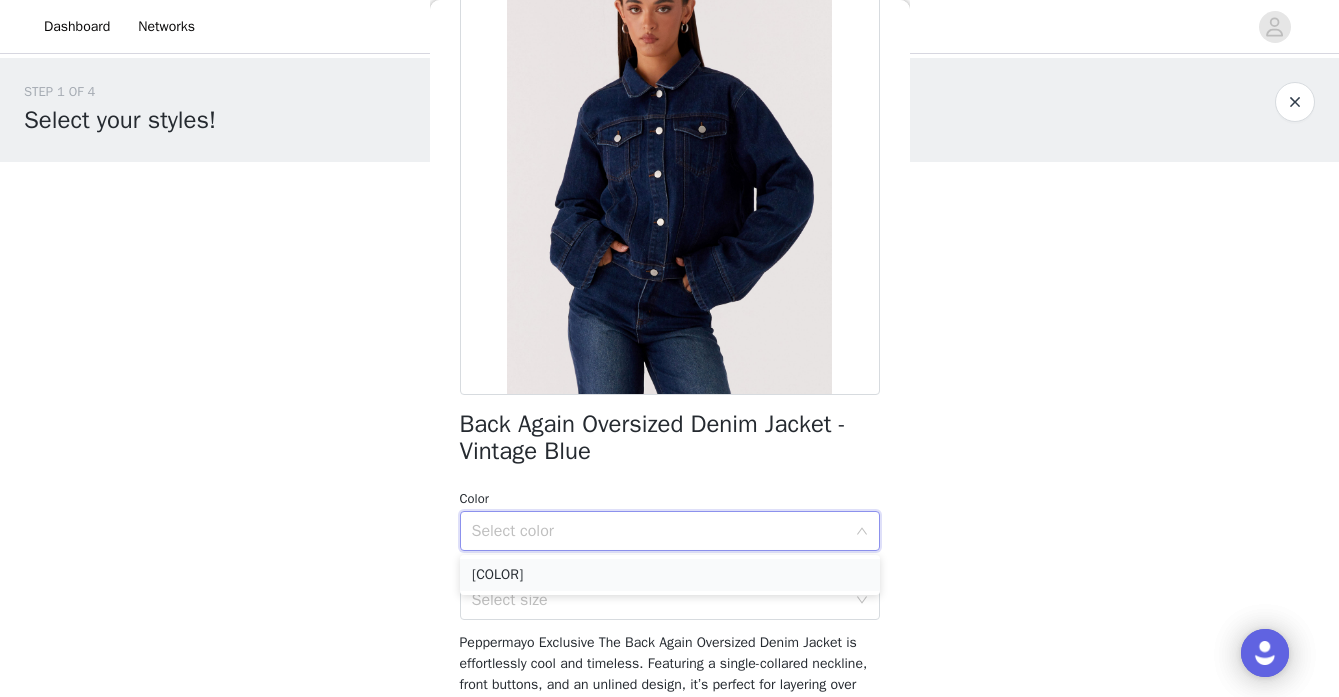 click on "[COLOR]" at bounding box center (670, 575) 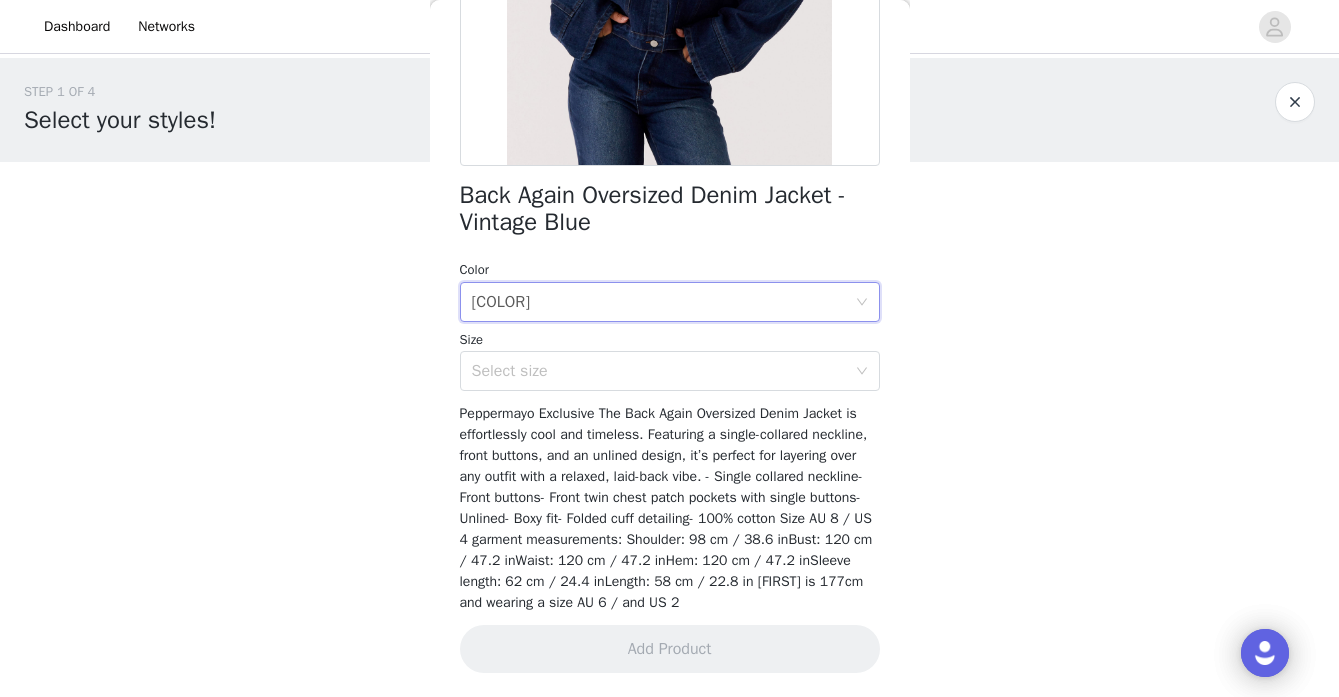 scroll, scrollTop: 405, scrollLeft: 0, axis: vertical 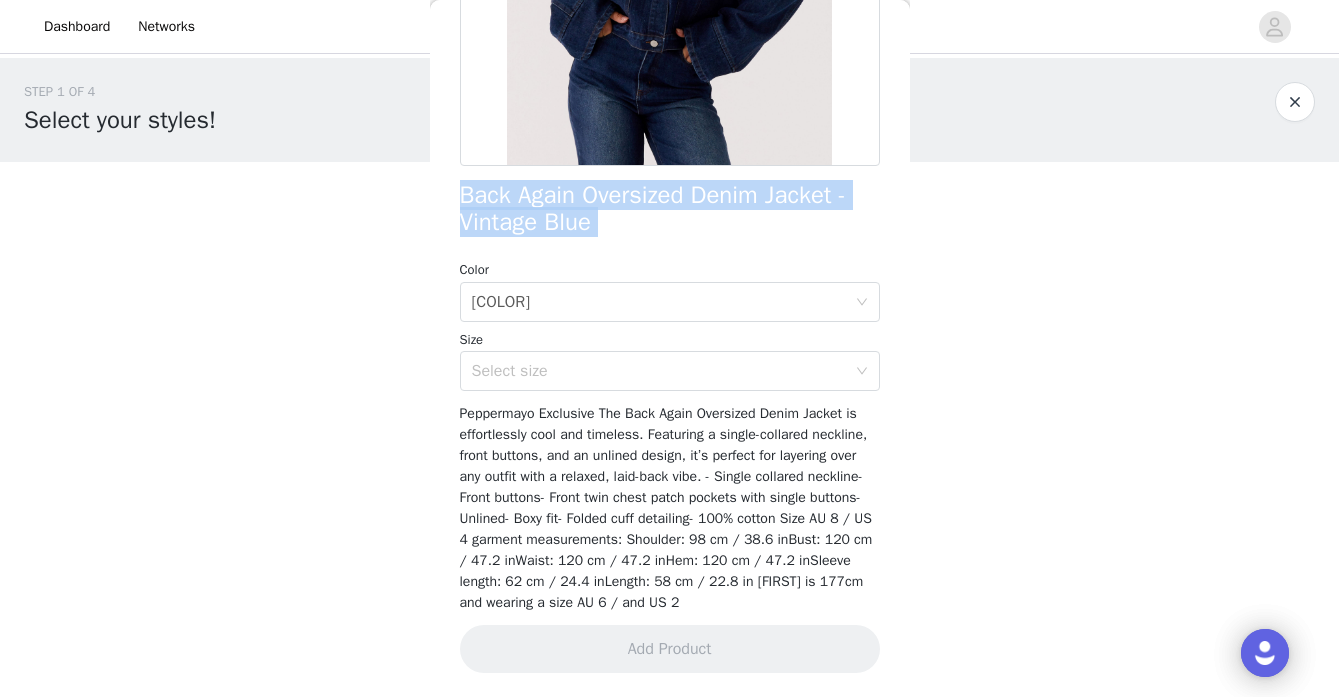 drag, startPoint x: 462, startPoint y: 170, endPoint x: 586, endPoint y: 218, distance: 132.96616 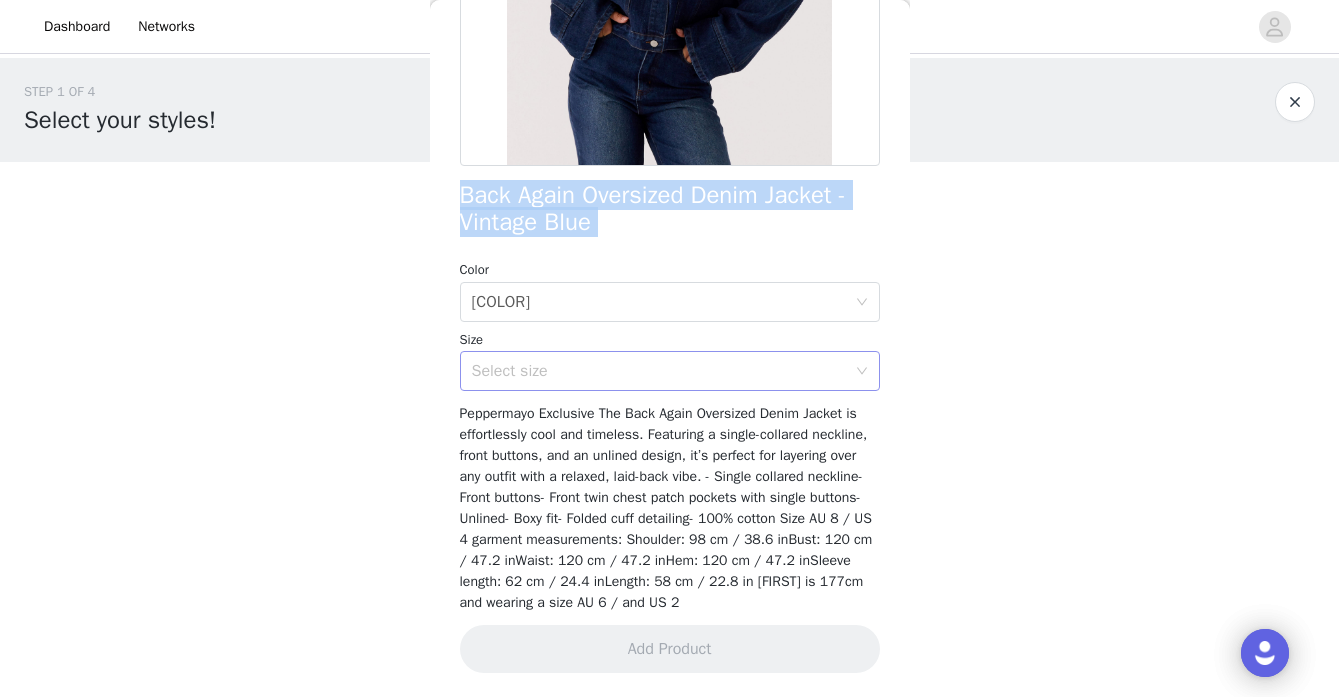 click on "Select size" at bounding box center [659, 371] 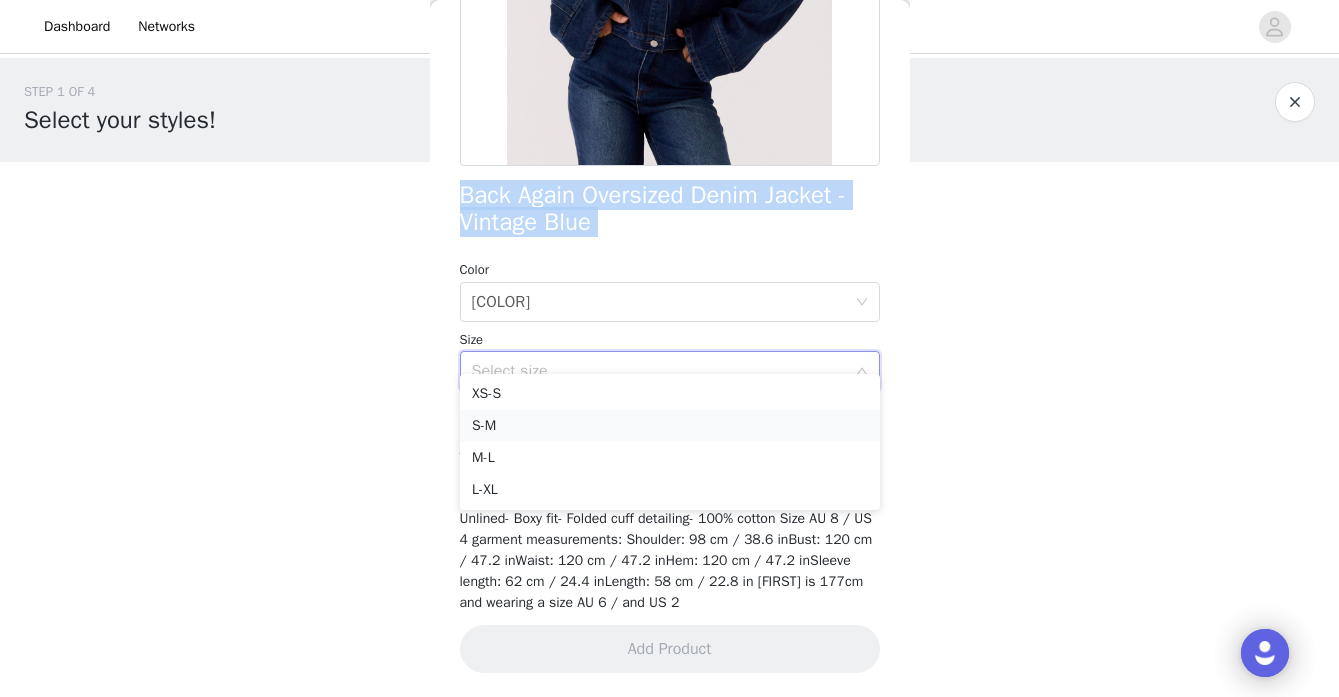 click on "S-M" at bounding box center [670, 426] 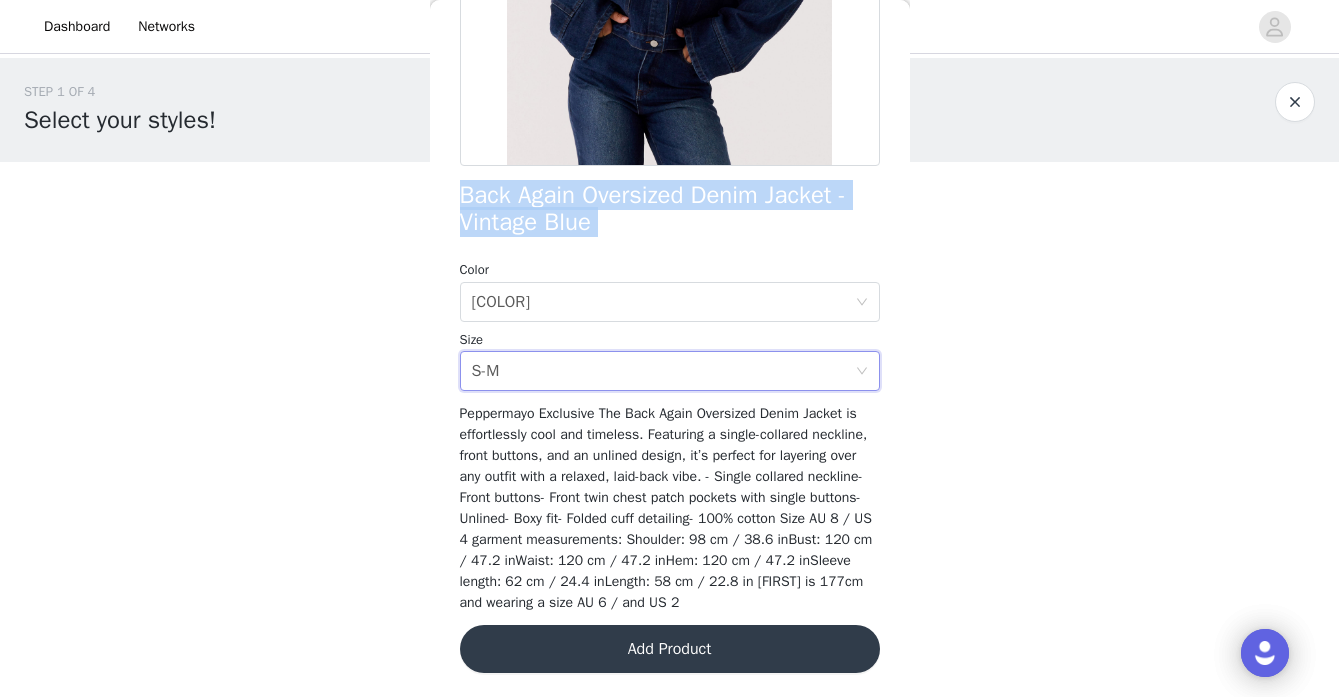 click on "Add Product" at bounding box center [670, 649] 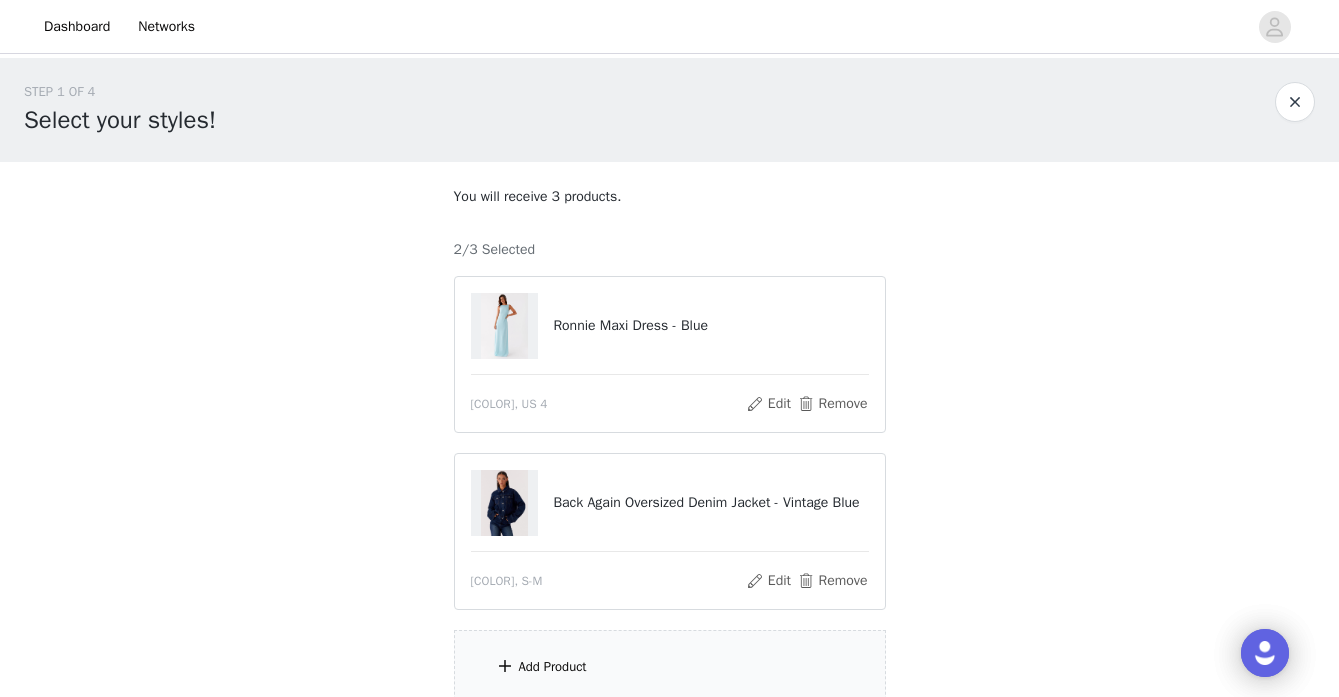 scroll, scrollTop: 175, scrollLeft: 0, axis: vertical 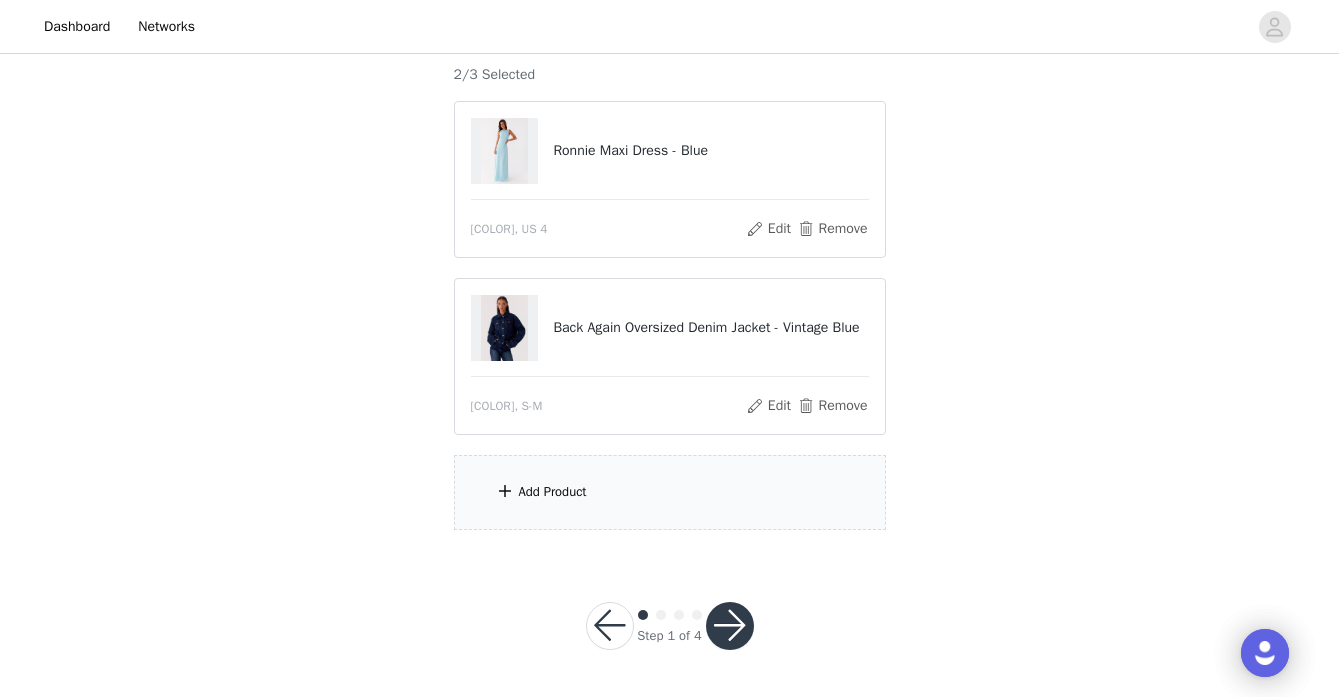 click on "Add Product" at bounding box center [670, 492] 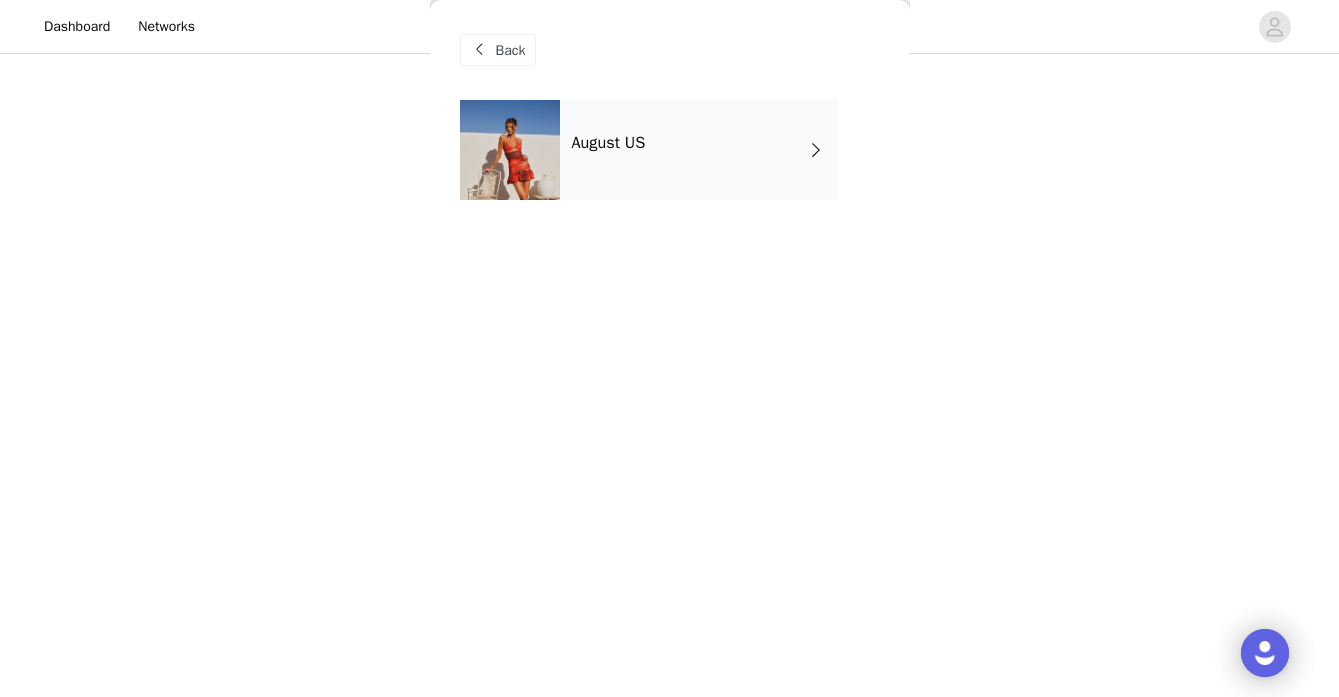 click on "August US" at bounding box center [699, 150] 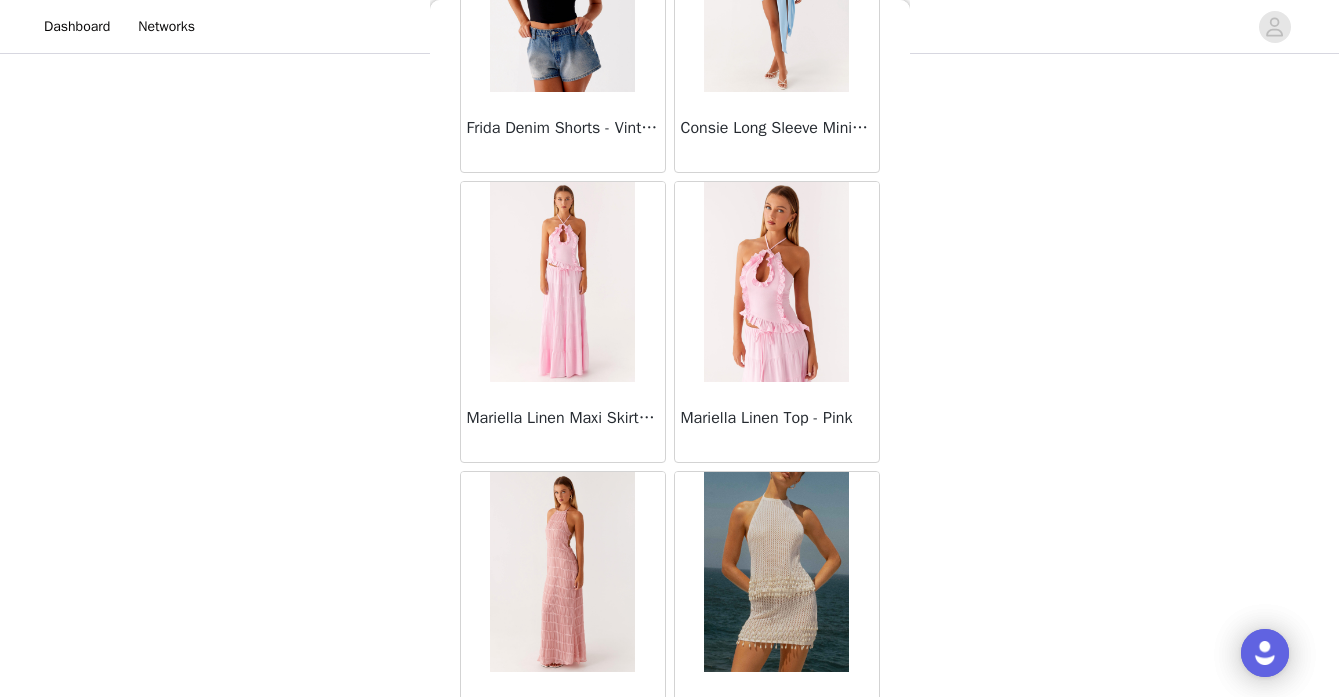 scroll, scrollTop: 2363, scrollLeft: 0, axis: vertical 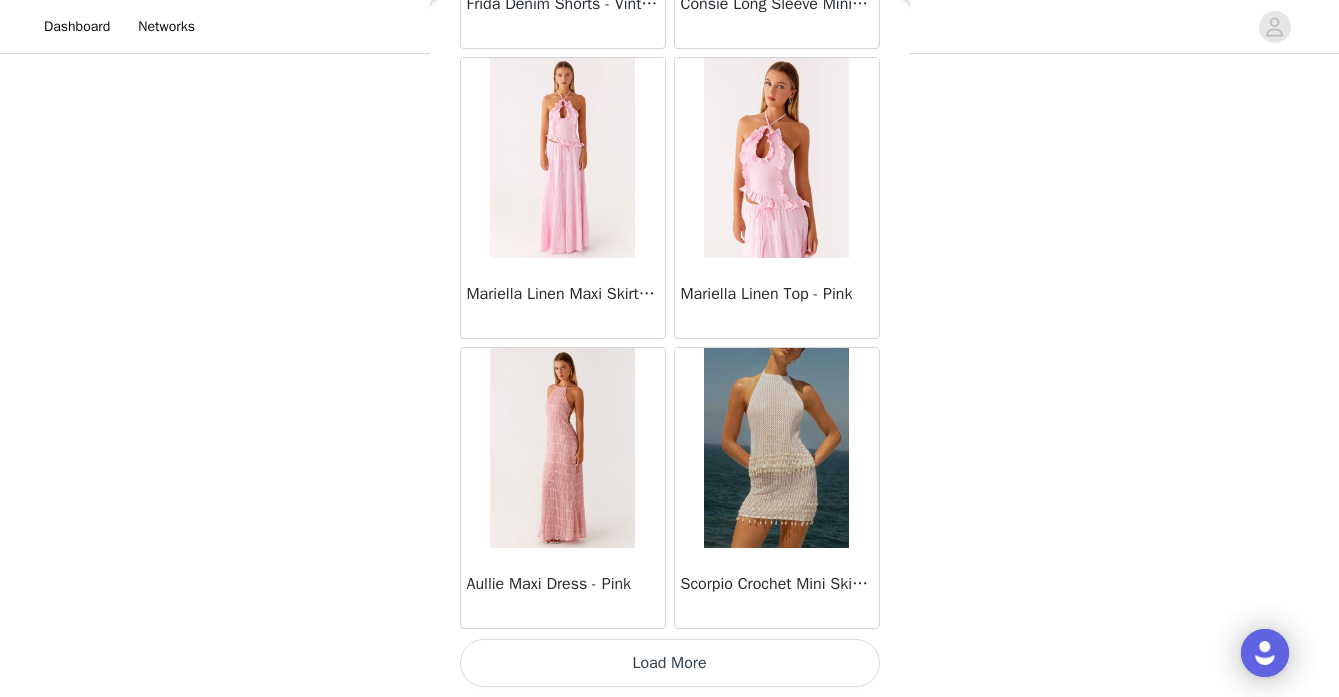 click on "Load More" at bounding box center [670, 663] 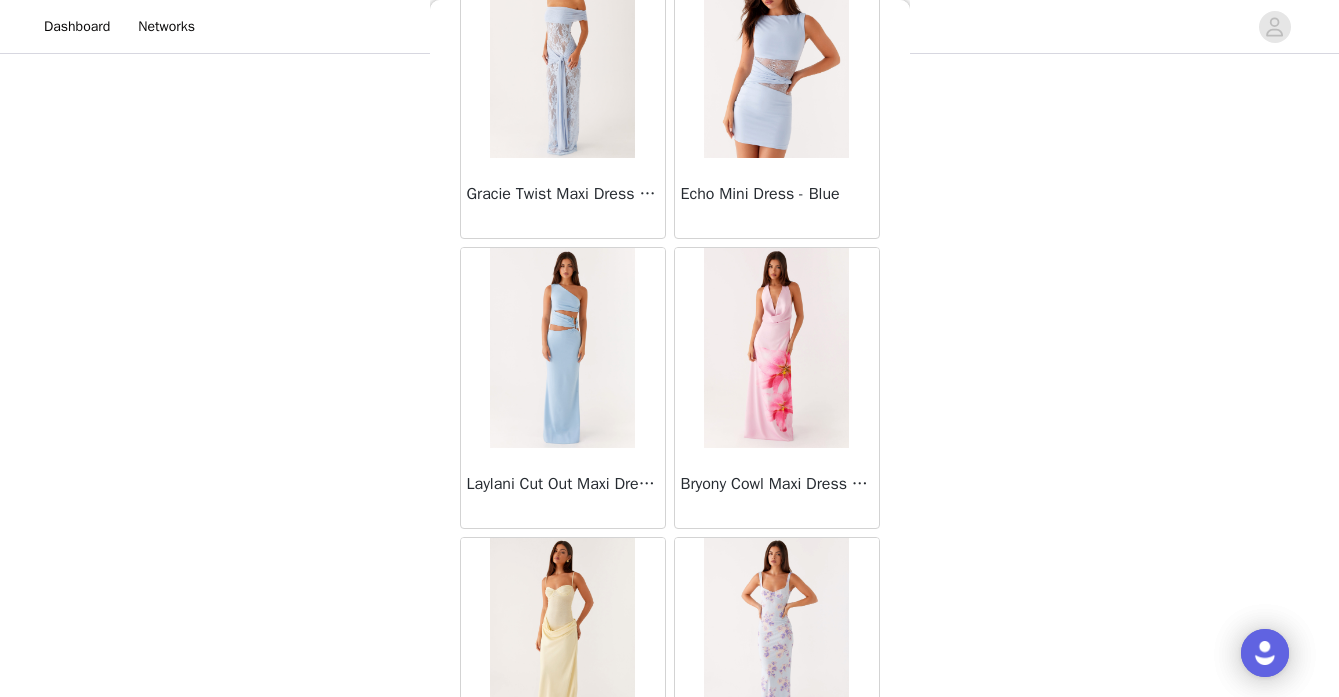 scroll, scrollTop: 5263, scrollLeft: 0, axis: vertical 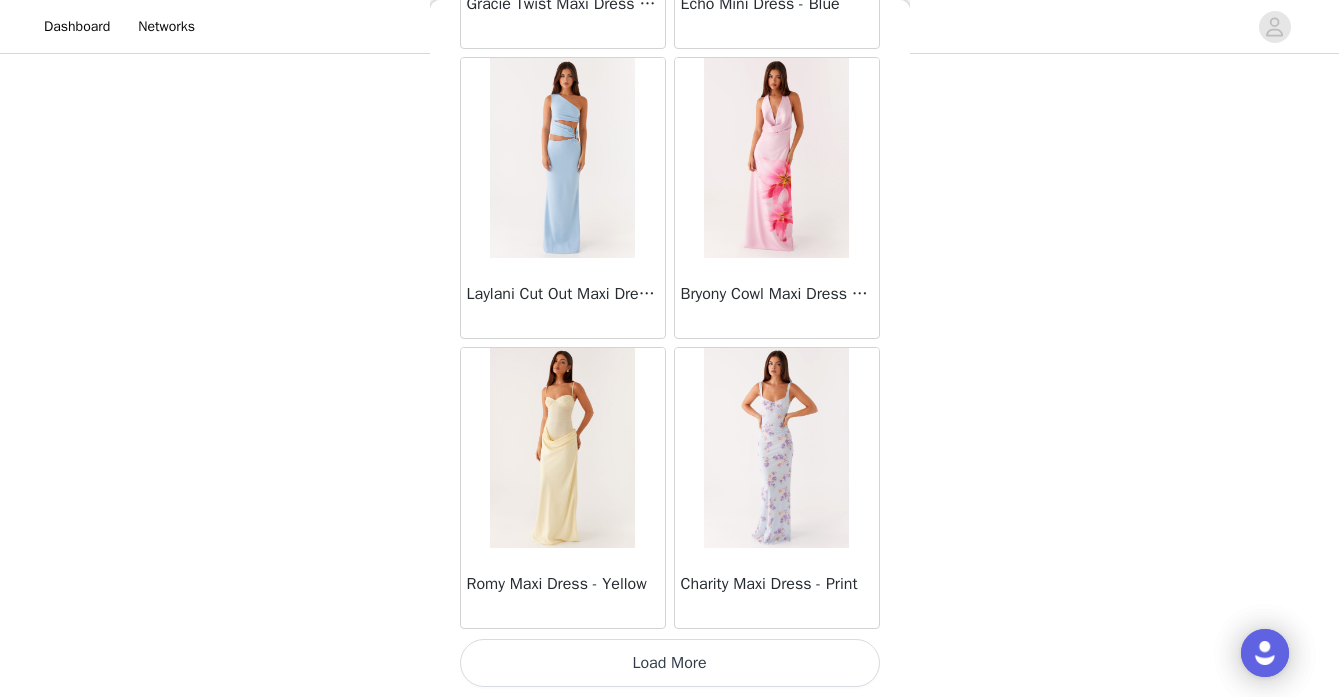 click on "Load More" at bounding box center (670, 663) 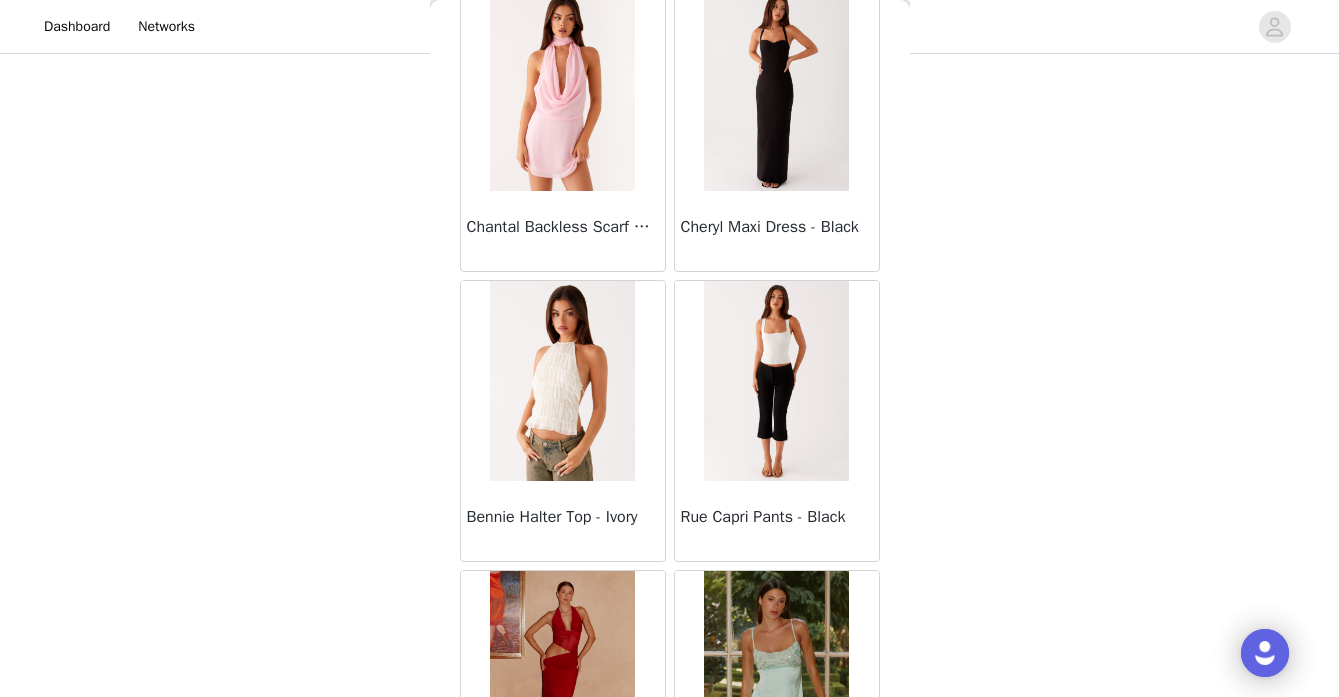 scroll, scrollTop: 8163, scrollLeft: 0, axis: vertical 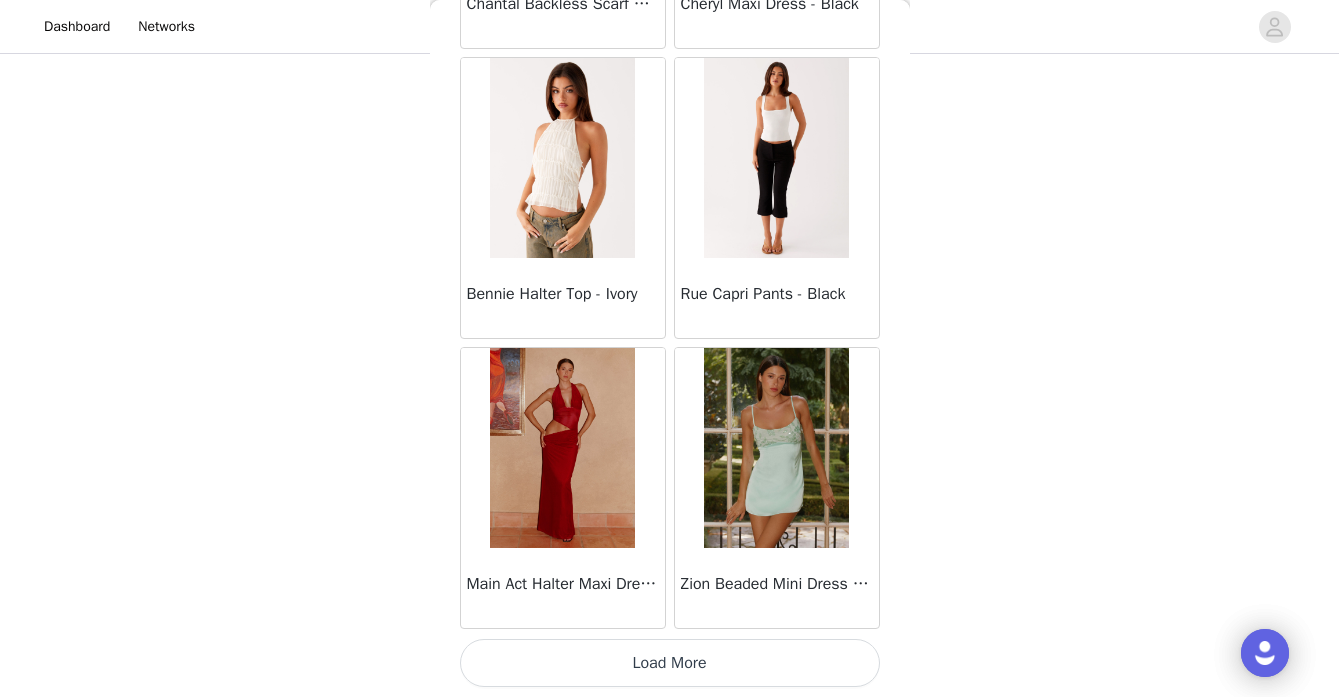 click on "Load More" at bounding box center [670, 663] 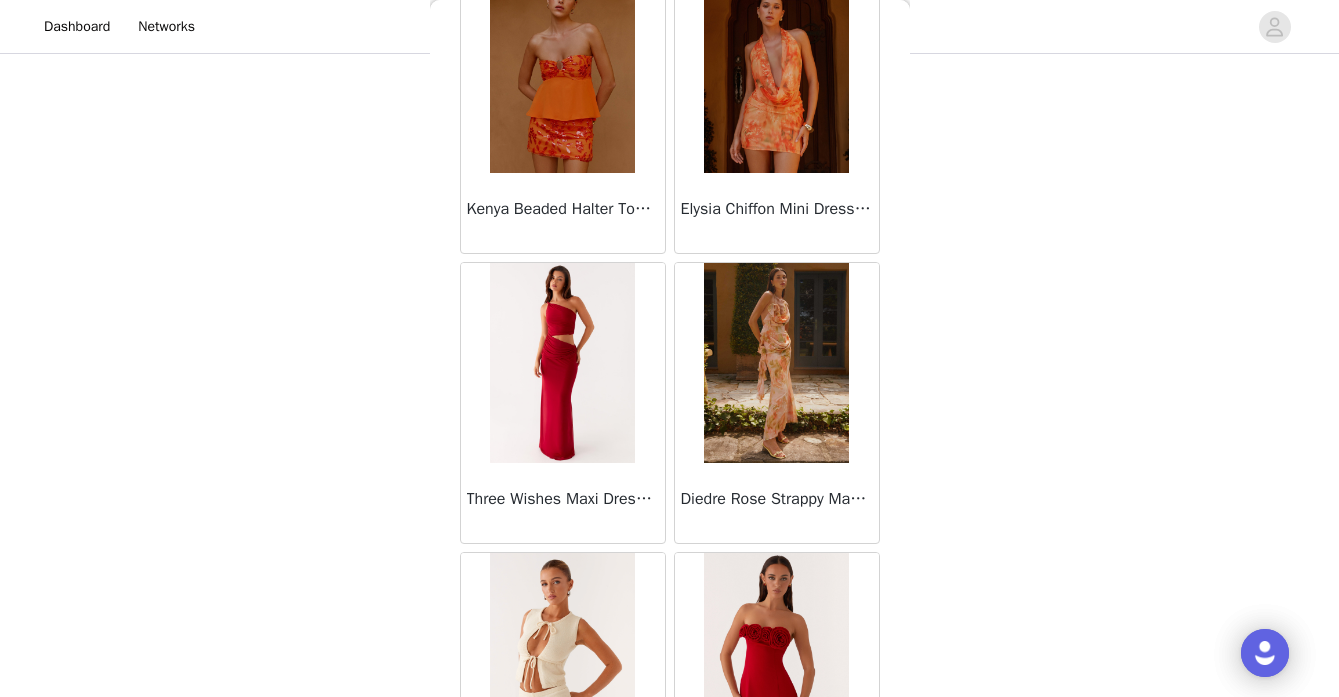 scroll, scrollTop: 11063, scrollLeft: 0, axis: vertical 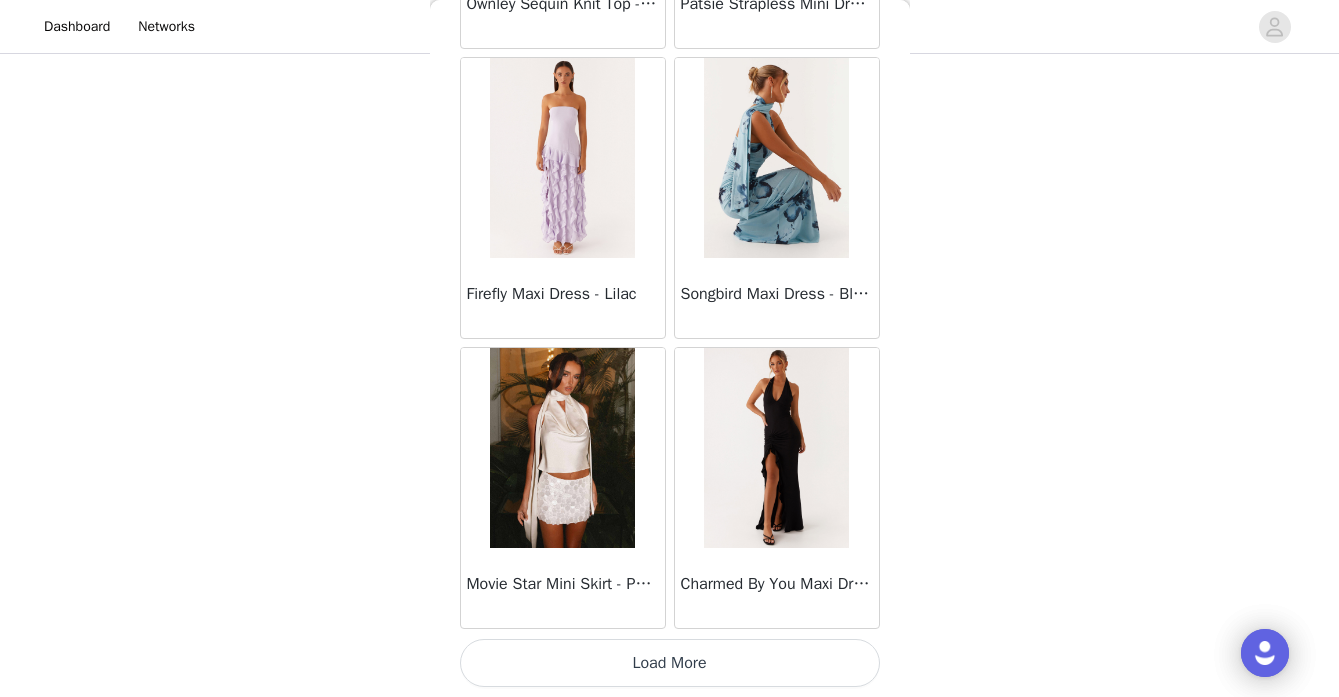 click on "Load More" at bounding box center (670, 663) 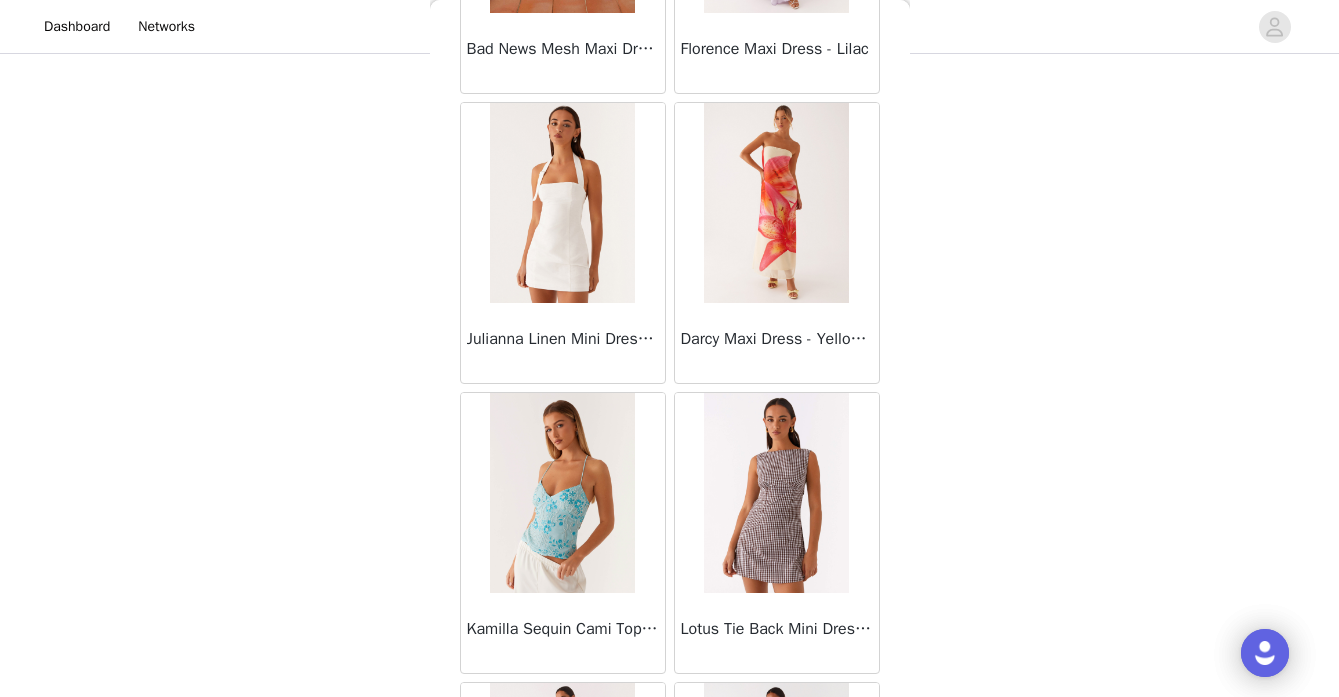 scroll, scrollTop: 13963, scrollLeft: 0, axis: vertical 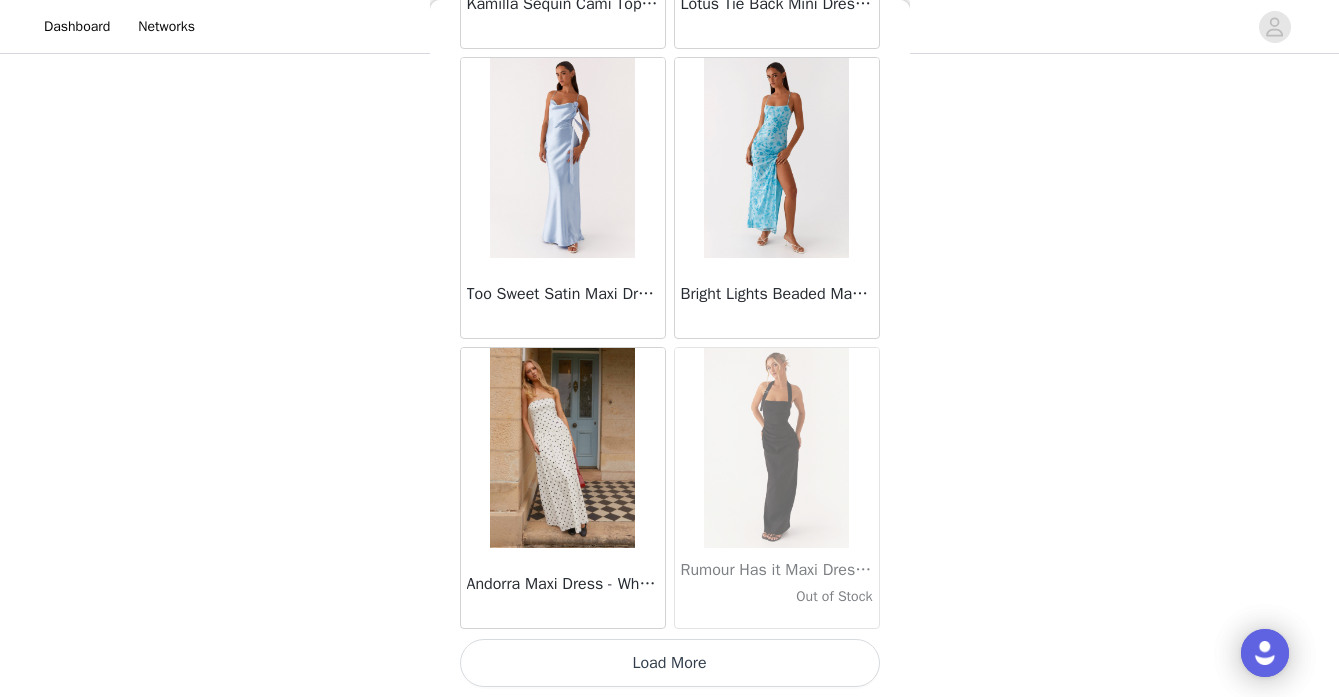 click on "Load More" at bounding box center (670, 663) 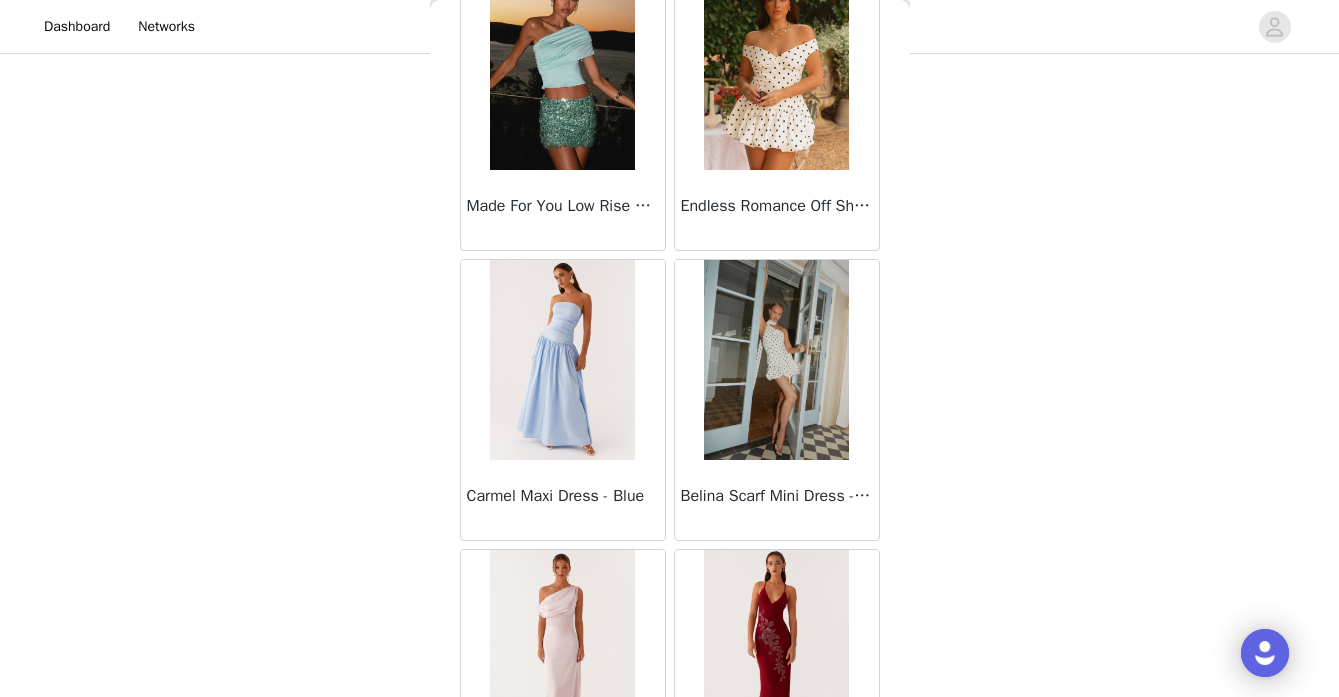 scroll, scrollTop: 16863, scrollLeft: 0, axis: vertical 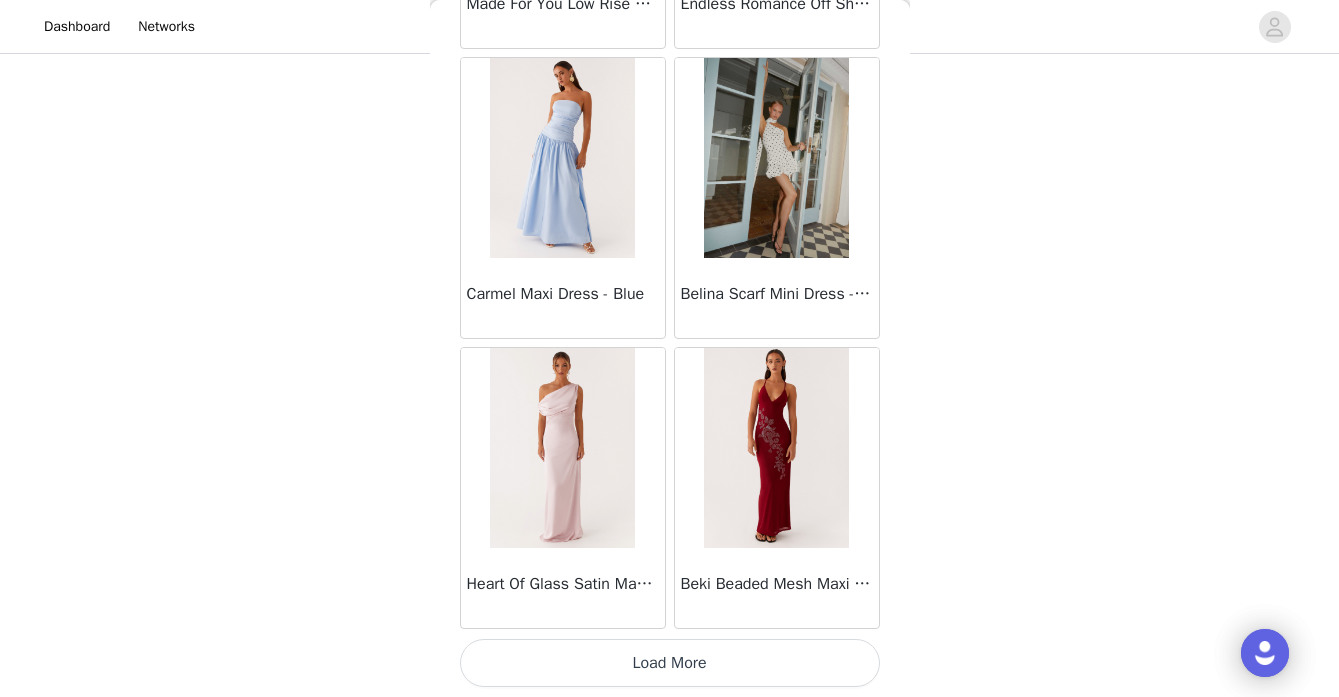 click on "Load More" at bounding box center [670, 663] 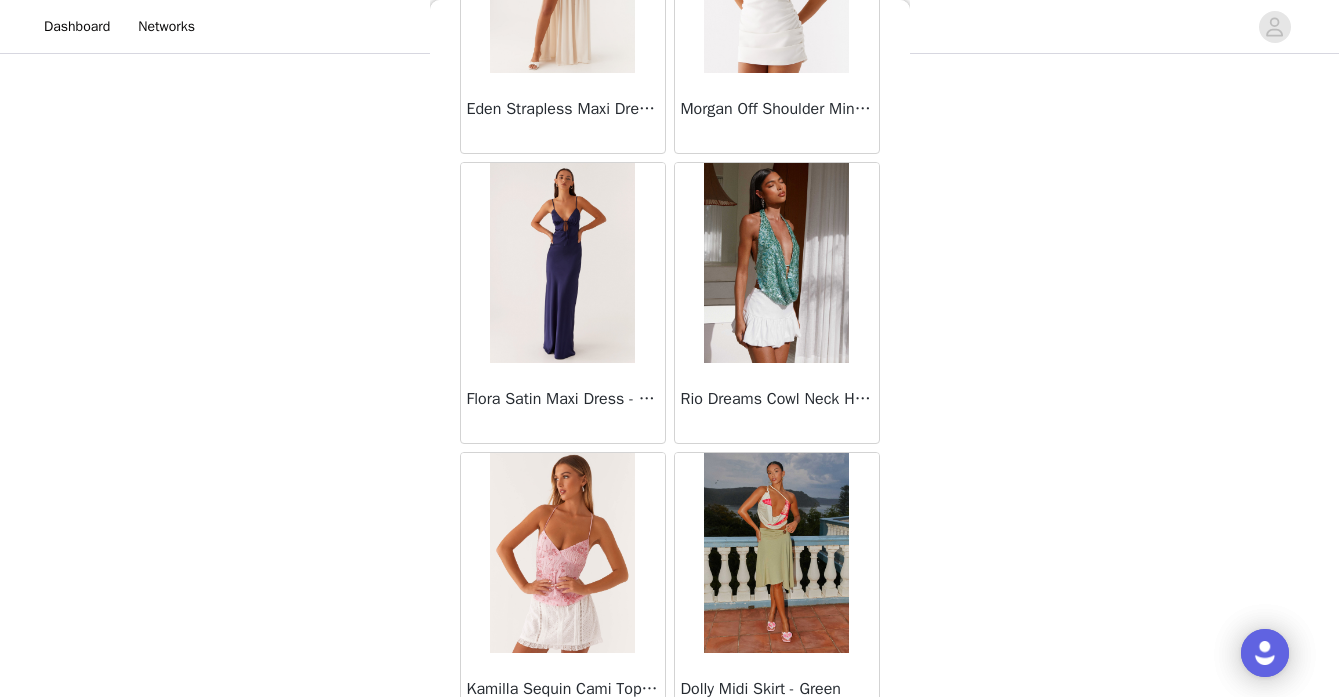 scroll, scrollTop: 19763, scrollLeft: 0, axis: vertical 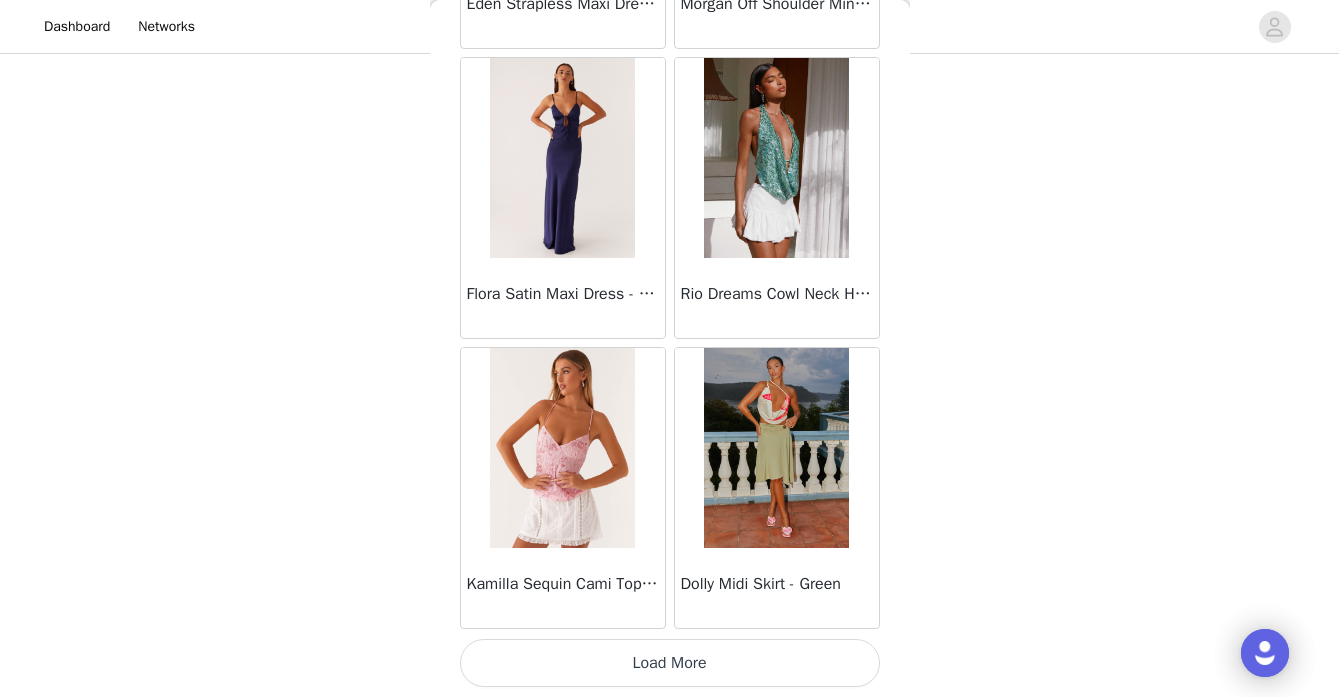 click on "Load More" at bounding box center (670, 663) 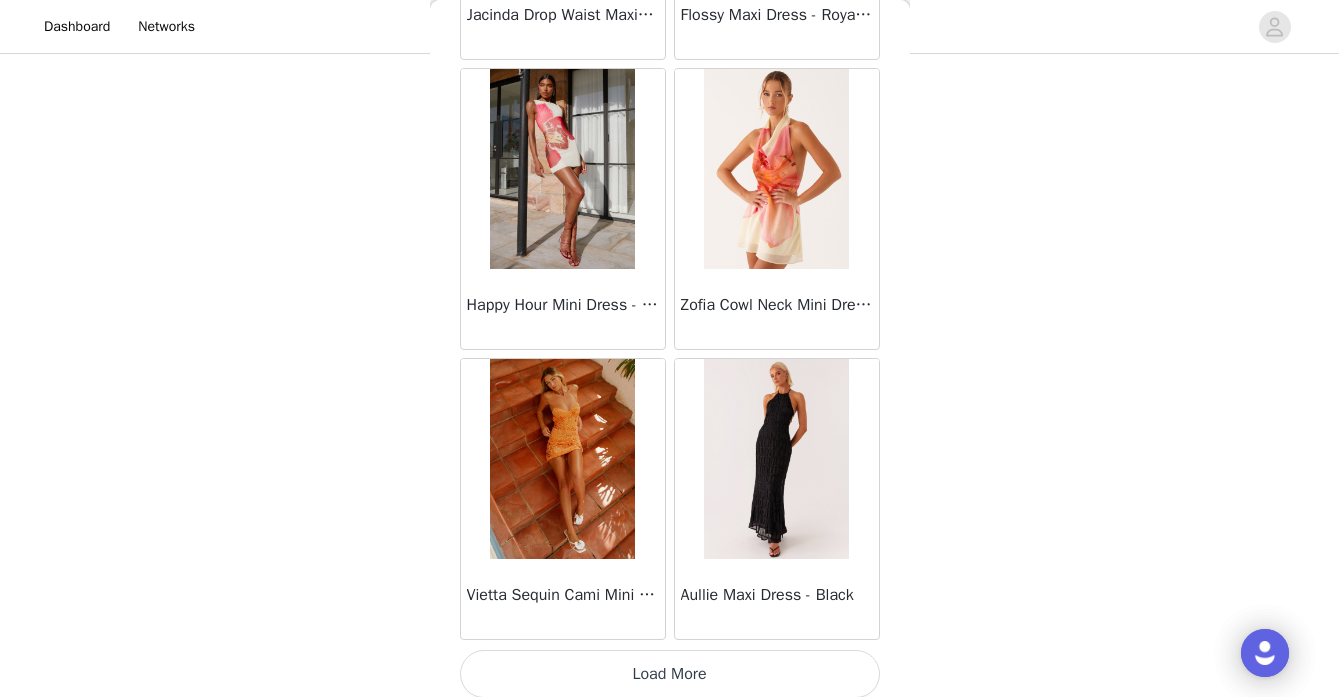 scroll, scrollTop: 22663, scrollLeft: 0, axis: vertical 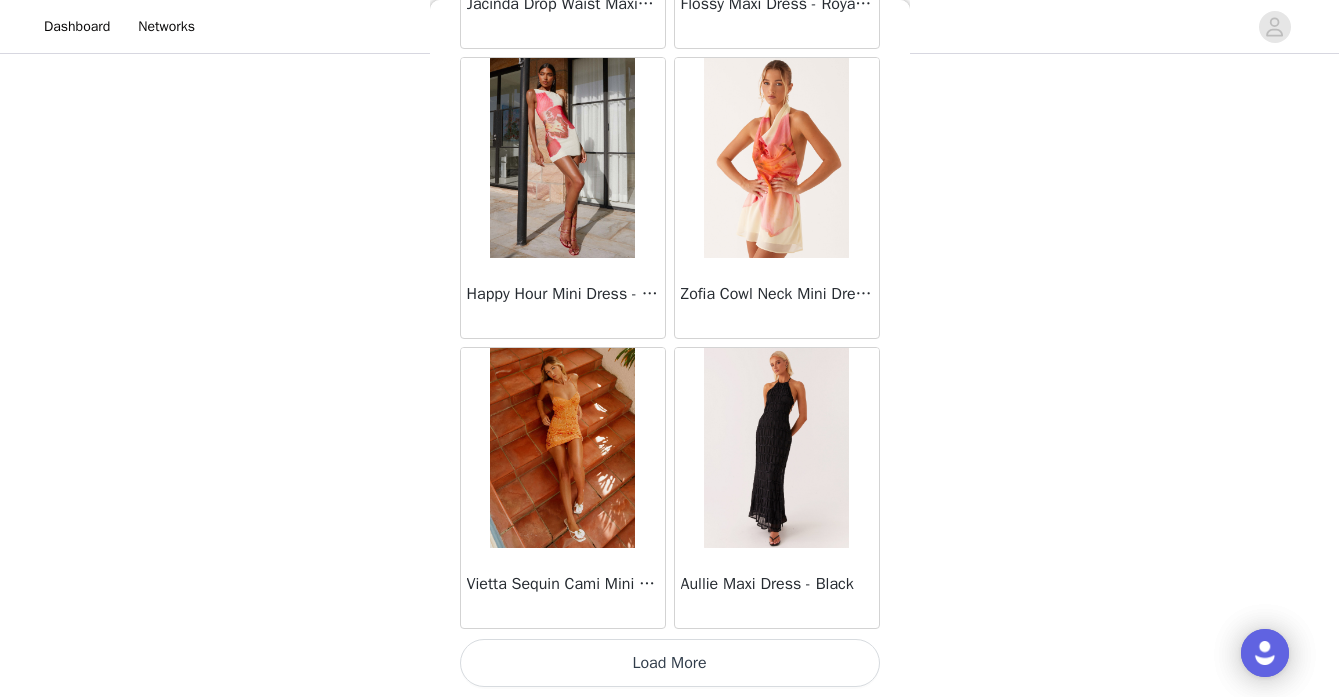 click on "Load More" at bounding box center (670, 663) 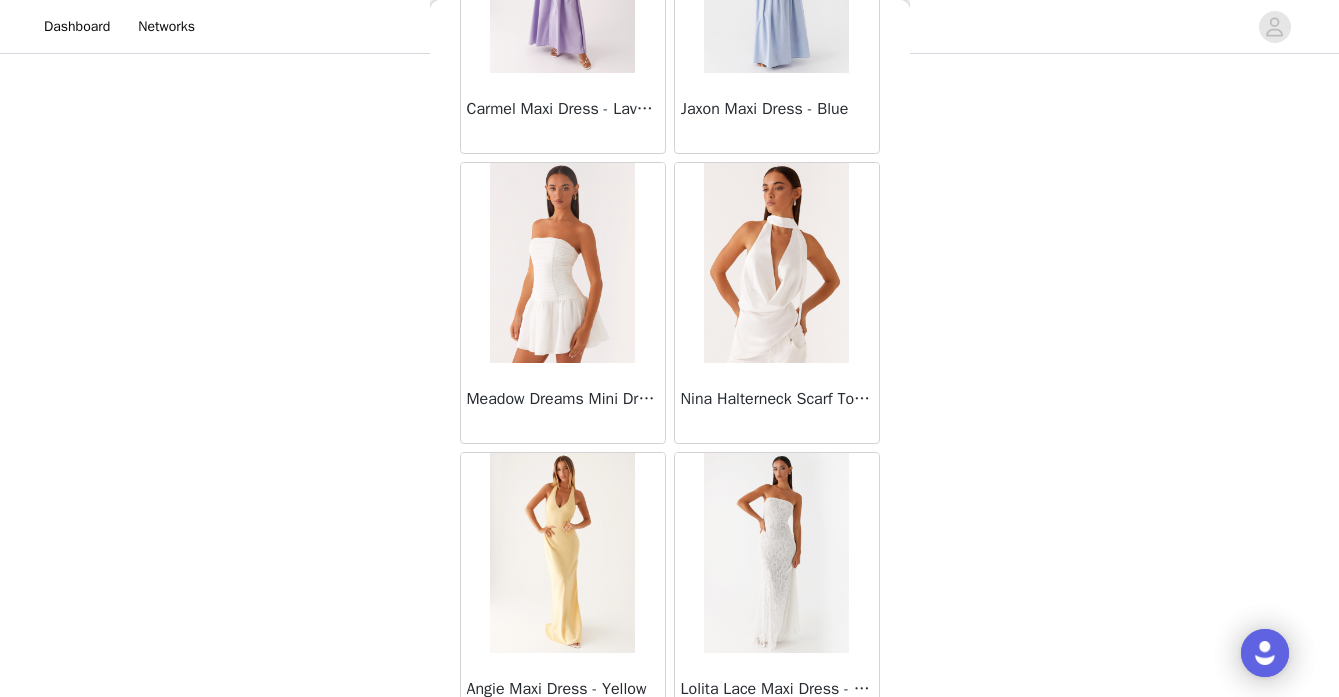 scroll, scrollTop: 25563, scrollLeft: 0, axis: vertical 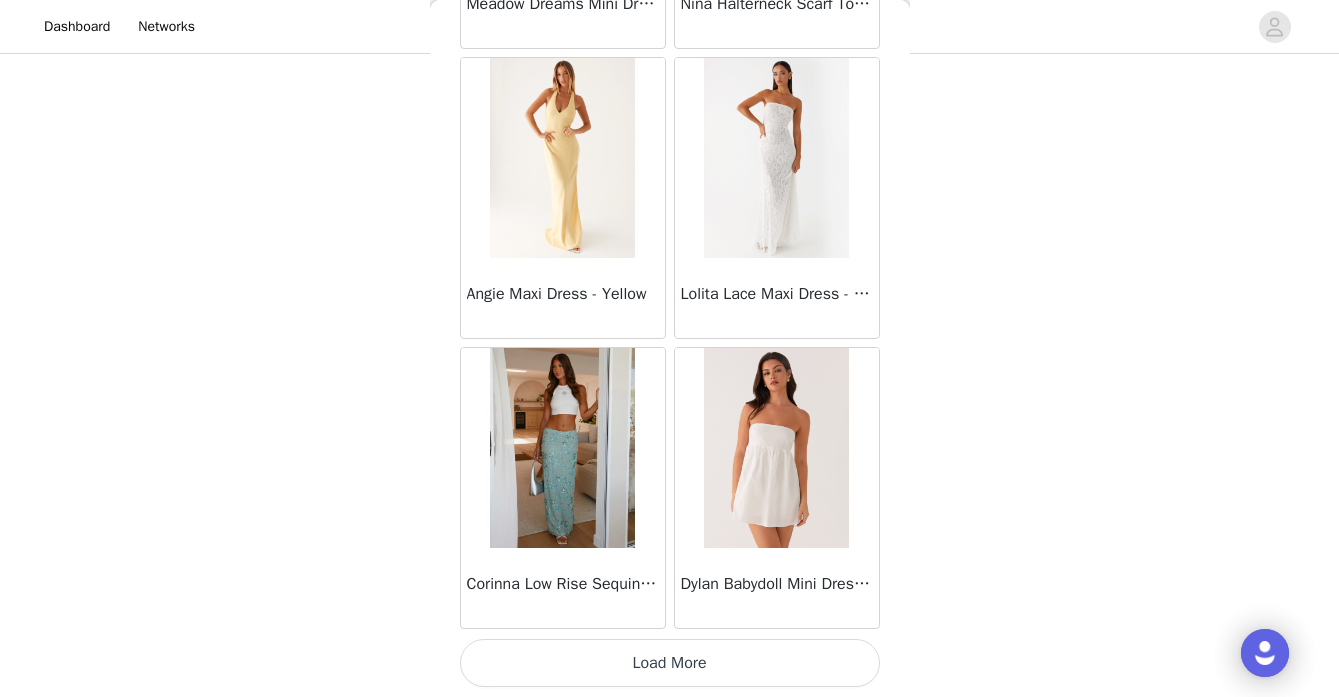 click on "Load More" at bounding box center (670, 663) 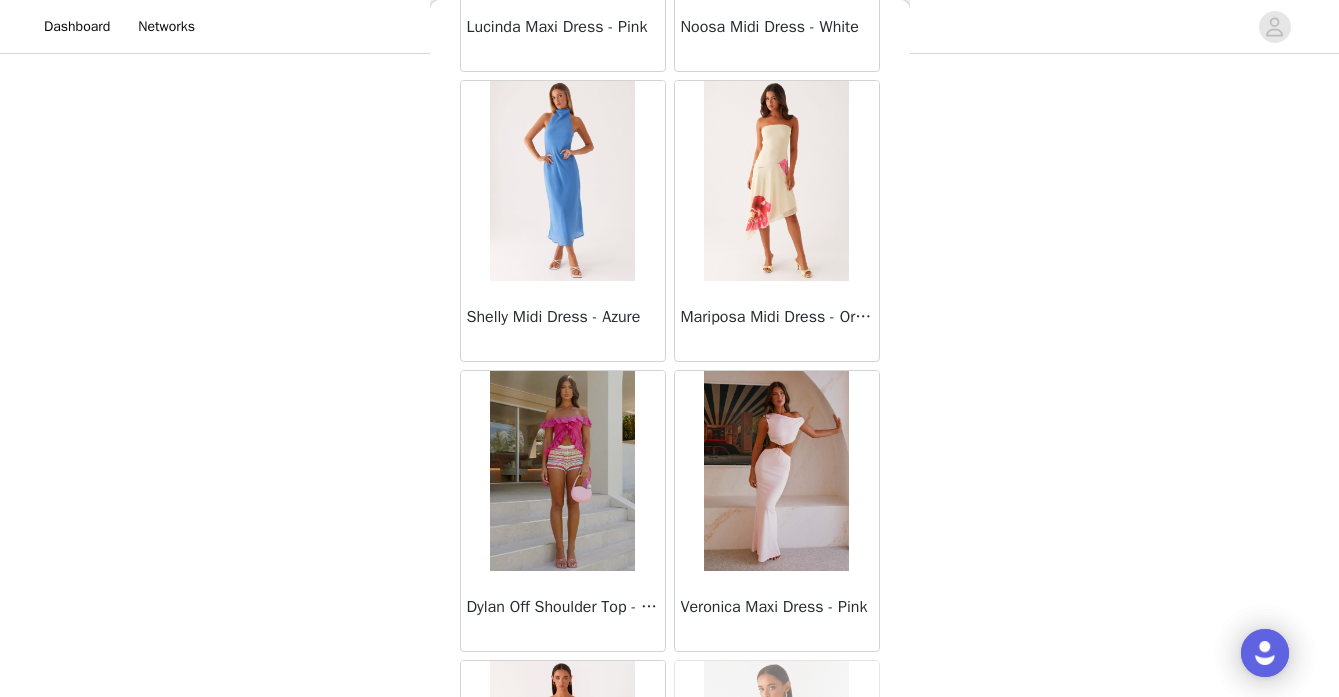 scroll, scrollTop: 28463, scrollLeft: 0, axis: vertical 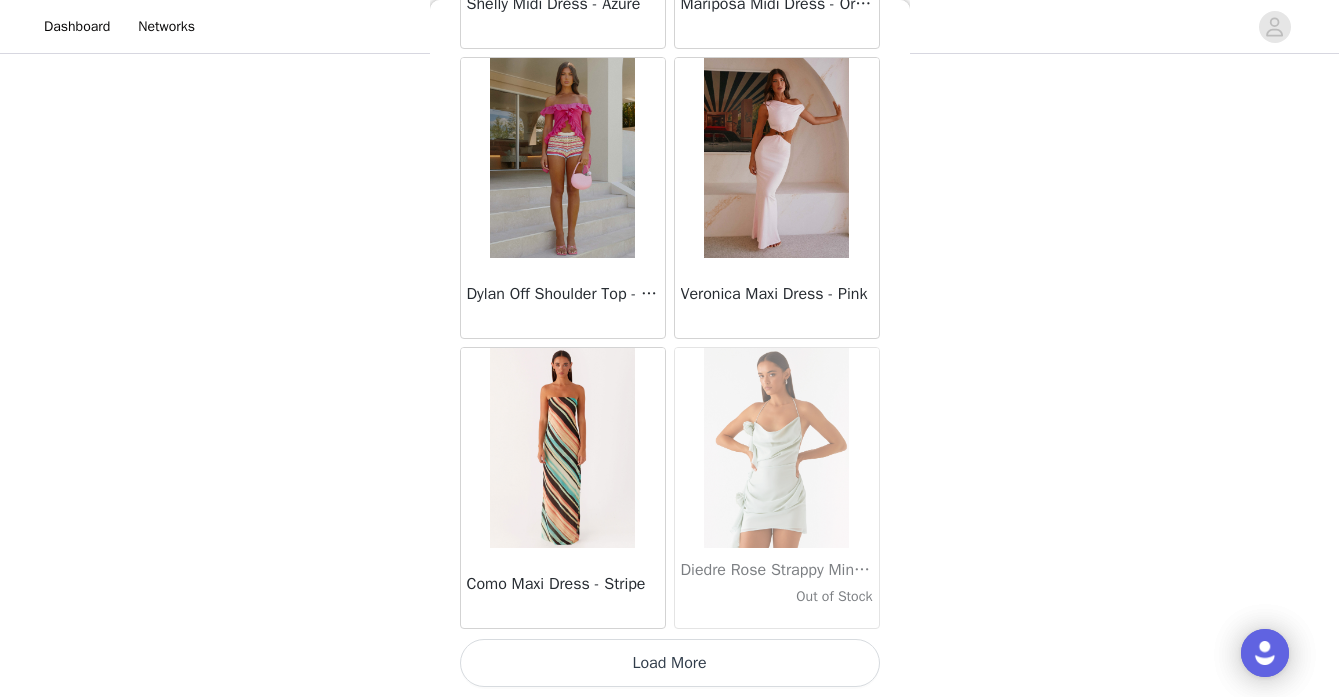 click on "Load More" at bounding box center [670, 663] 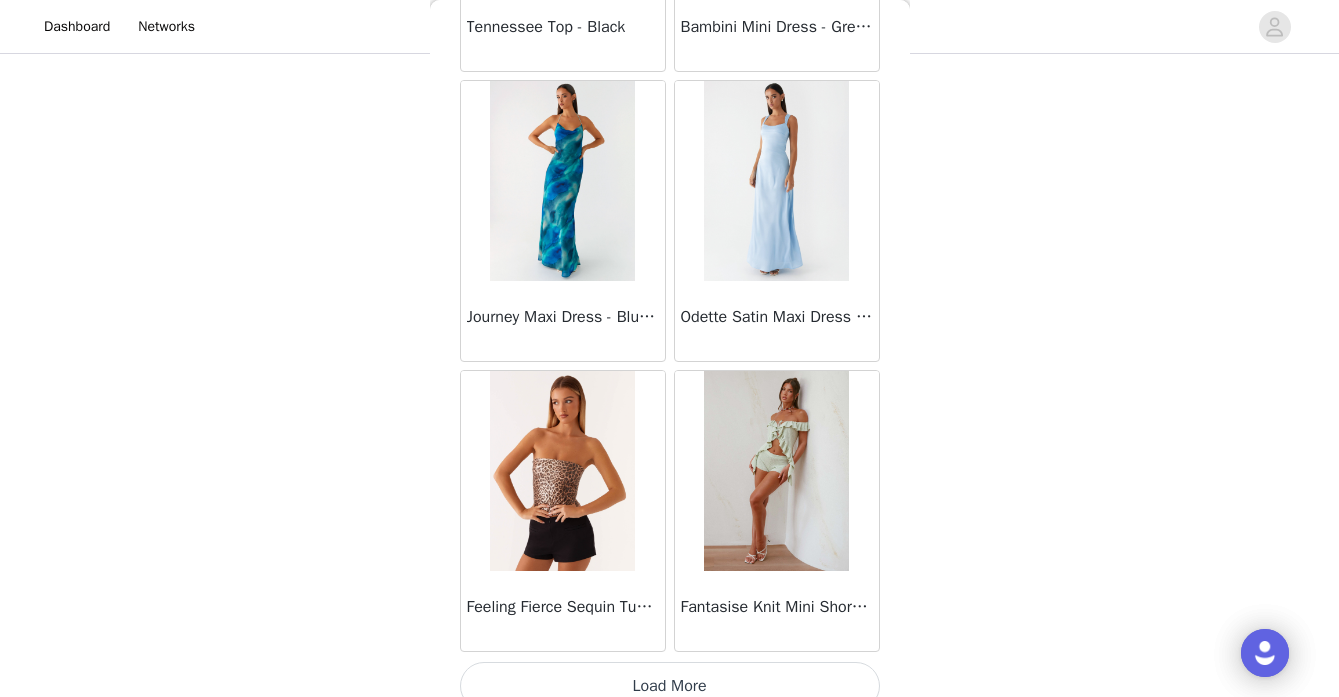 scroll, scrollTop: 31363, scrollLeft: 0, axis: vertical 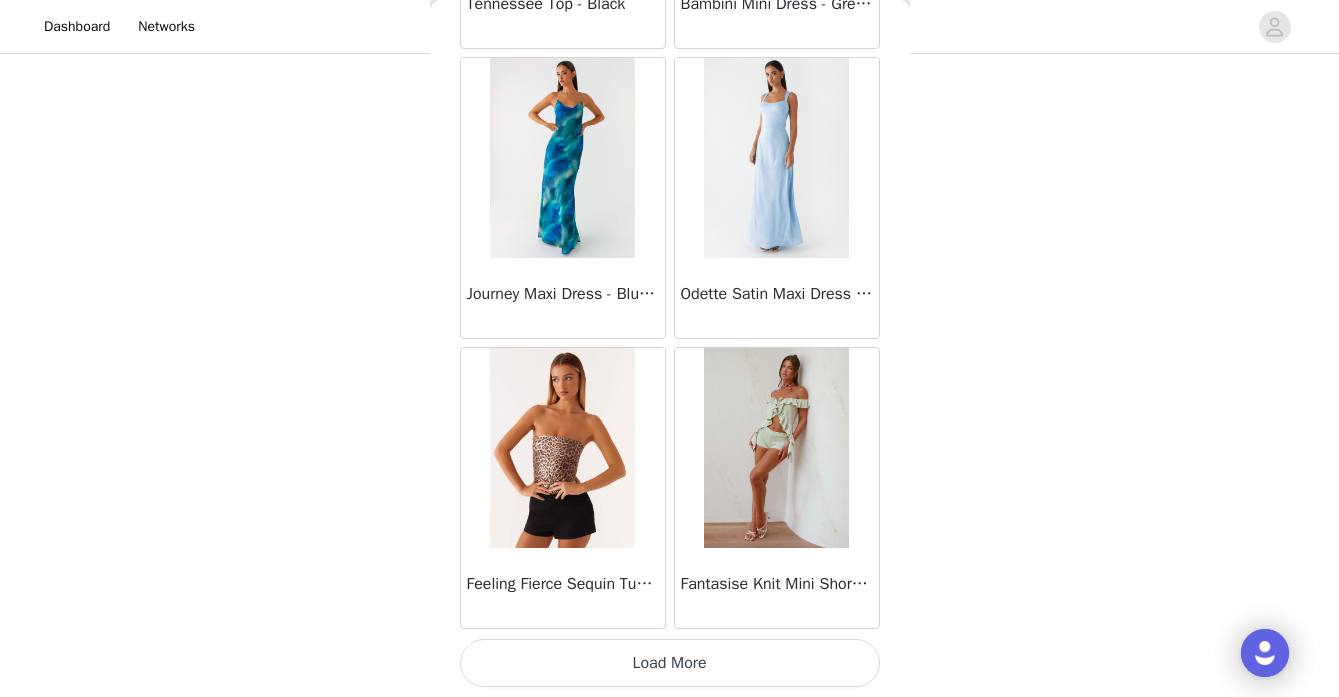 click on "Load More" at bounding box center [670, 663] 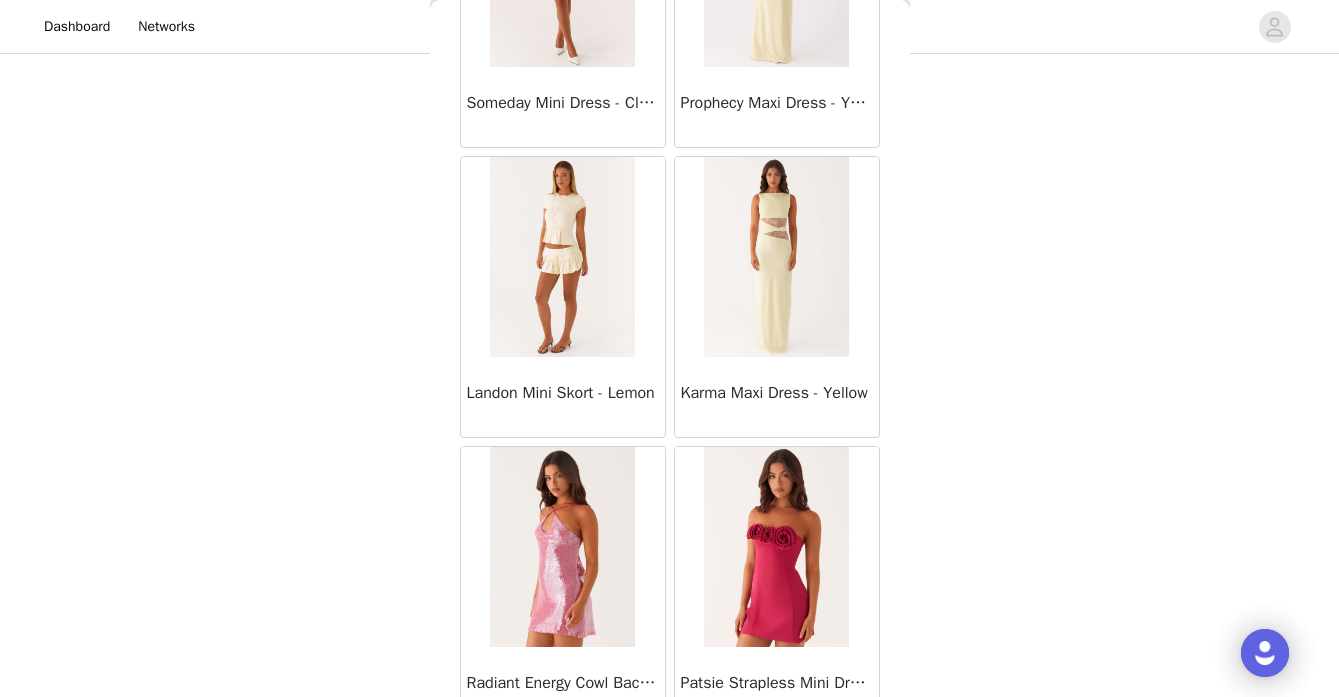 scroll, scrollTop: 34263, scrollLeft: 0, axis: vertical 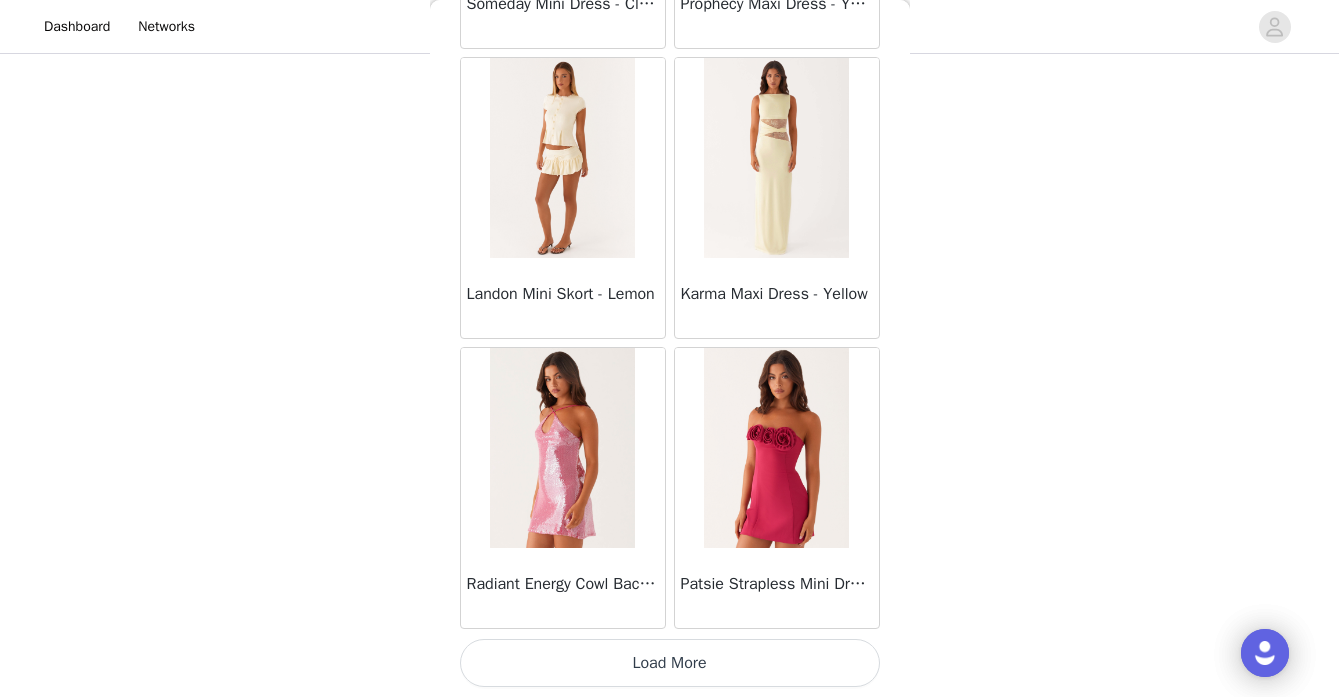 click on "Load More" at bounding box center [670, 663] 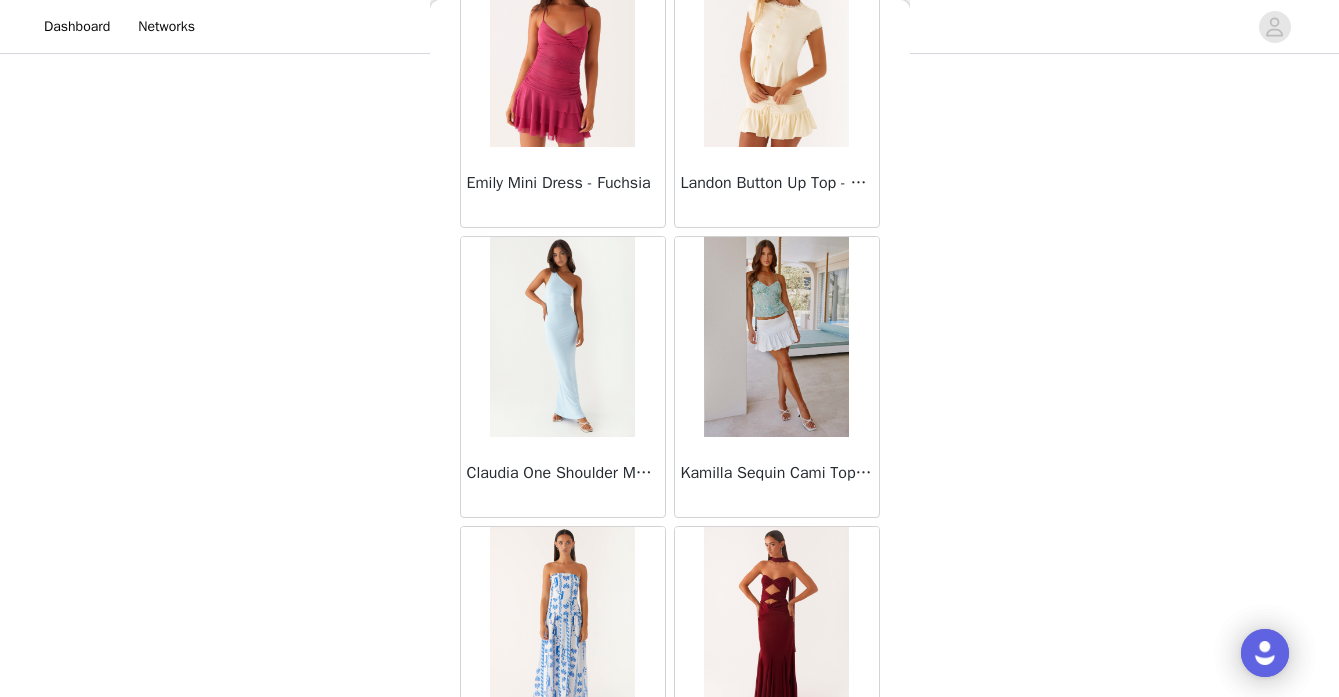scroll, scrollTop: 37163, scrollLeft: 0, axis: vertical 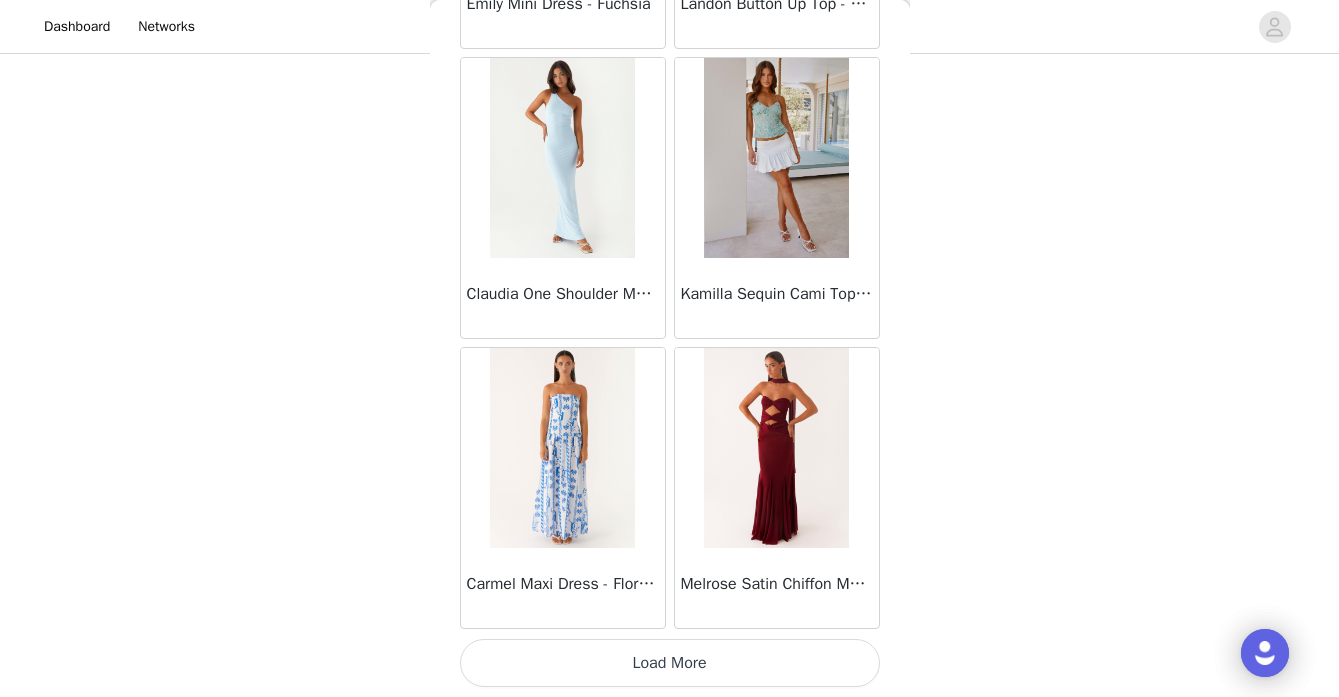 click on "Load More" at bounding box center [670, 663] 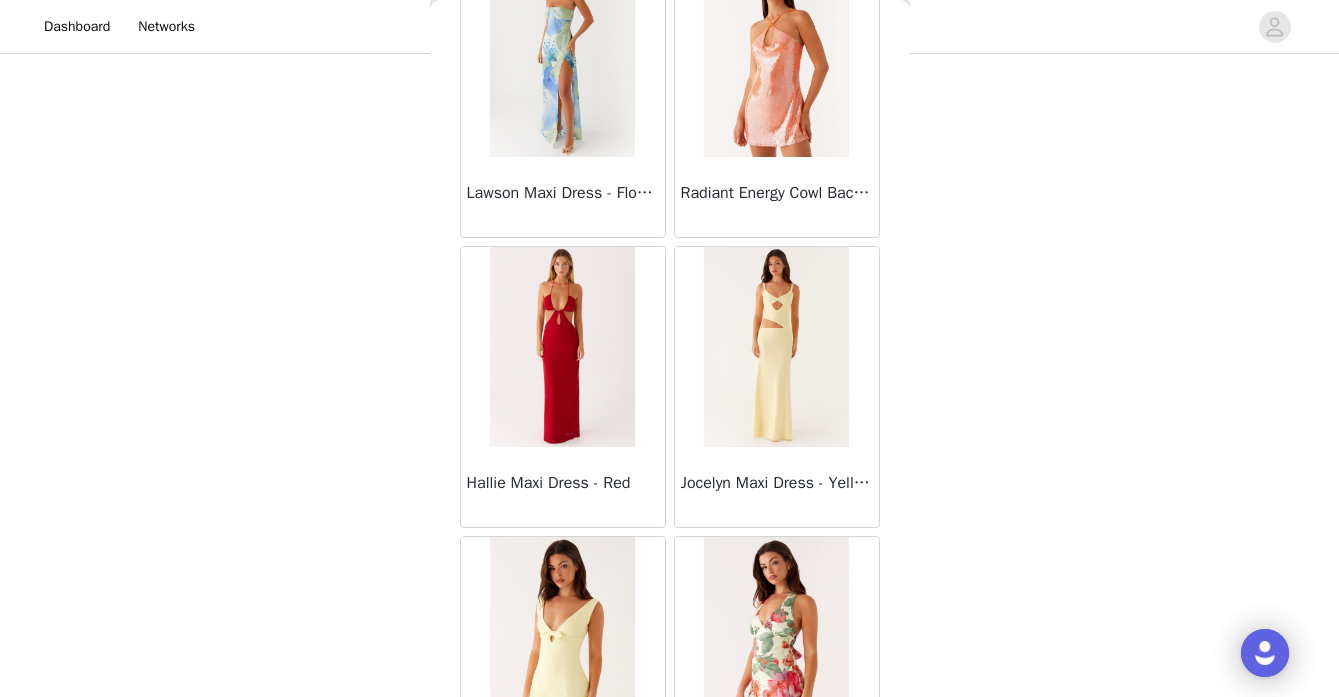 scroll, scrollTop: 40063, scrollLeft: 0, axis: vertical 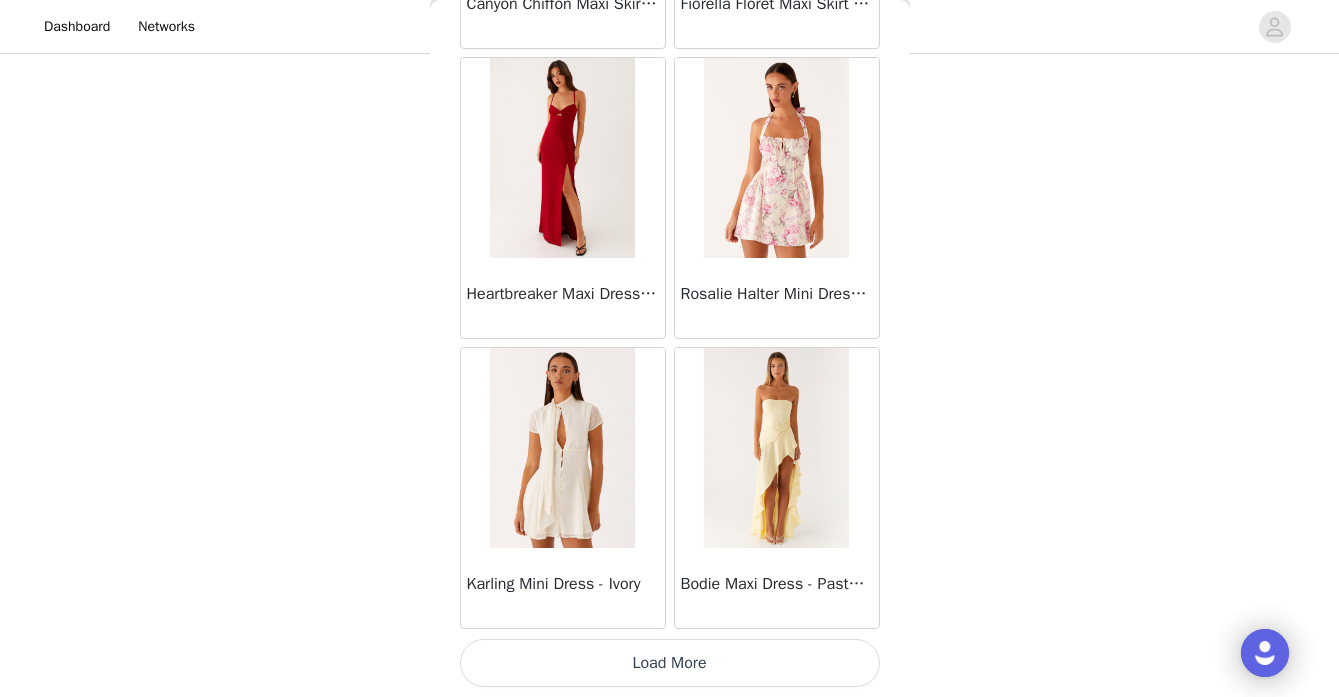 click on "Load More" at bounding box center (670, 663) 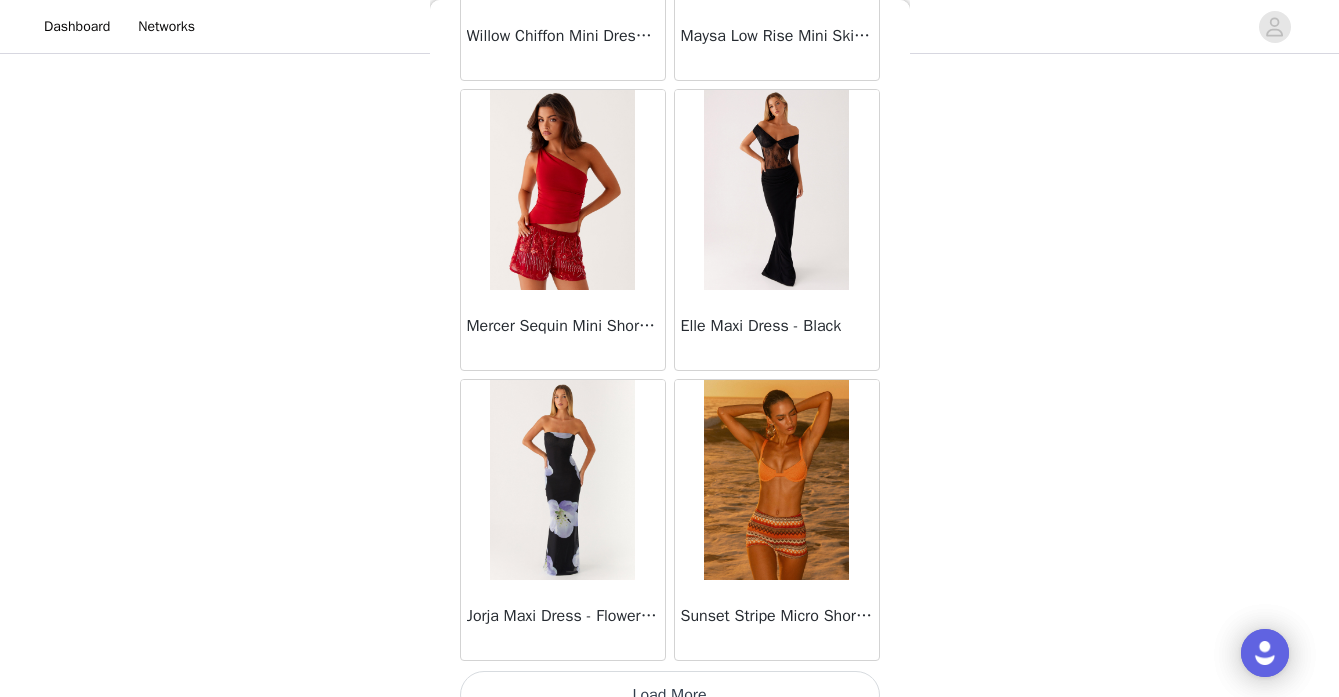 scroll, scrollTop: 42963, scrollLeft: 0, axis: vertical 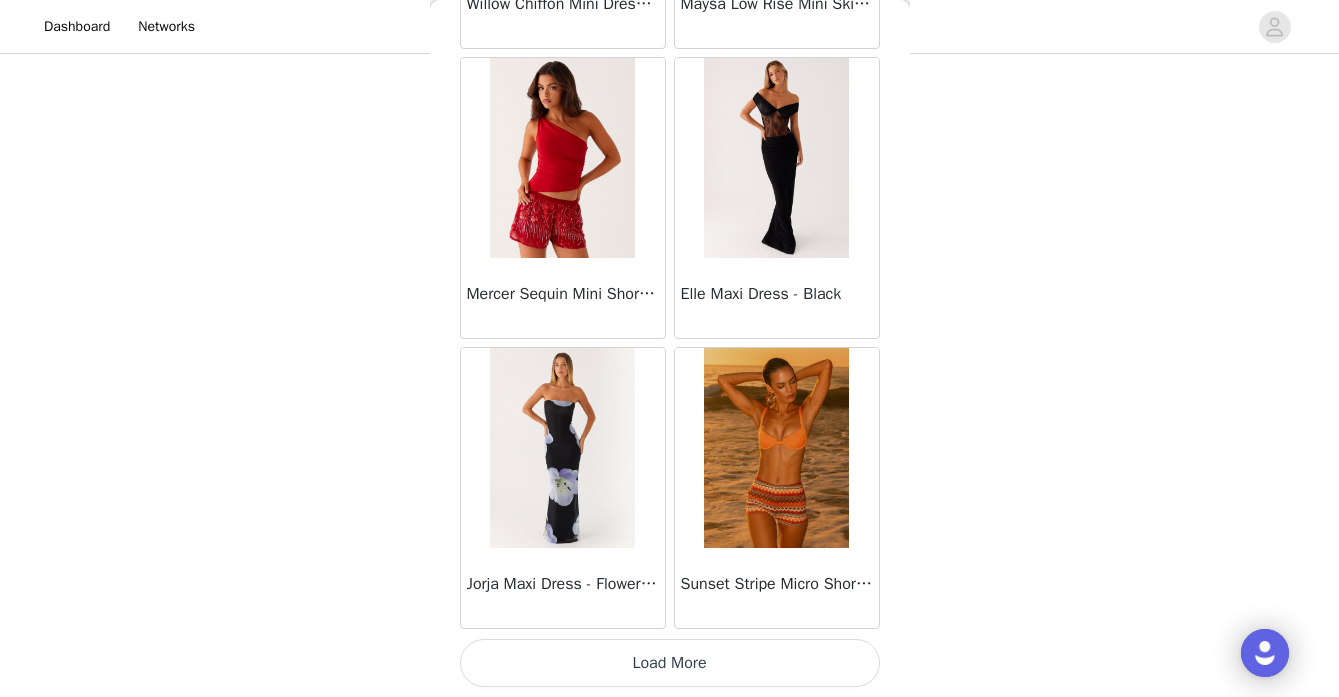 click on "Load More" at bounding box center [670, 663] 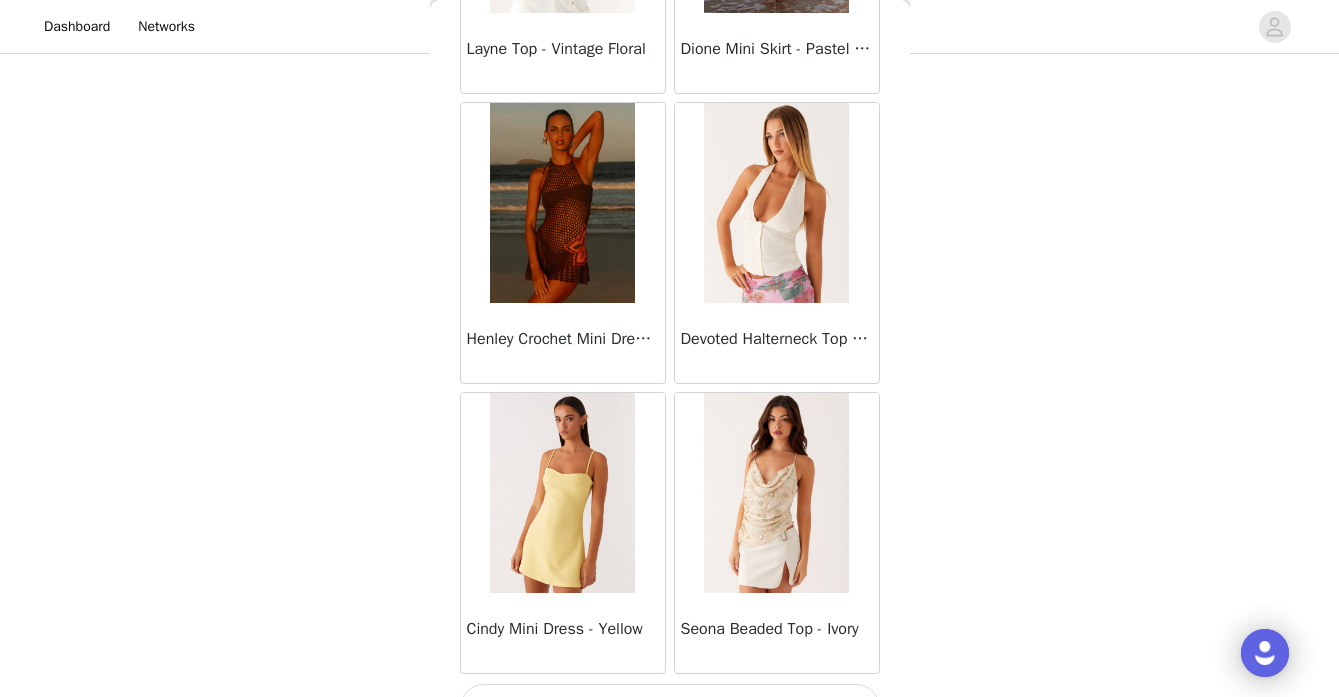 scroll, scrollTop: 45863, scrollLeft: 0, axis: vertical 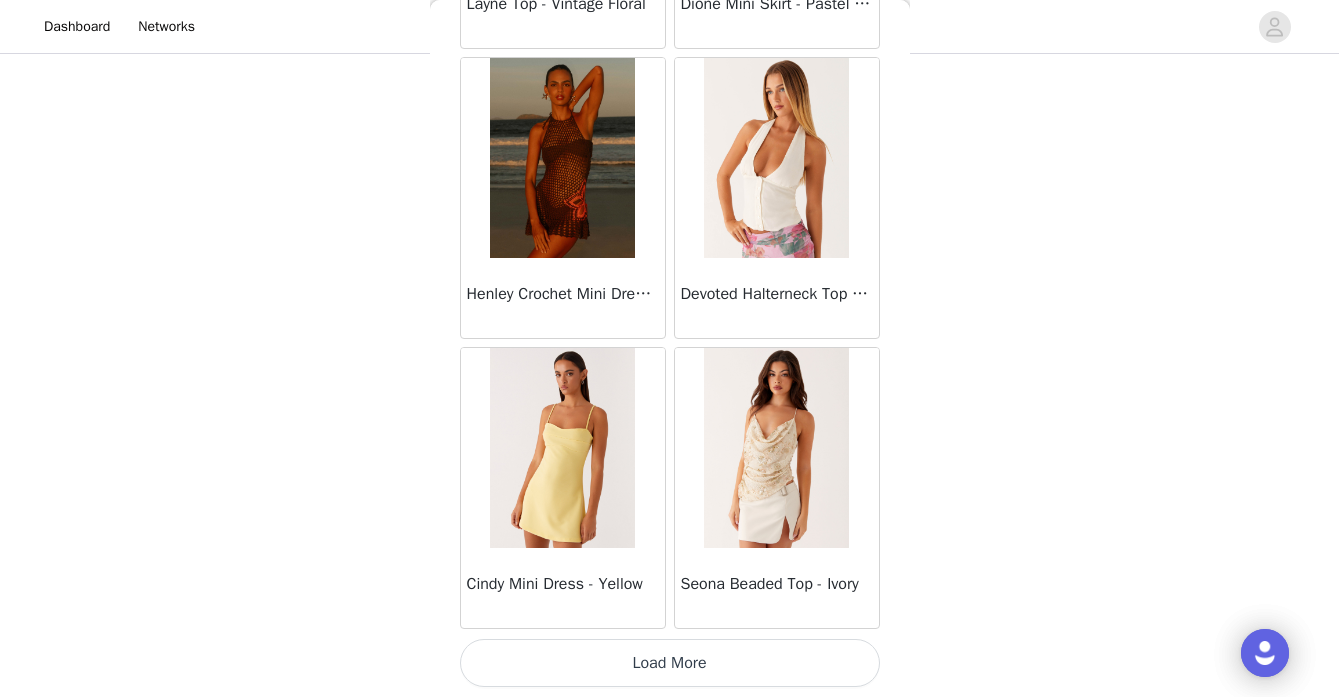 click on "Load More" at bounding box center (670, 663) 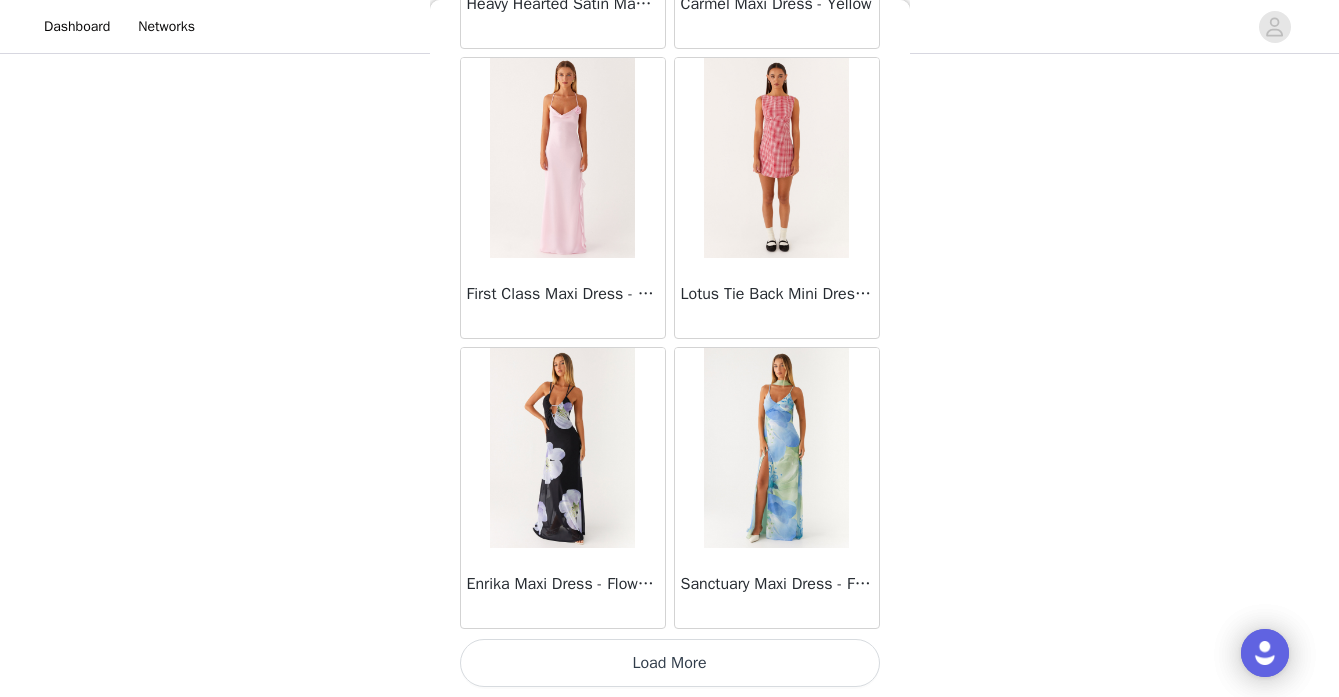 click on "Load More" at bounding box center [670, 663] 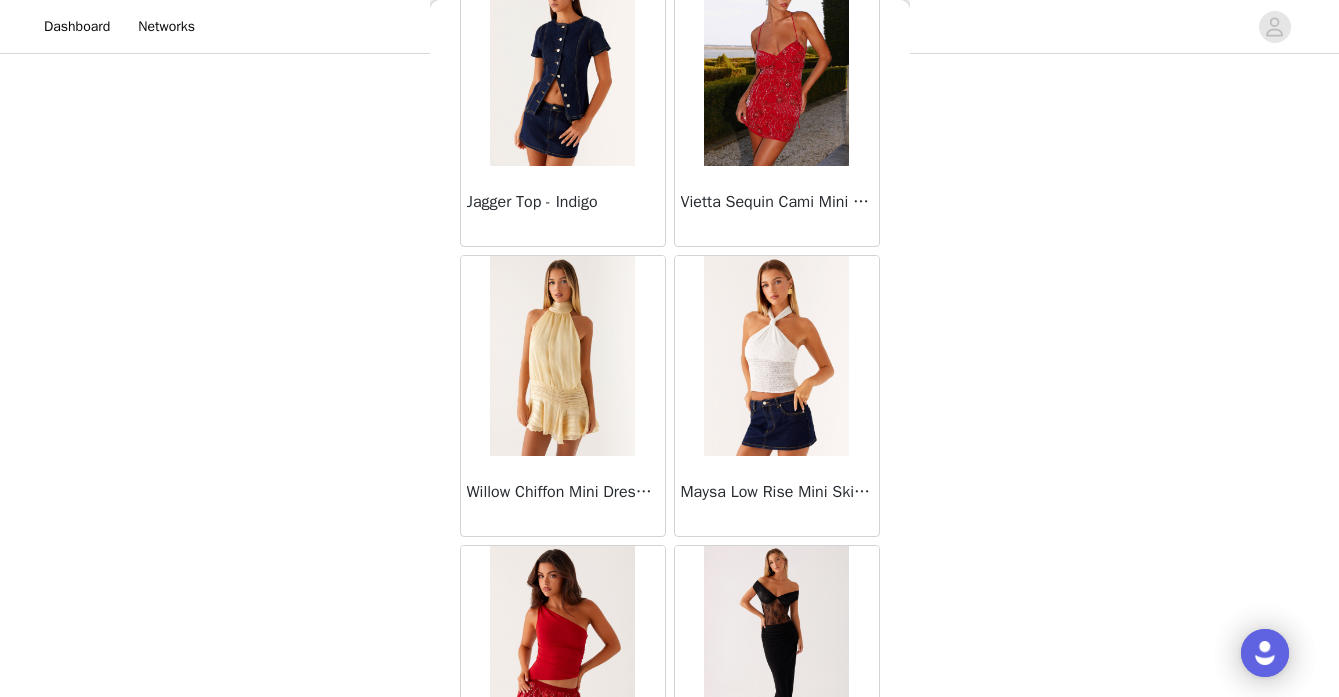 scroll, scrollTop: 42507, scrollLeft: 0, axis: vertical 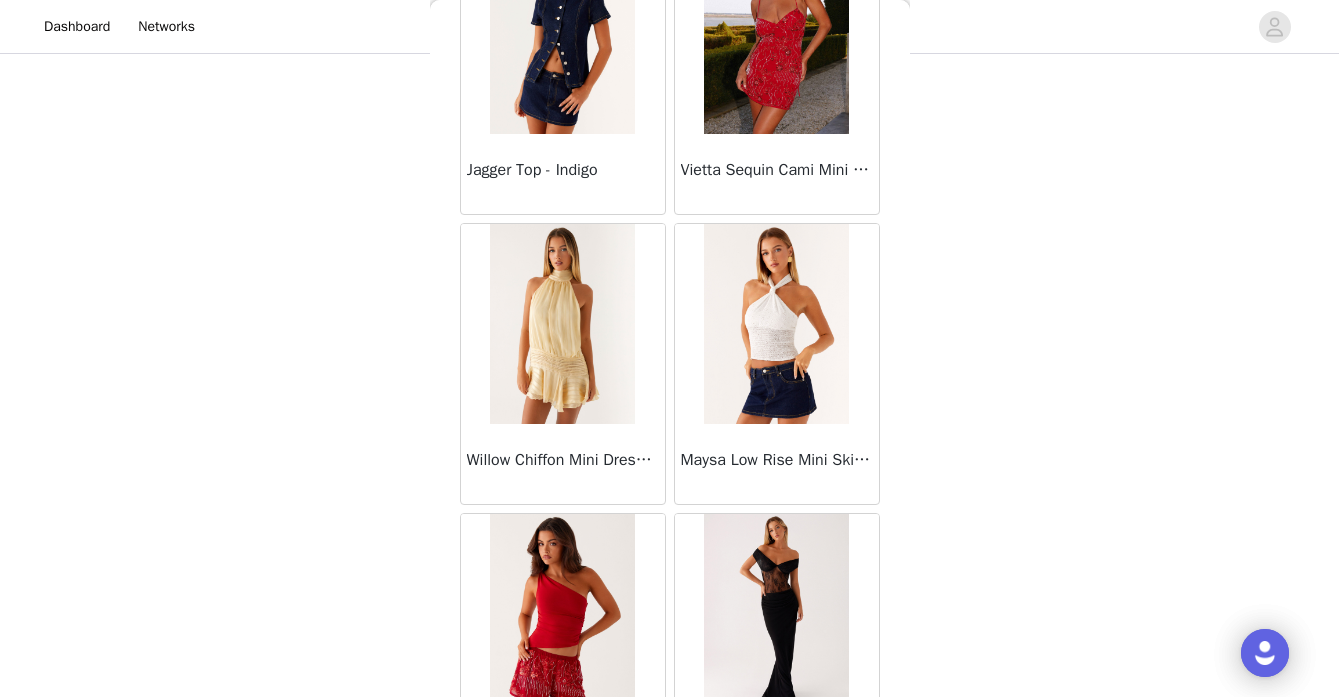 click at bounding box center (776, 324) 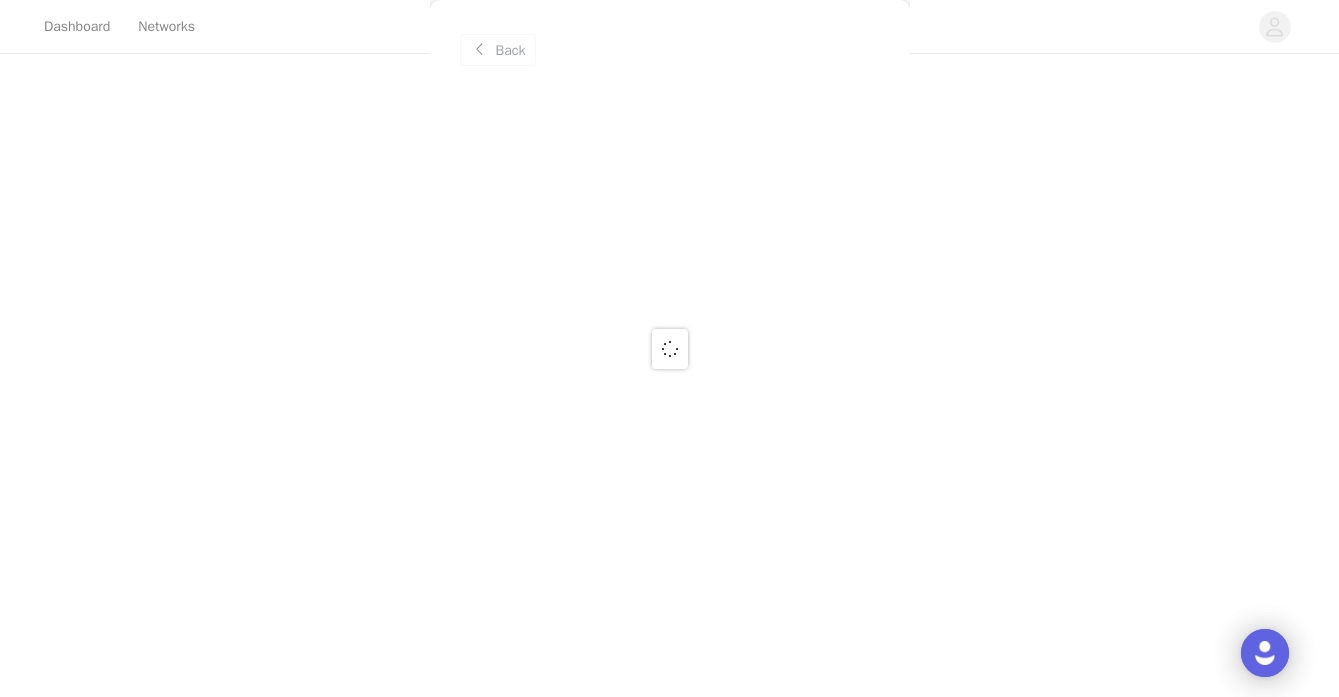 scroll, scrollTop: 0, scrollLeft: 0, axis: both 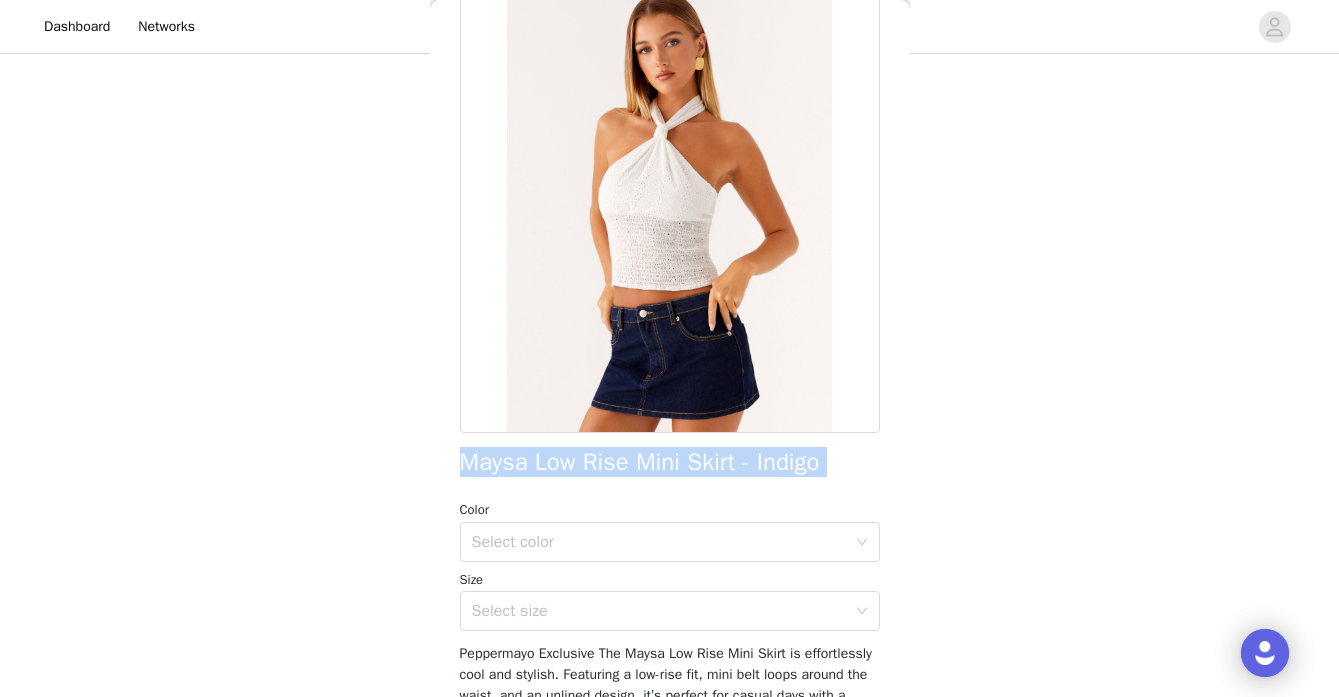 drag, startPoint x: 457, startPoint y: 464, endPoint x: 850, endPoint y: 479, distance: 393.28616 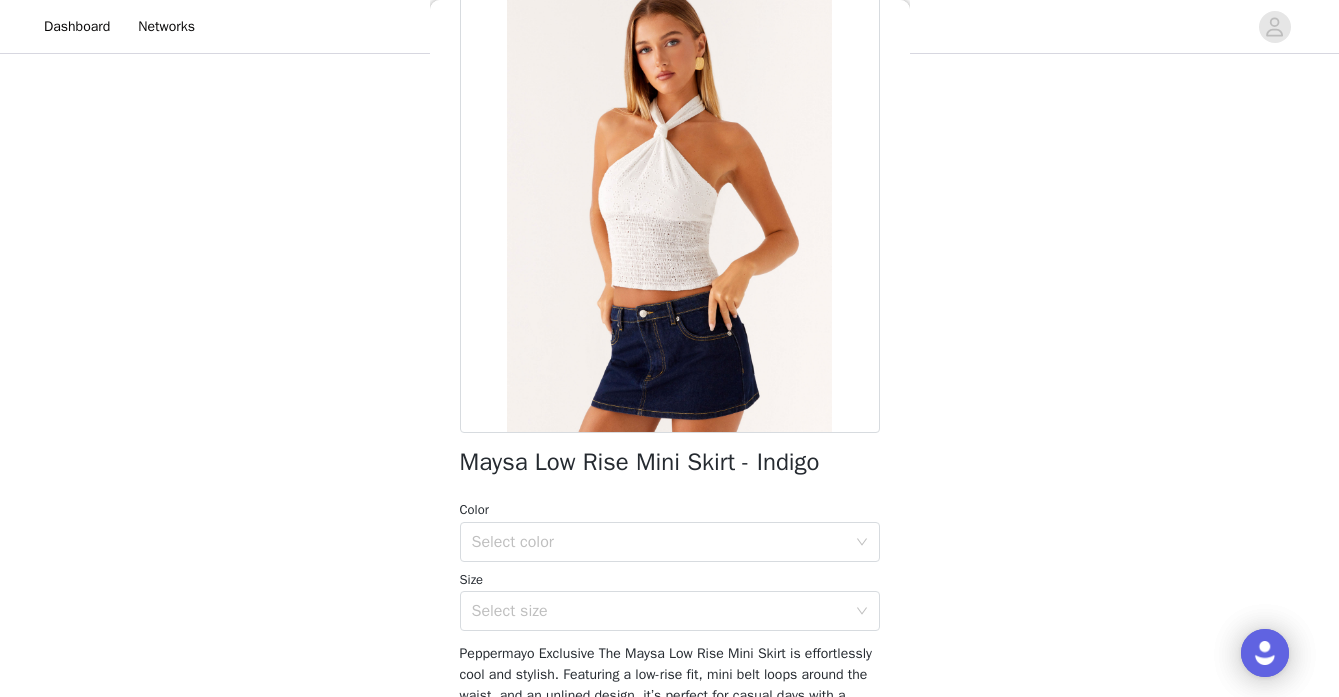 click on "STEP 1 OF 4
Select your styles!
You will receive 3 products.       2/3 Selected           Ronnie Maxi Dress - Blue           Blue, US 4       Edit   Remove     Back Again Oversized Denim Jacket - Vintage Blue           Vintage Blue, S-M       Edit   Remove     Add Product       Back     Maysa Low Rise Mini Skirt - Indigo               Color   Select color Size   Select size   Peppermayo Exclusive The Maysa Low Rise Mini Skirt is effortlessly cool and stylish. Featuring a low-rise fit, mini belt loops around the waist, and an unlined design, it’s perfect for casual days with a touch of edge. - Low rise- Mini length- Front button and zipper- Front twin slanted pockets- Belt loops around- Unlined- Back twin patch pockets- 100% Cotton Size AU 8 / US 4 garment measurements: Waist: 74 cm / 29.1 inHip: 96 cm / 37.8 inHem: 100 cm / 39.4 inLength: 32 cm / 12.6 in [FIRST] is 174cm and wearing a size AU 6 / and US 2" at bounding box center (669, 218) 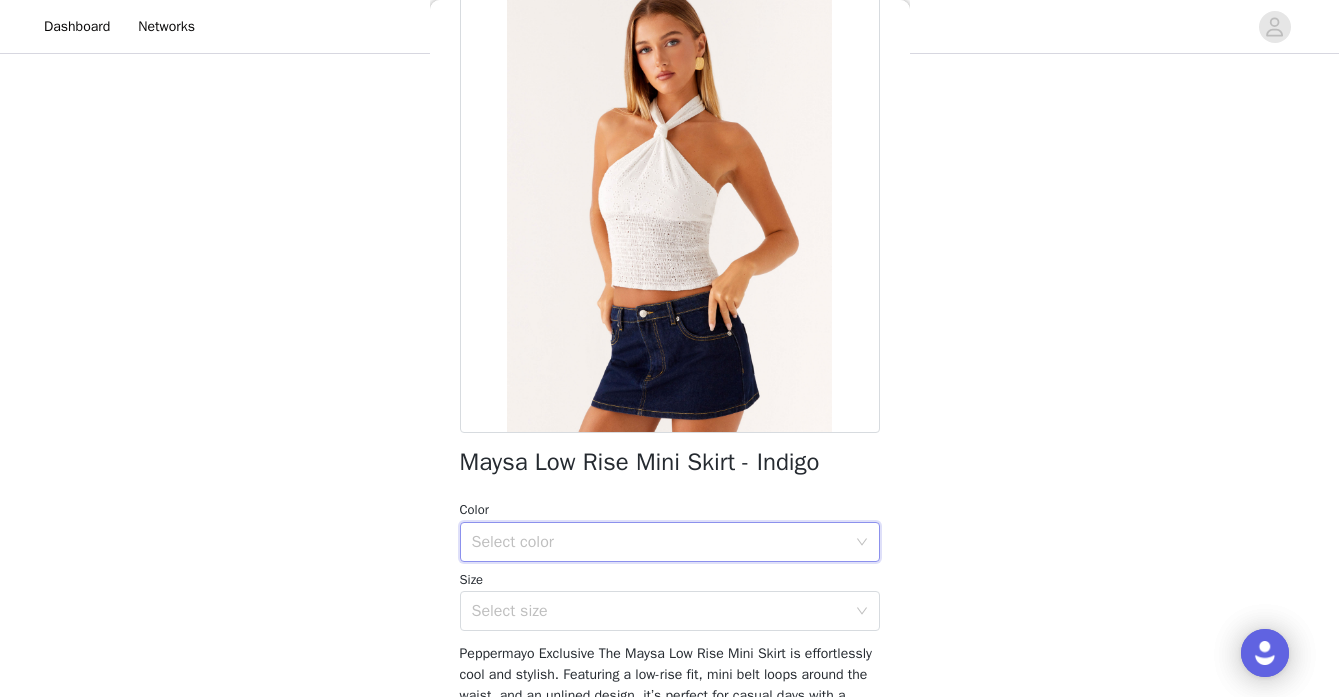 click on "Select color" at bounding box center [663, 542] 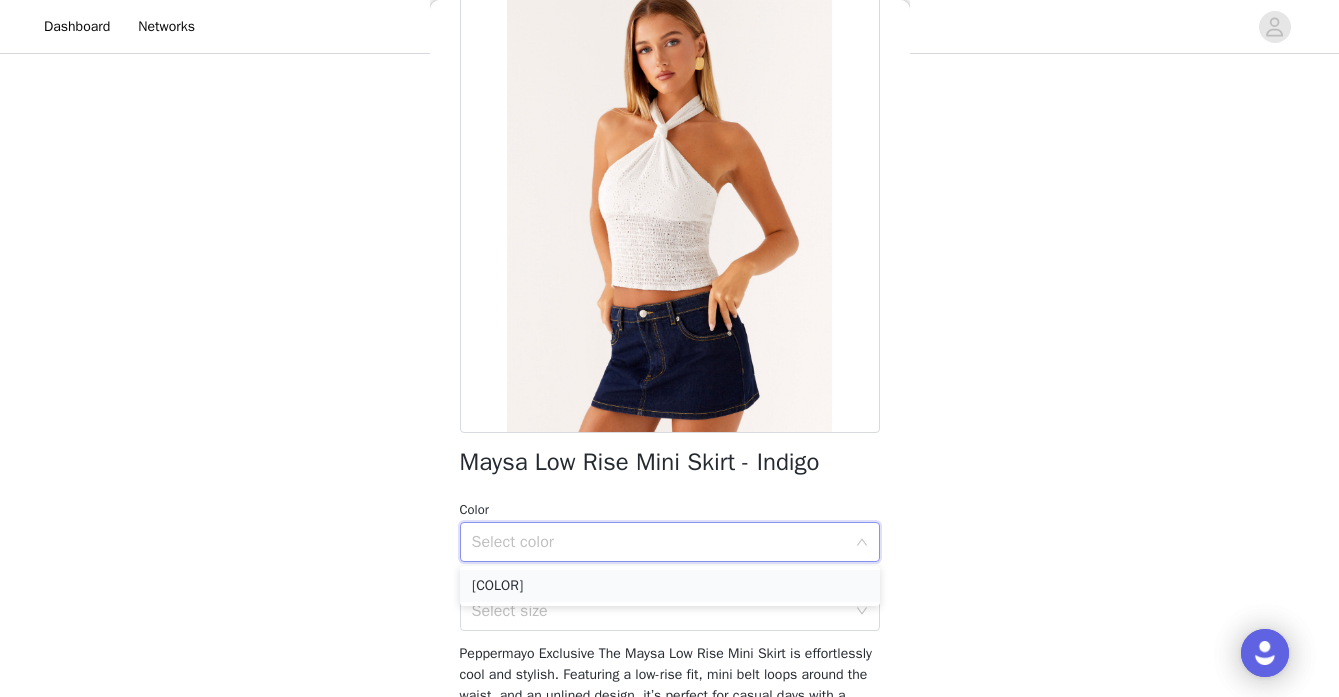 click on "[COLOR]" at bounding box center [670, 586] 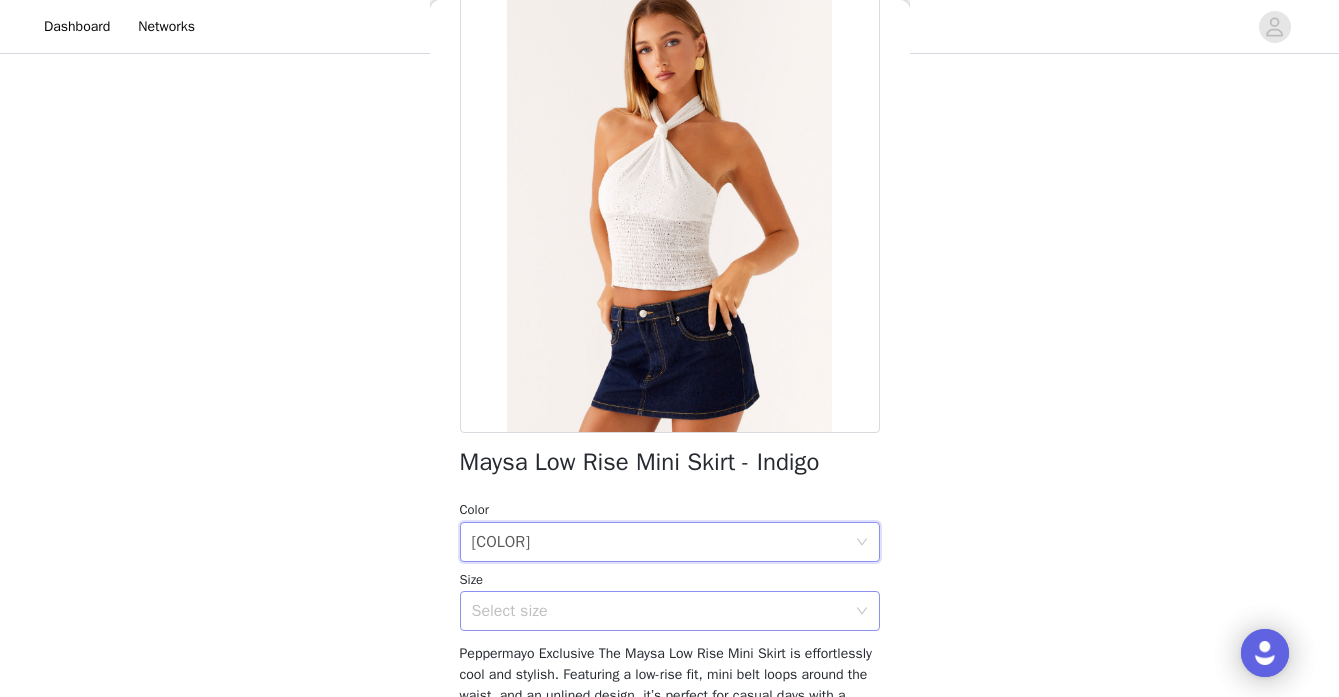 click on "Select size" at bounding box center (659, 611) 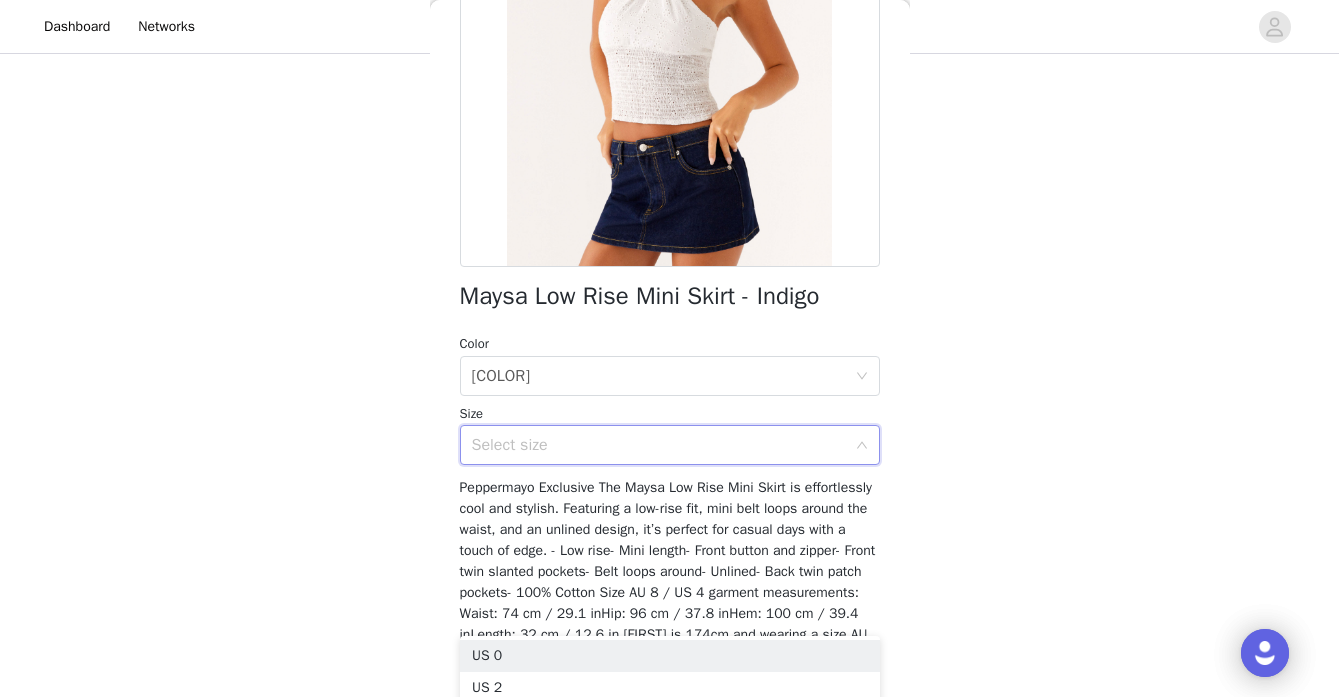 scroll, scrollTop: 285, scrollLeft: 0, axis: vertical 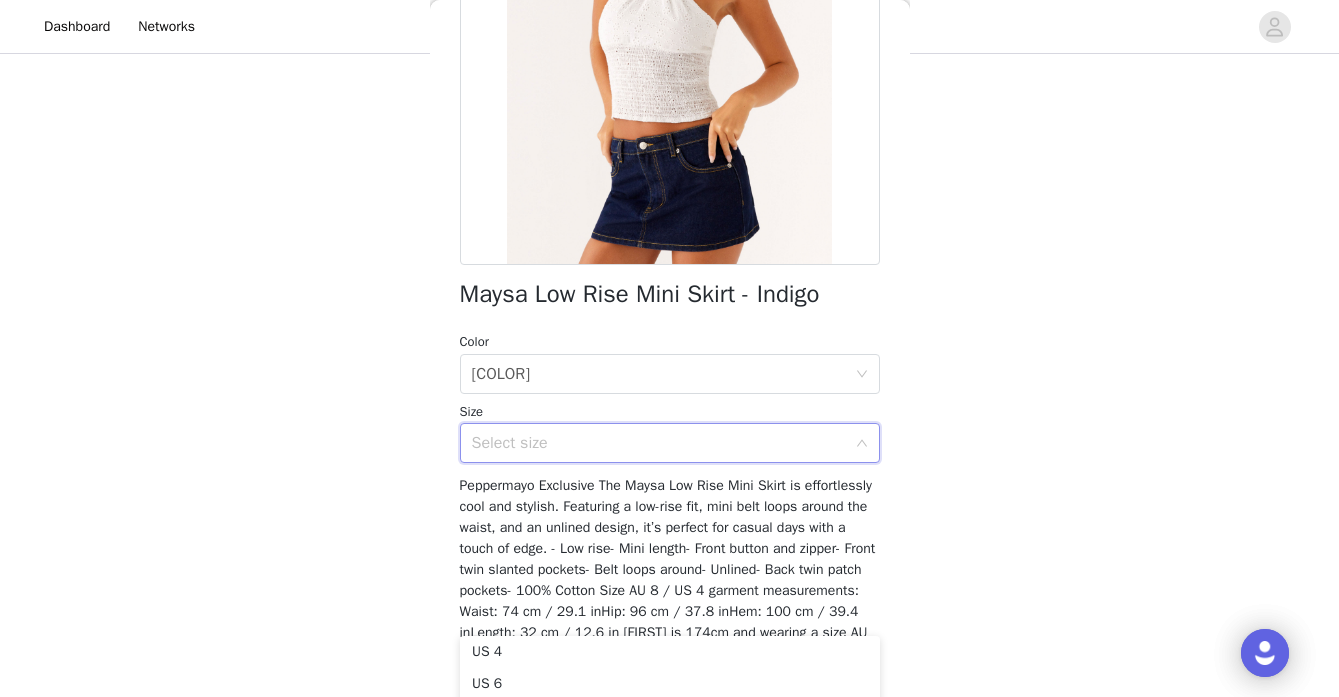 click on "Select size" at bounding box center [659, 443] 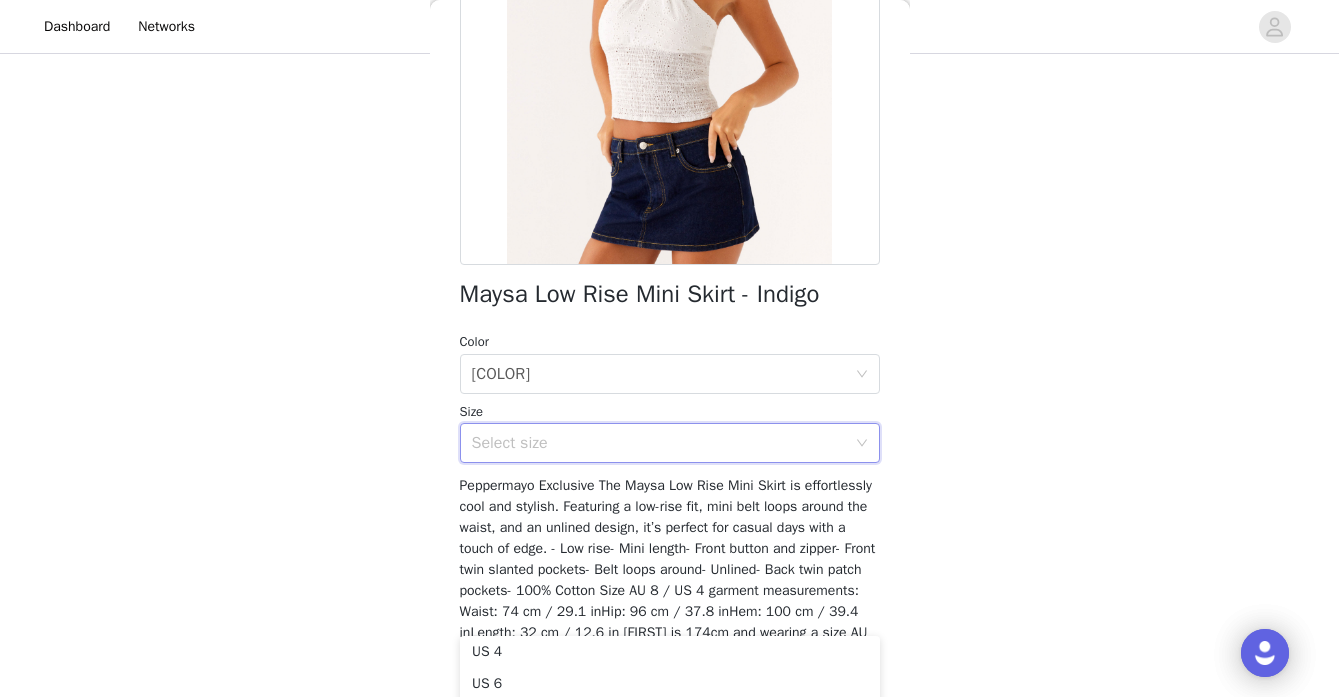 scroll, scrollTop: 4, scrollLeft: 0, axis: vertical 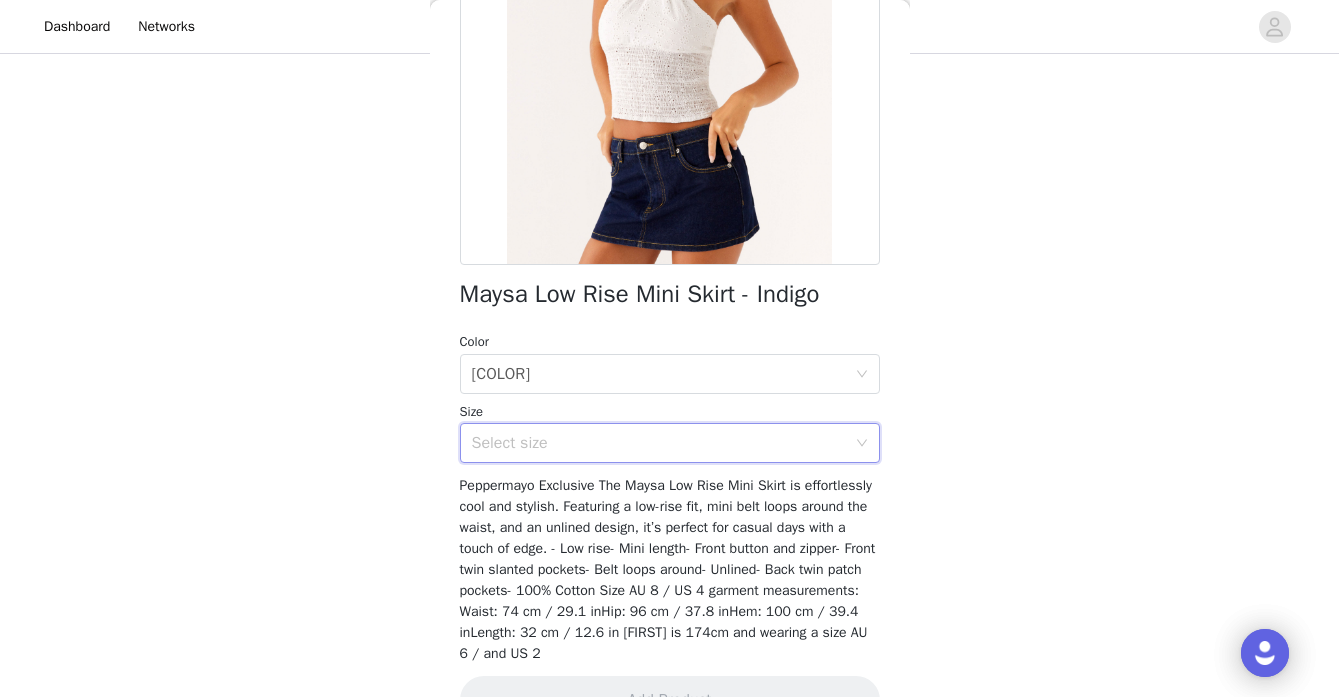 click on "Select size" at bounding box center [659, 443] 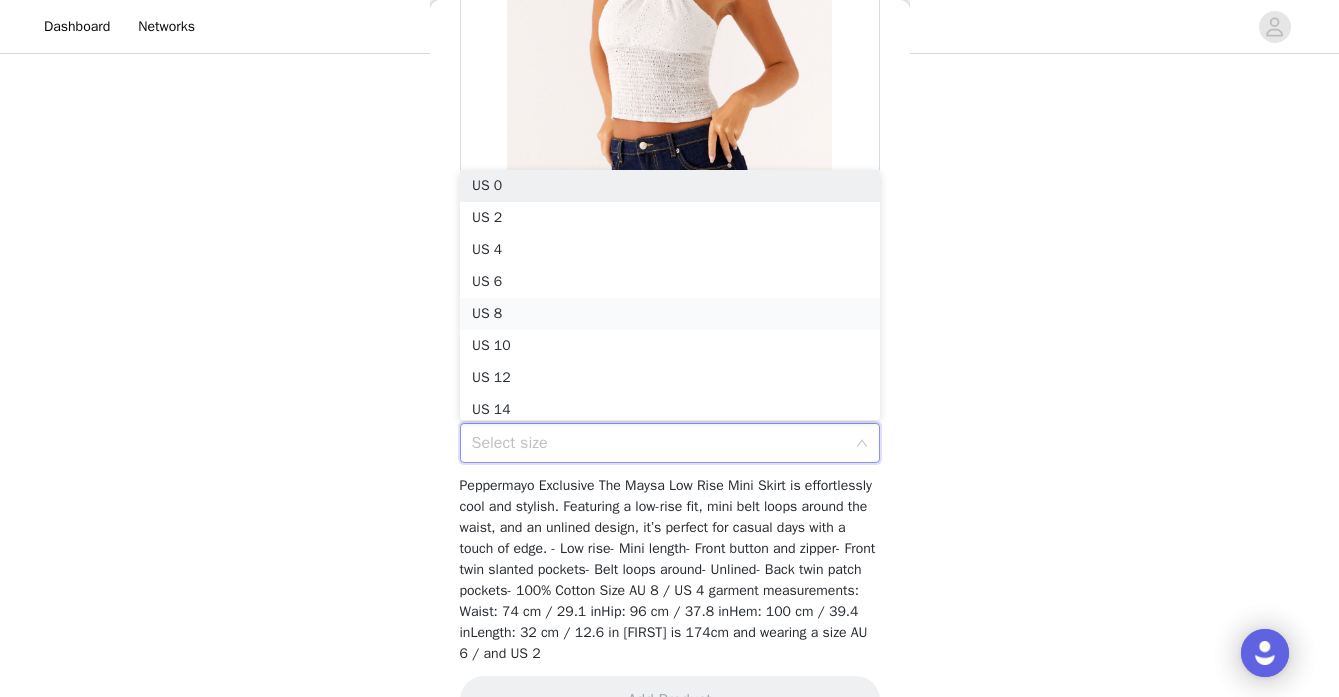 scroll, scrollTop: 10, scrollLeft: 0, axis: vertical 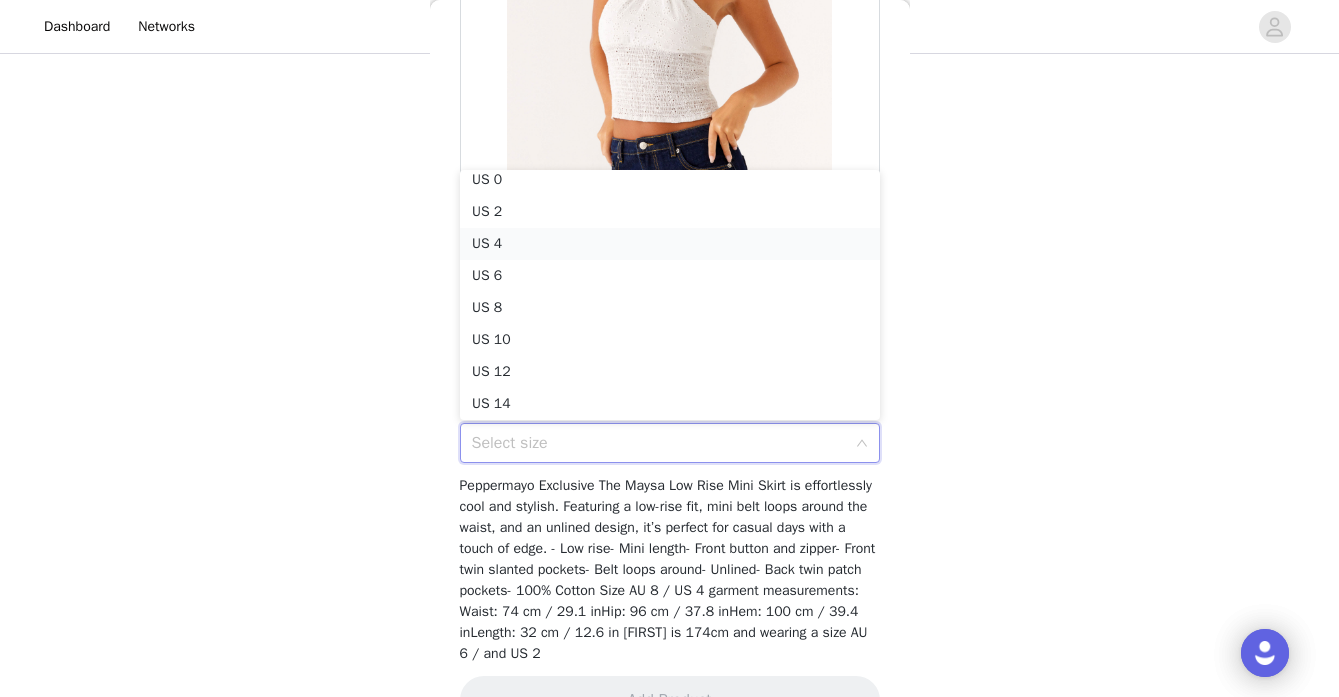 click on "US 4" at bounding box center (670, 244) 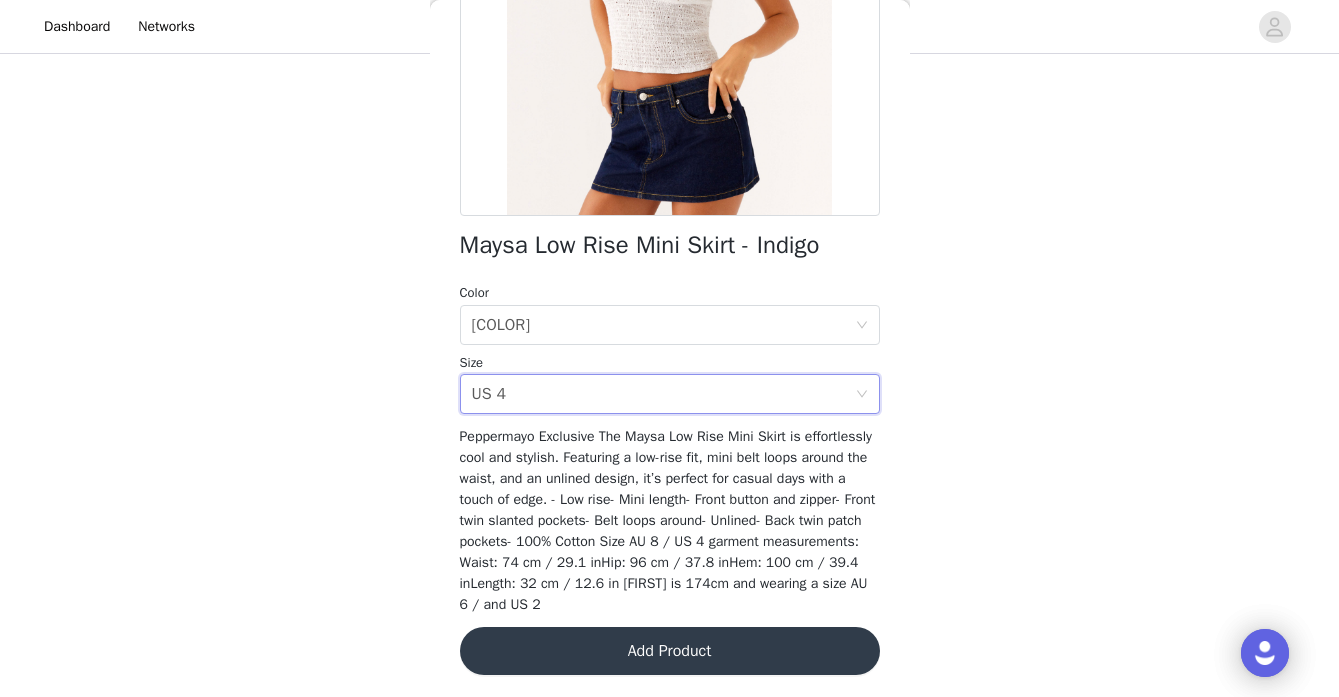 scroll, scrollTop: 336, scrollLeft: 0, axis: vertical 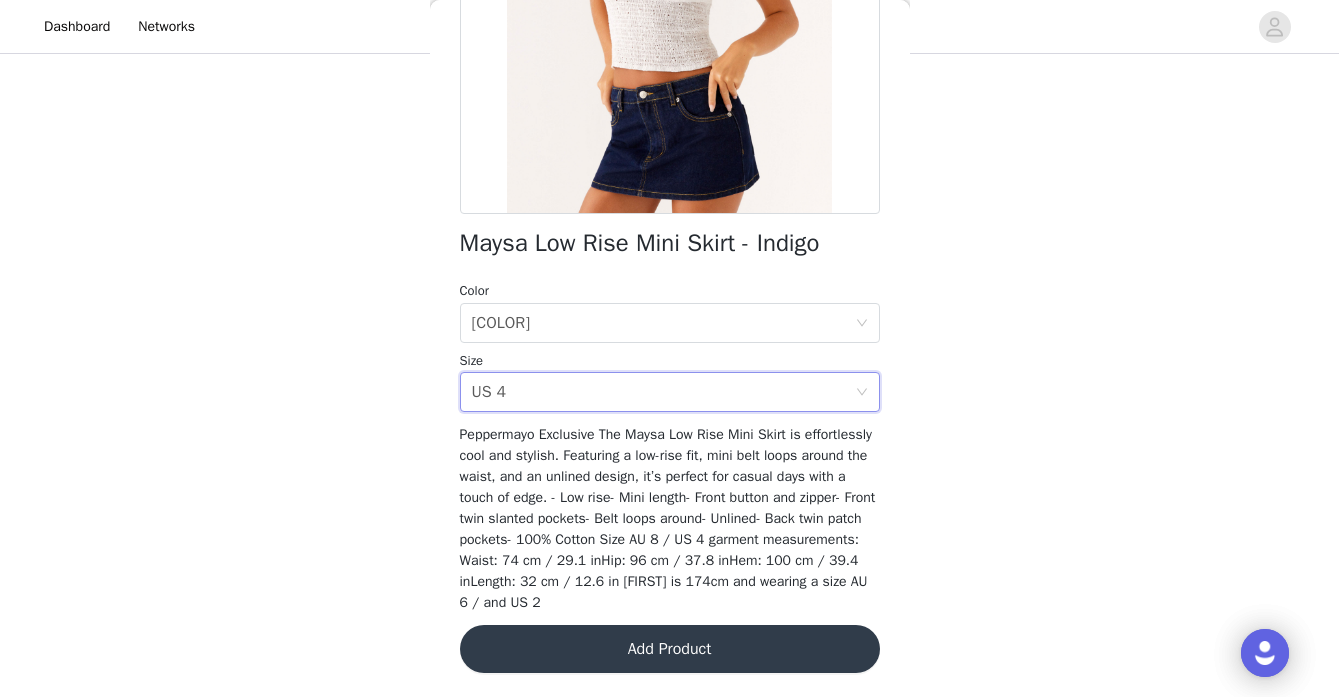 click on "Add Product" at bounding box center (670, 649) 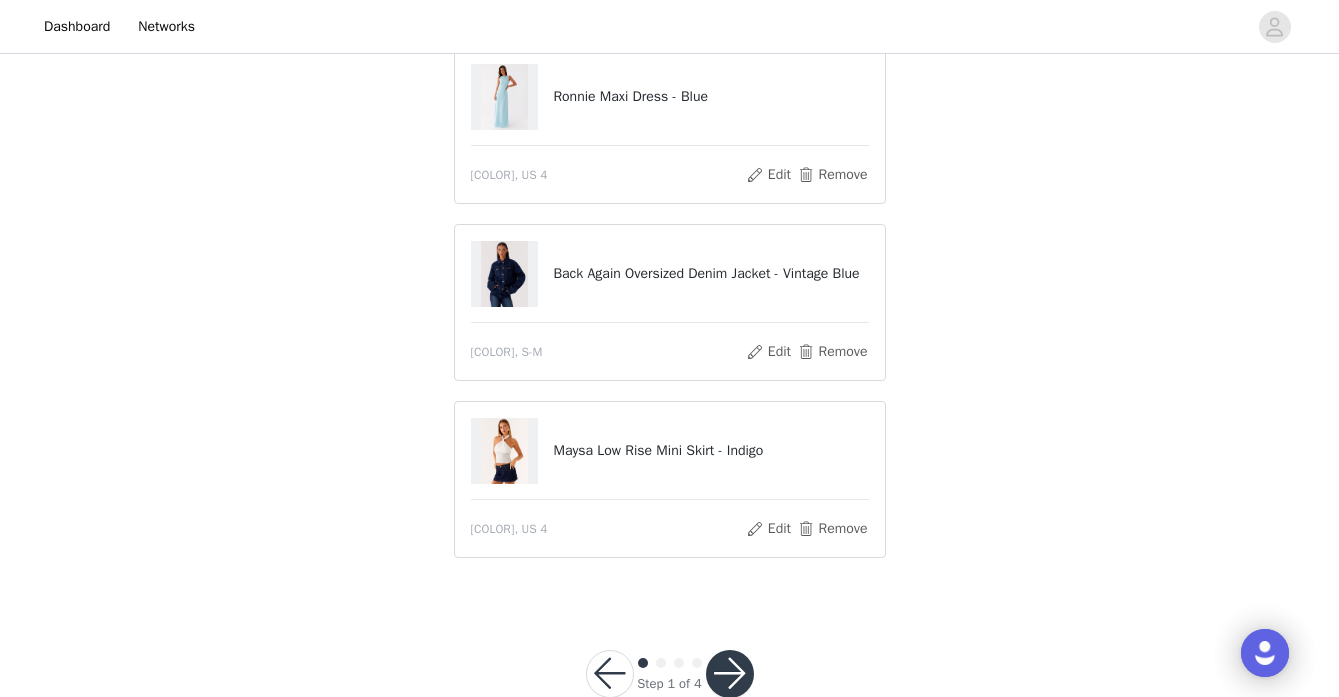 scroll, scrollTop: 223, scrollLeft: 0, axis: vertical 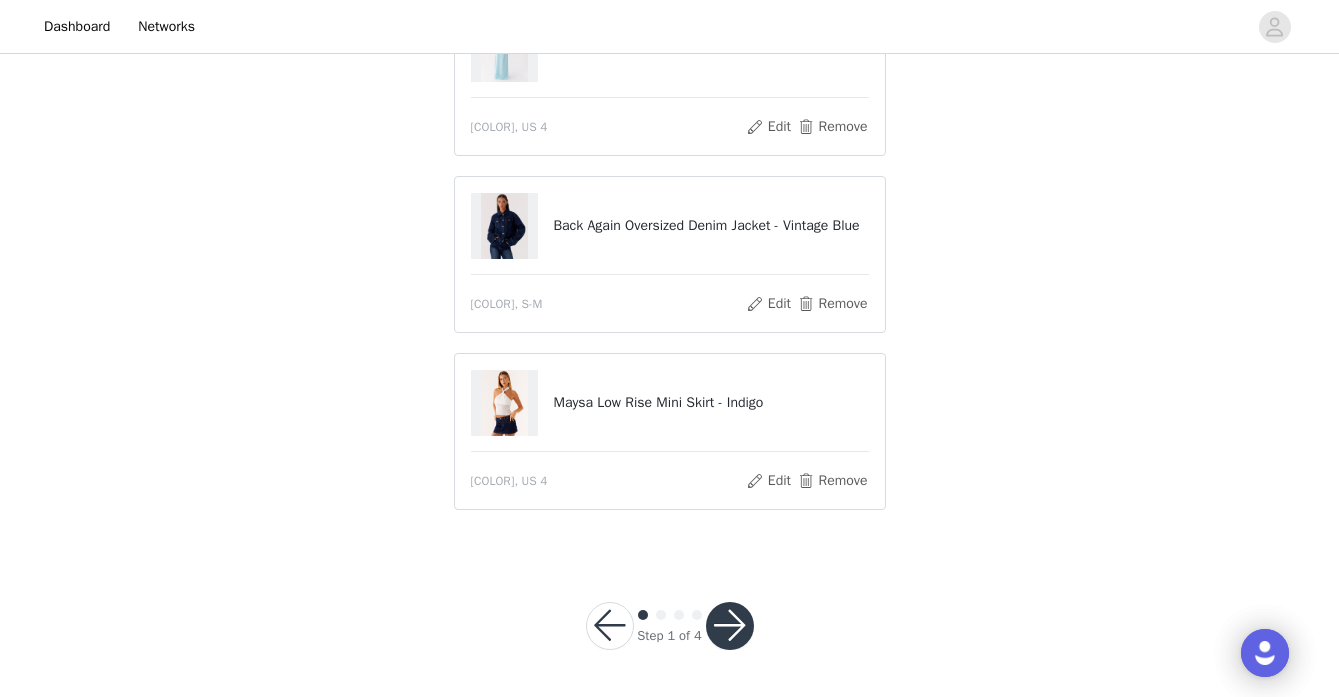 click at bounding box center [730, 626] 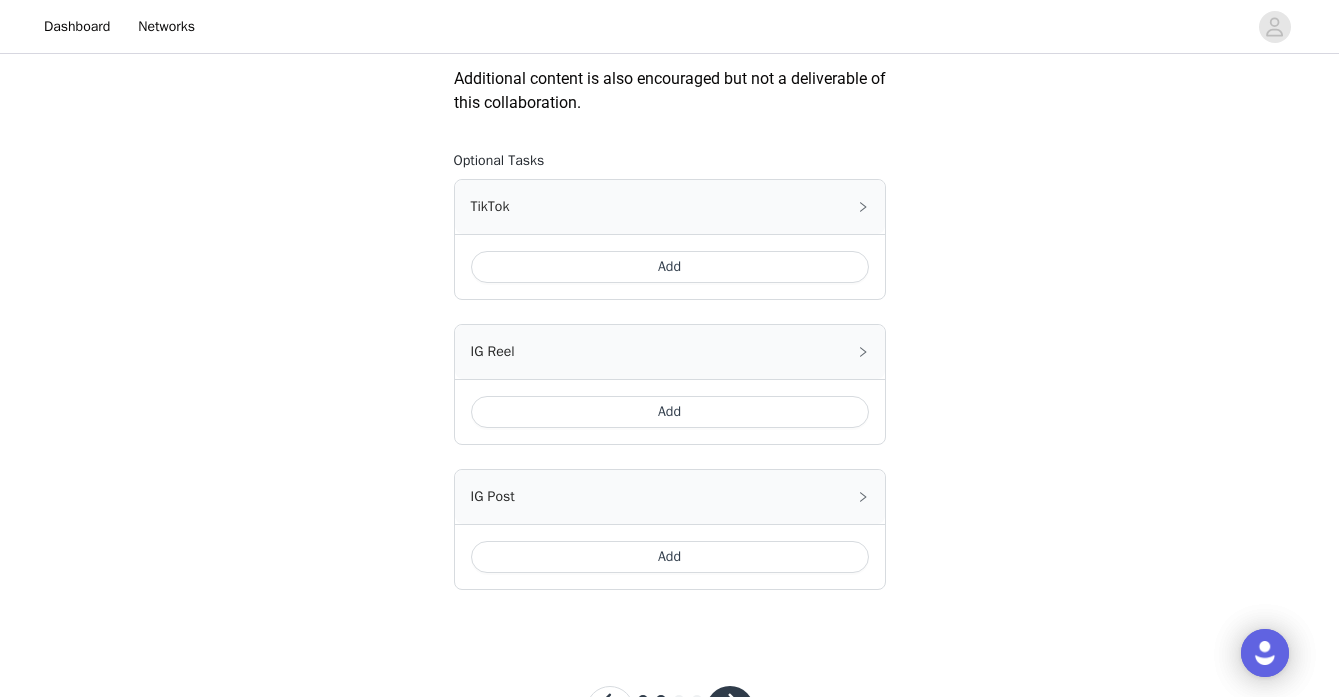 scroll, scrollTop: 1251, scrollLeft: 0, axis: vertical 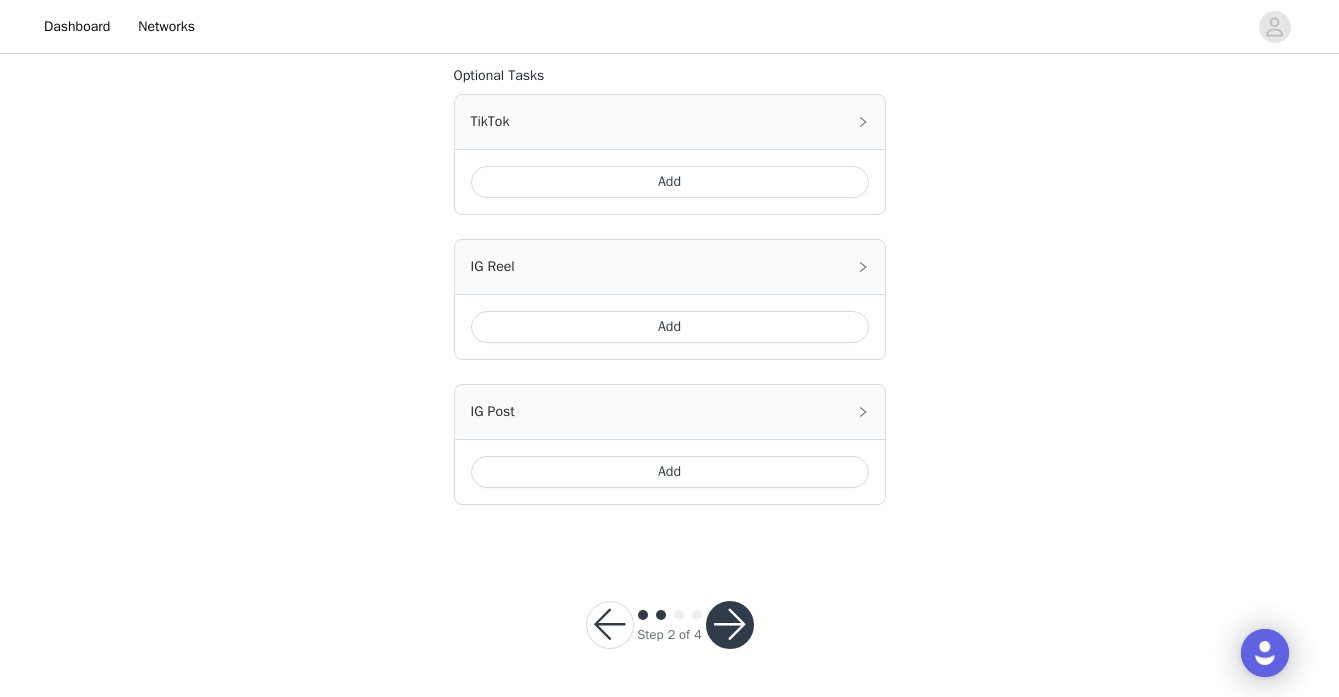 click at bounding box center (730, 625) 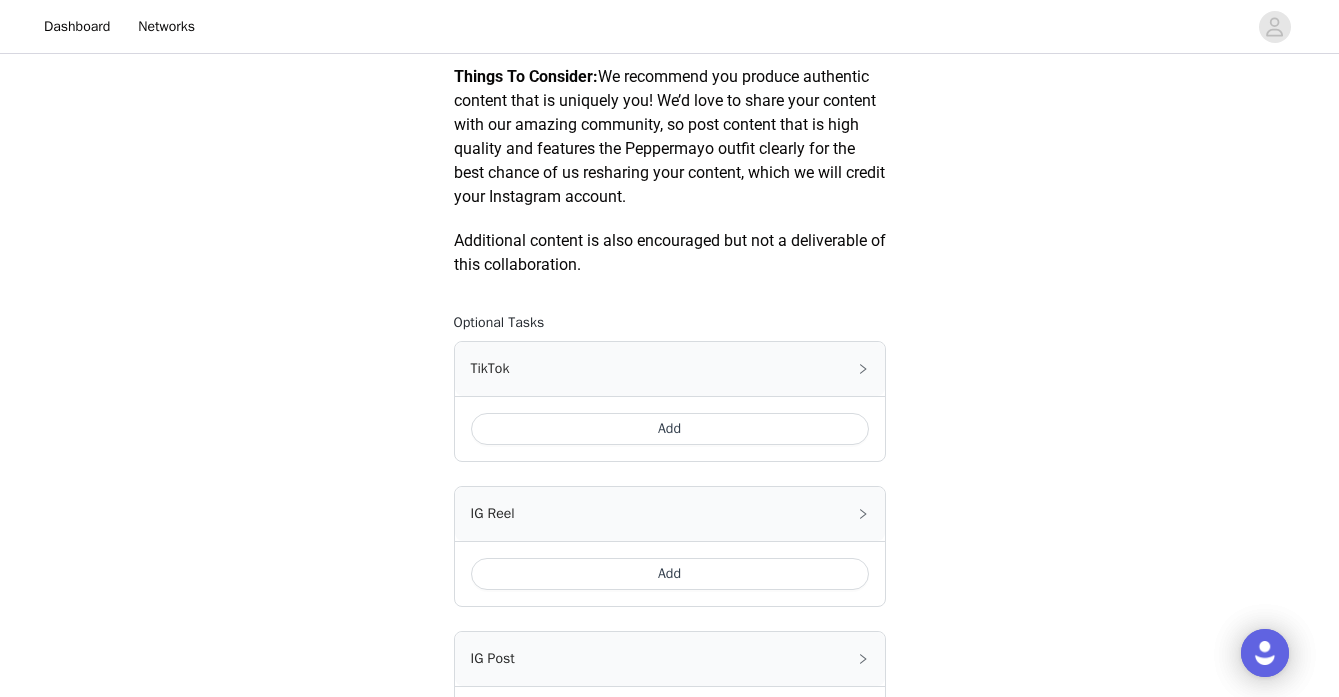 scroll, scrollTop: 1251, scrollLeft: 0, axis: vertical 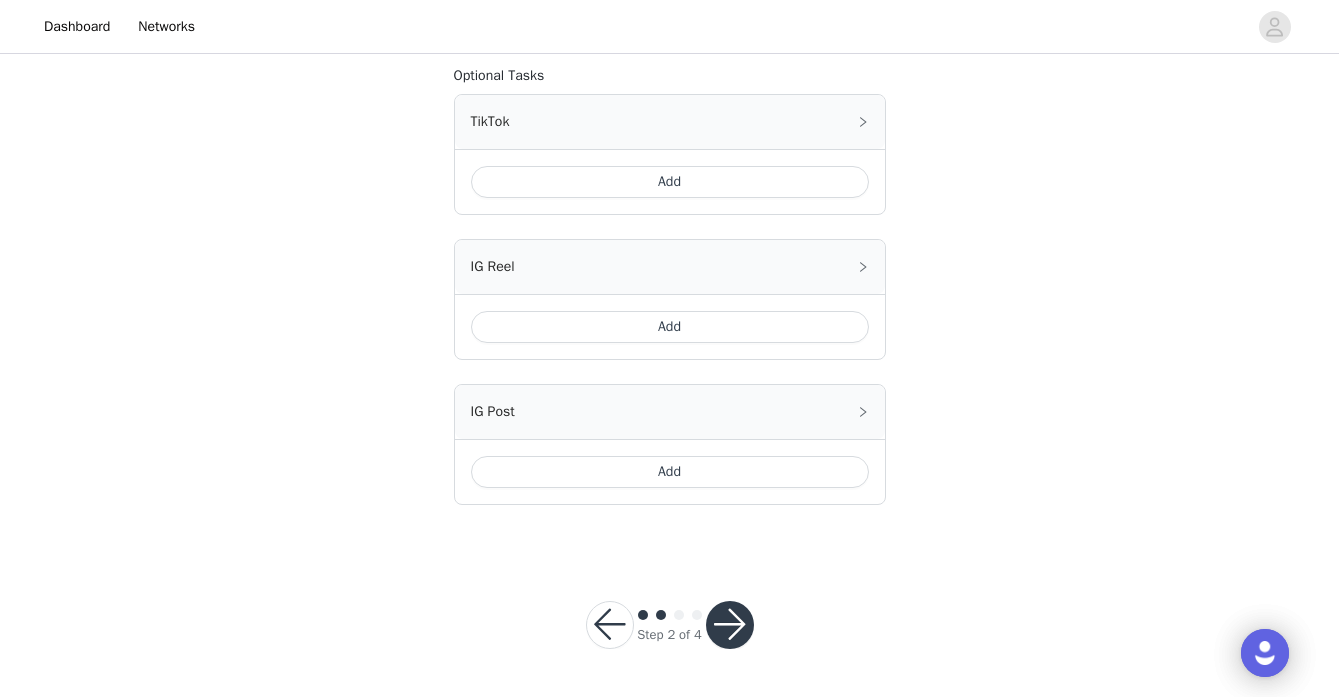 click at bounding box center [730, 625] 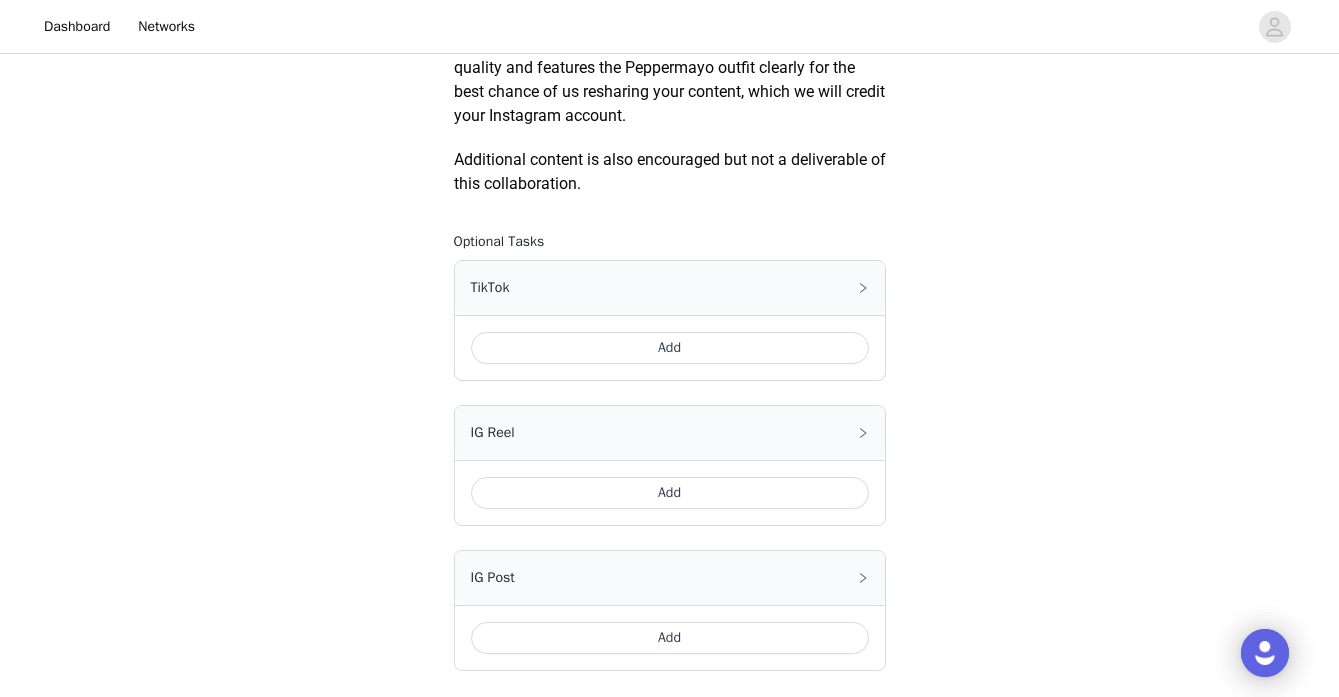 scroll, scrollTop: 1251, scrollLeft: 0, axis: vertical 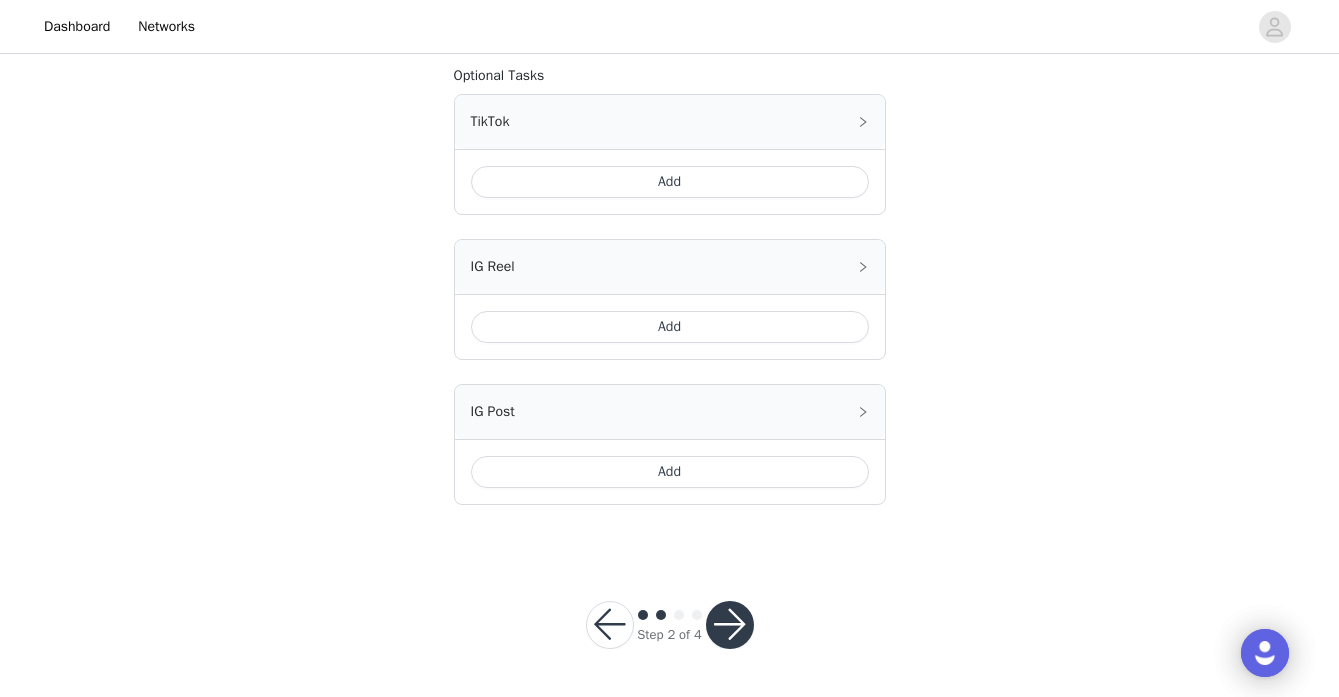 click at bounding box center [730, 625] 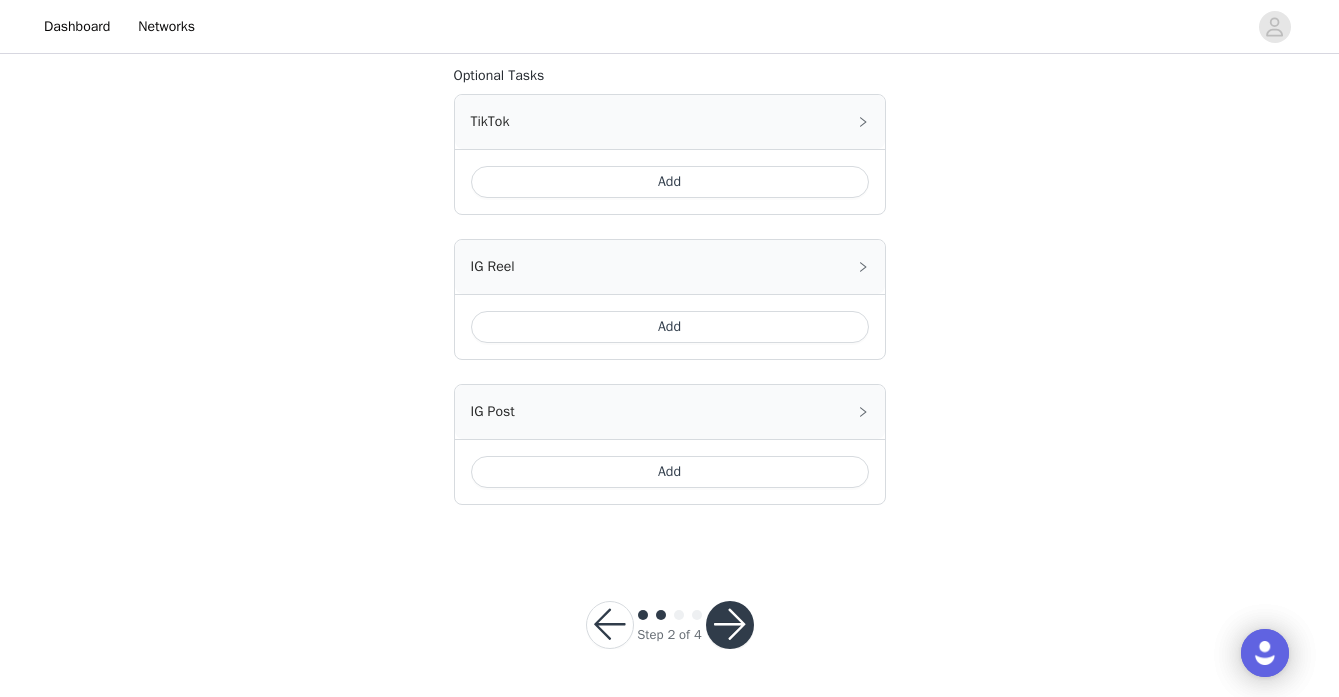 click at bounding box center [610, 625] 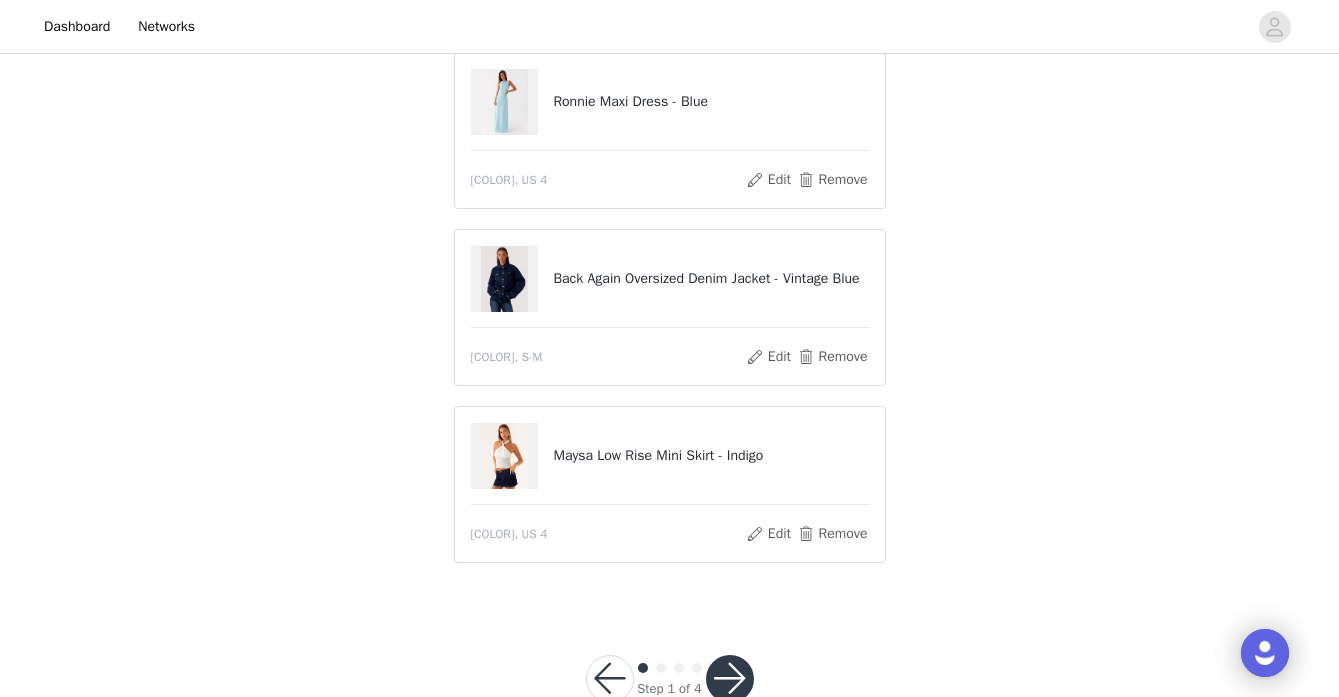 scroll, scrollTop: 355, scrollLeft: 0, axis: vertical 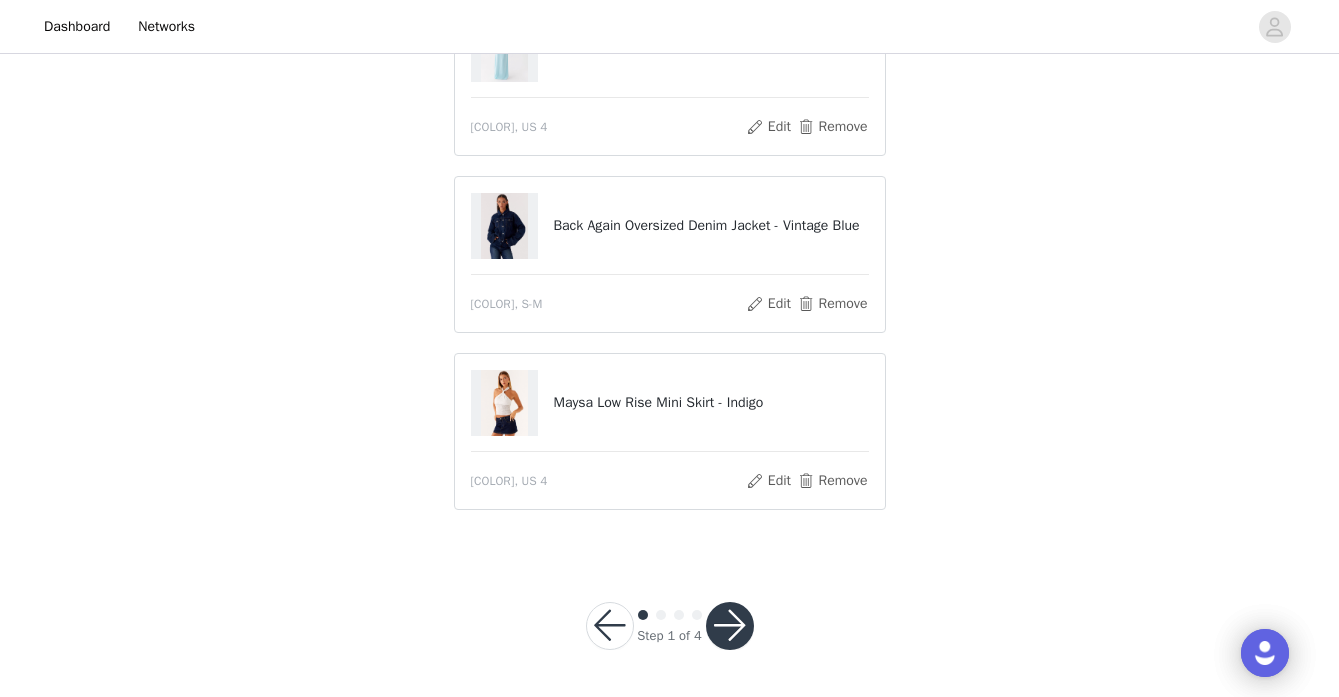 click at bounding box center (610, 626) 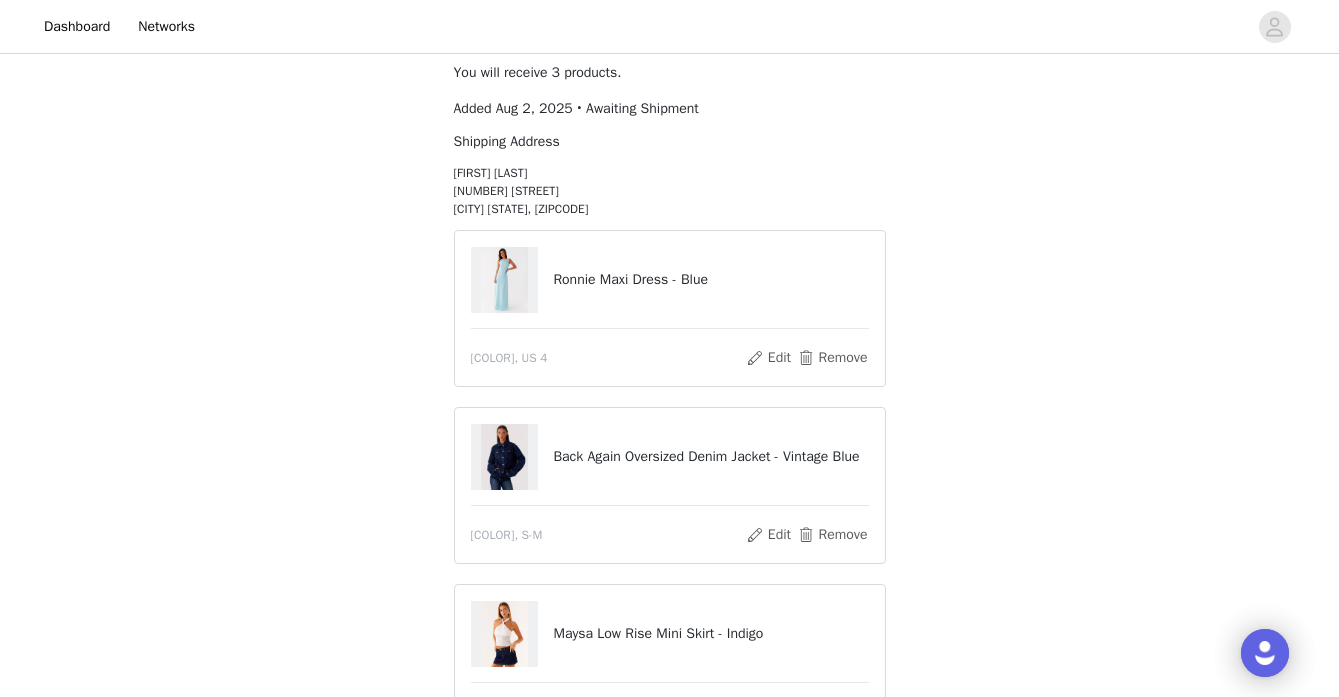 scroll, scrollTop: 70, scrollLeft: 0, axis: vertical 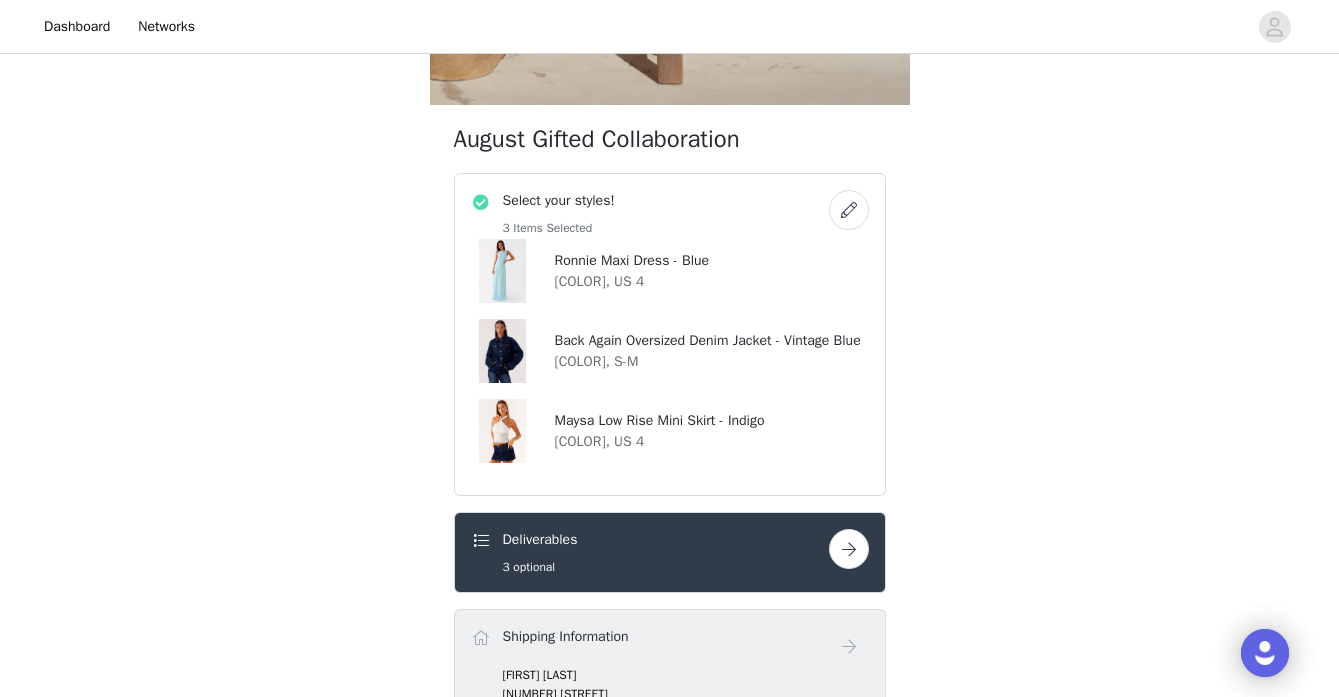 click at bounding box center (849, 210) 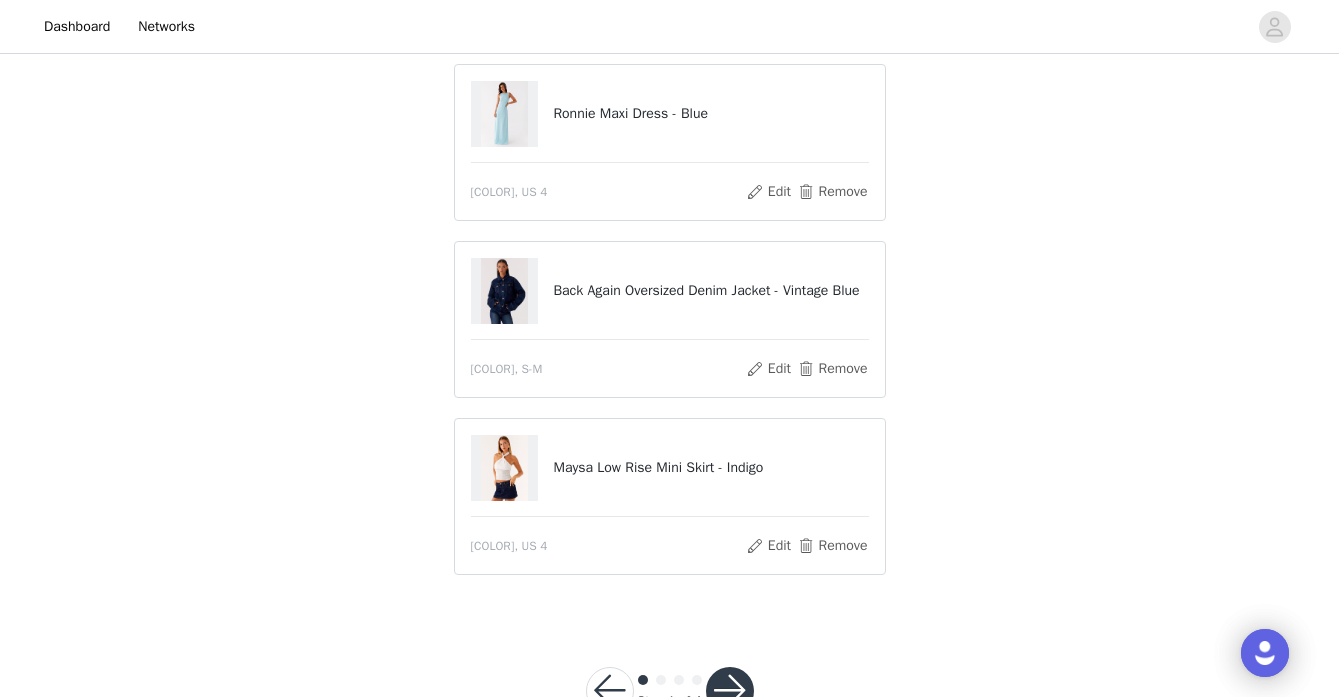 scroll, scrollTop: 355, scrollLeft: 0, axis: vertical 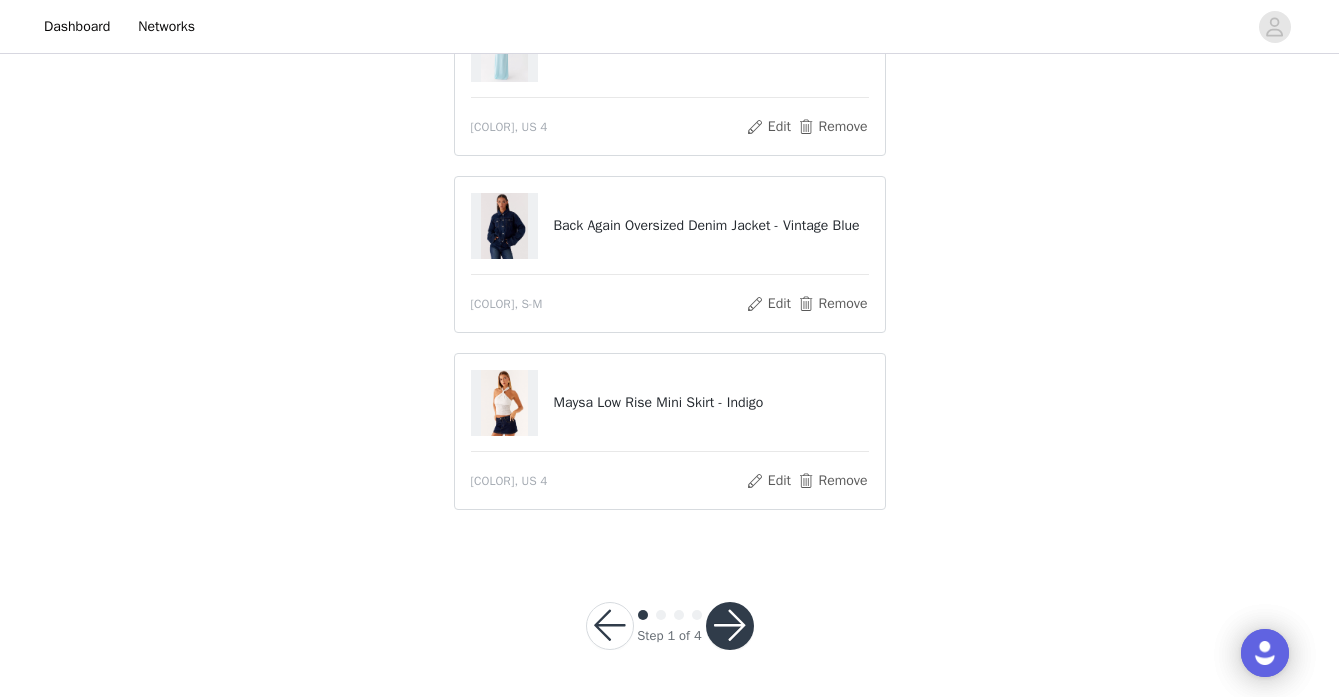 click at bounding box center [610, 626] 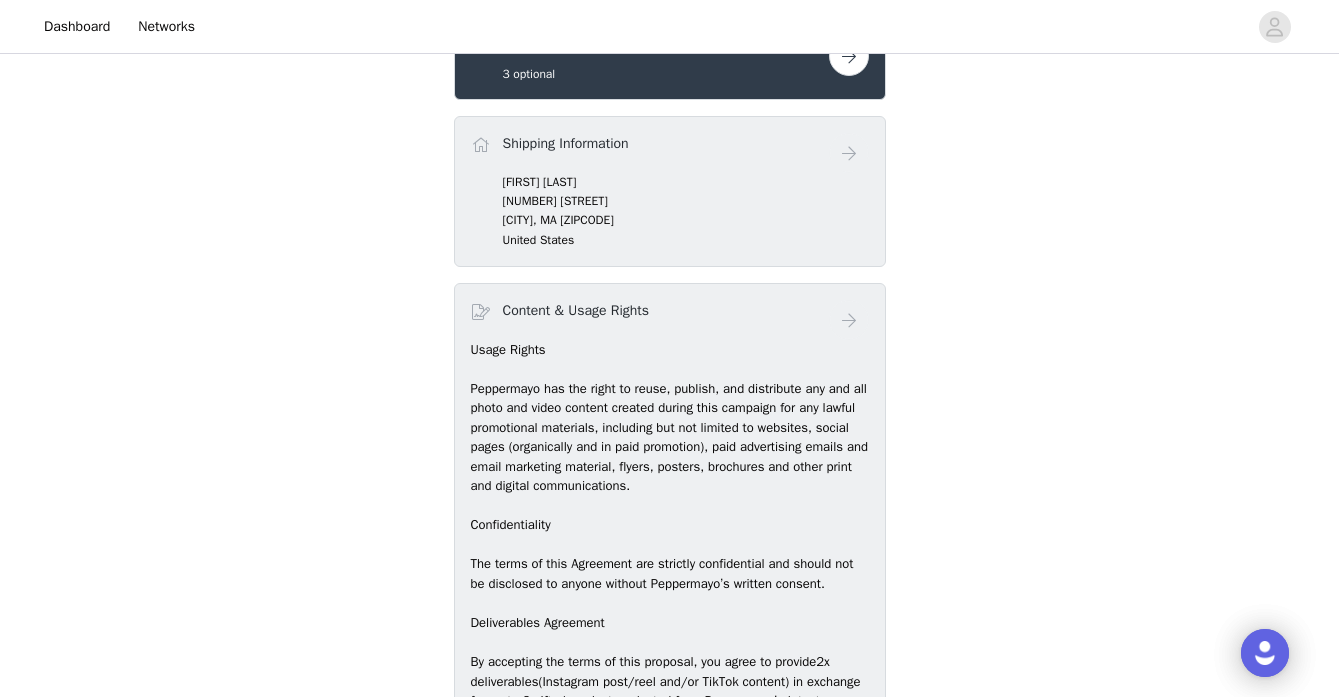 scroll, scrollTop: 1119, scrollLeft: 0, axis: vertical 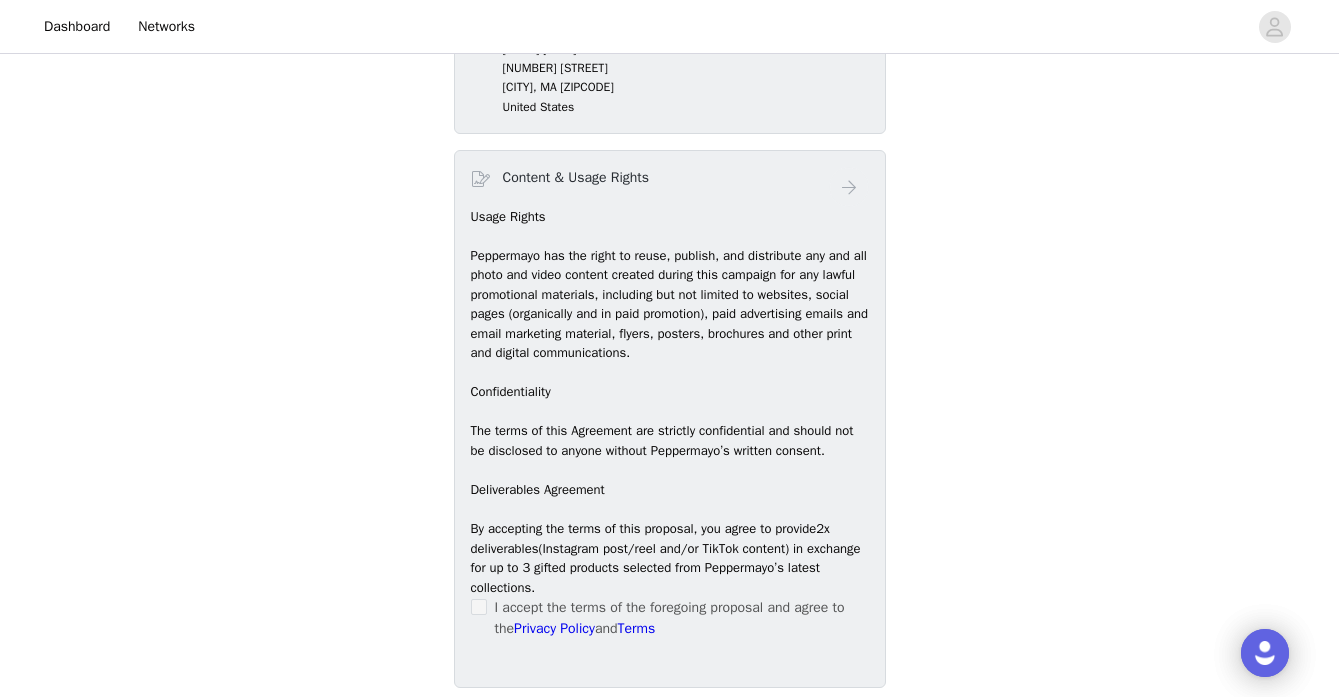click on "Shipping Information             [FIRST] [LAST]   [NUMBER] [STREET]    [CITY],   [STATE]   [ZIPCODE]   United States" at bounding box center (670, 58) 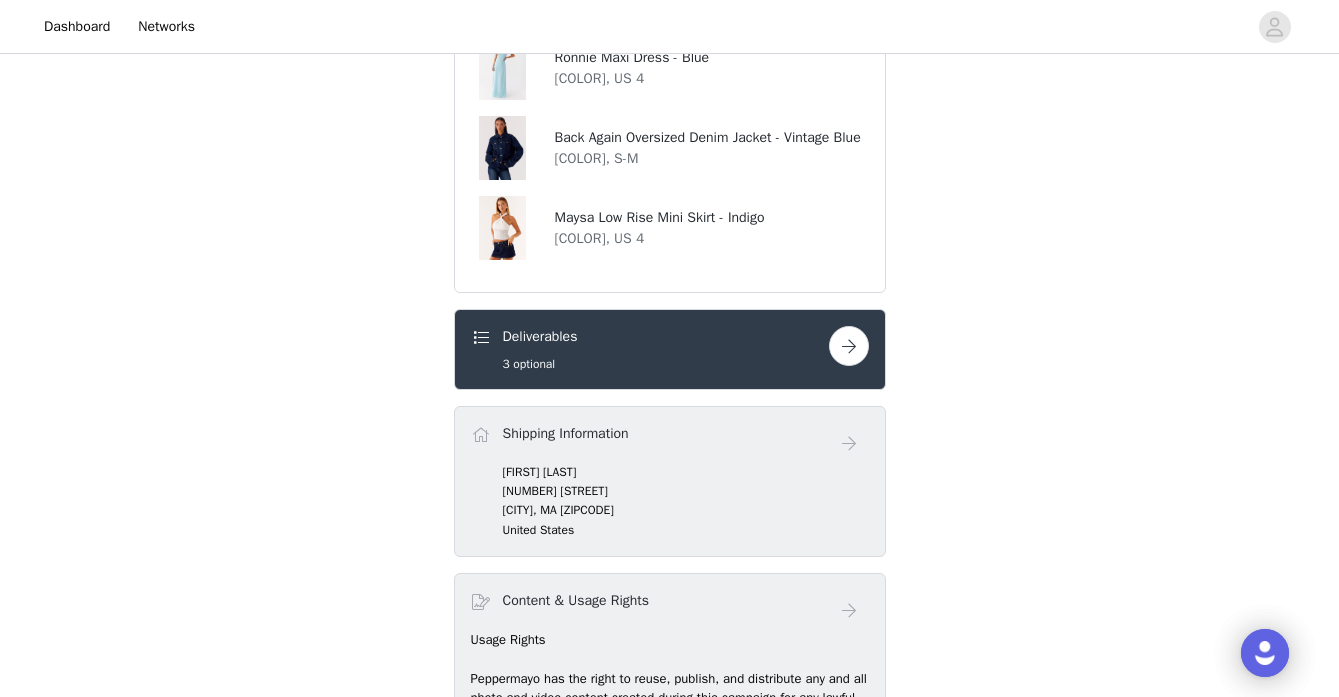 scroll, scrollTop: 695, scrollLeft: 0, axis: vertical 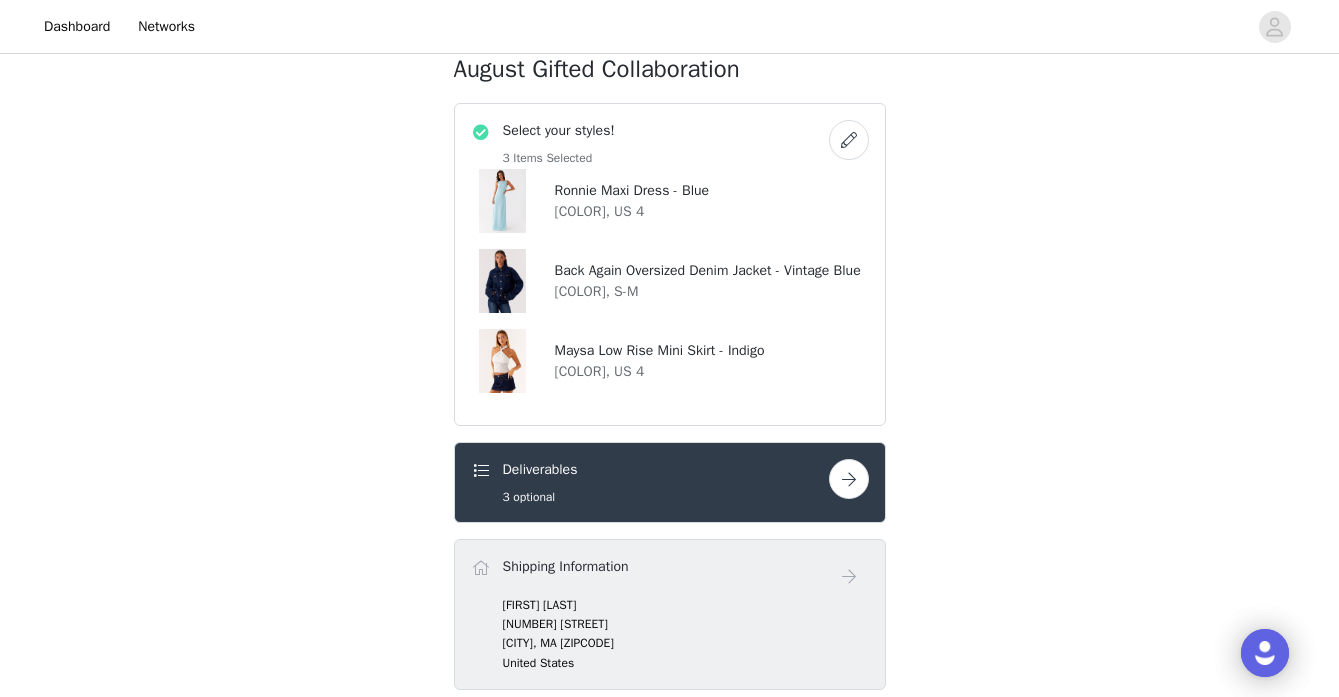 click at bounding box center (849, 479) 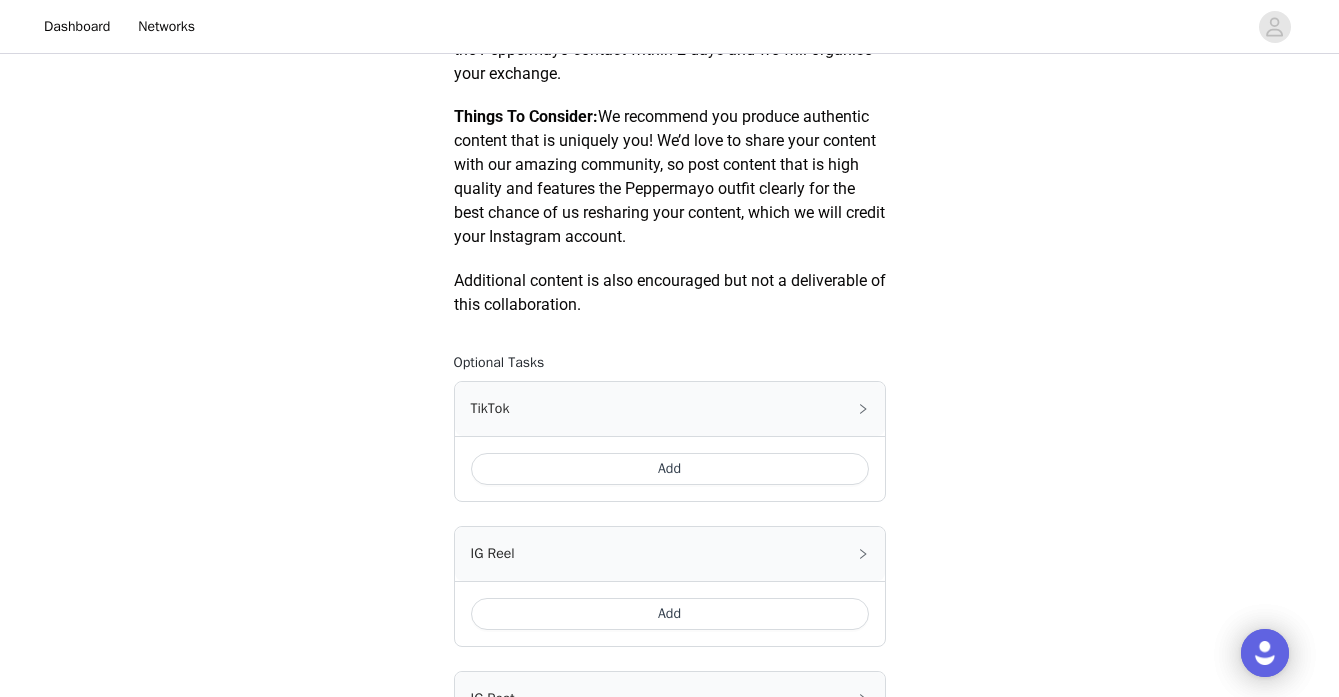scroll, scrollTop: 1083, scrollLeft: 0, axis: vertical 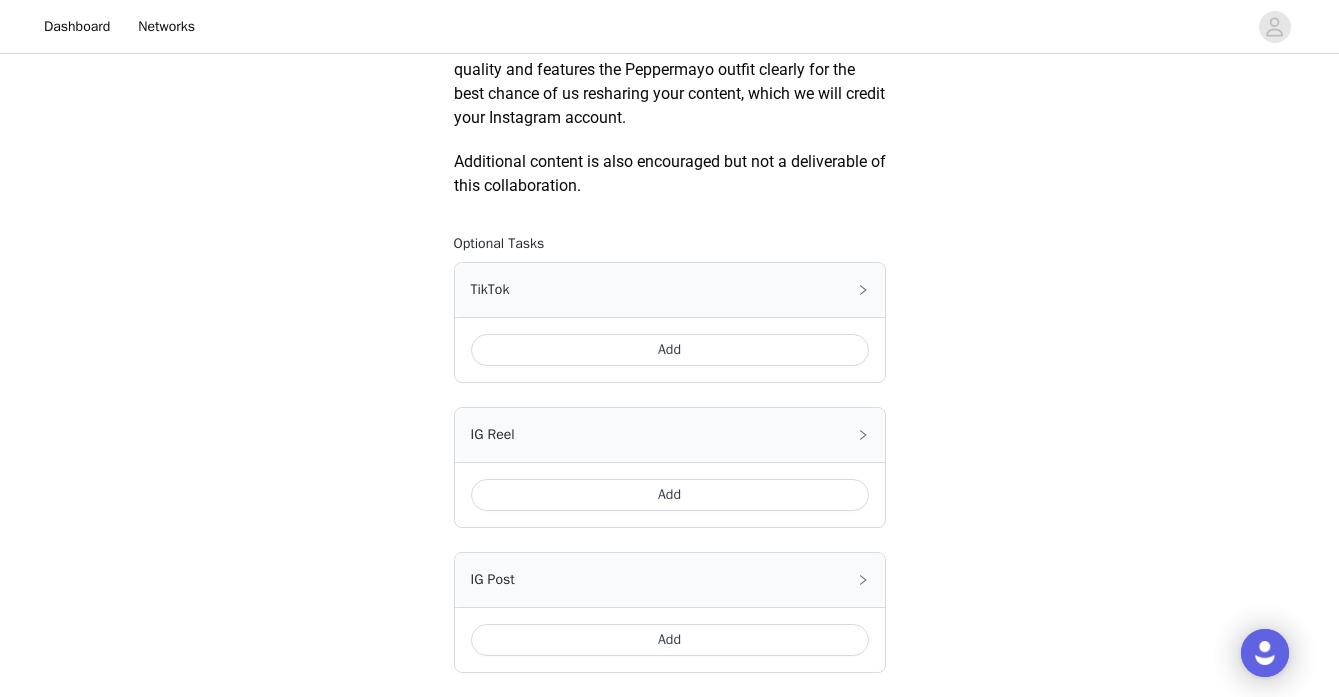 click on "TikTok" at bounding box center (670, 290) 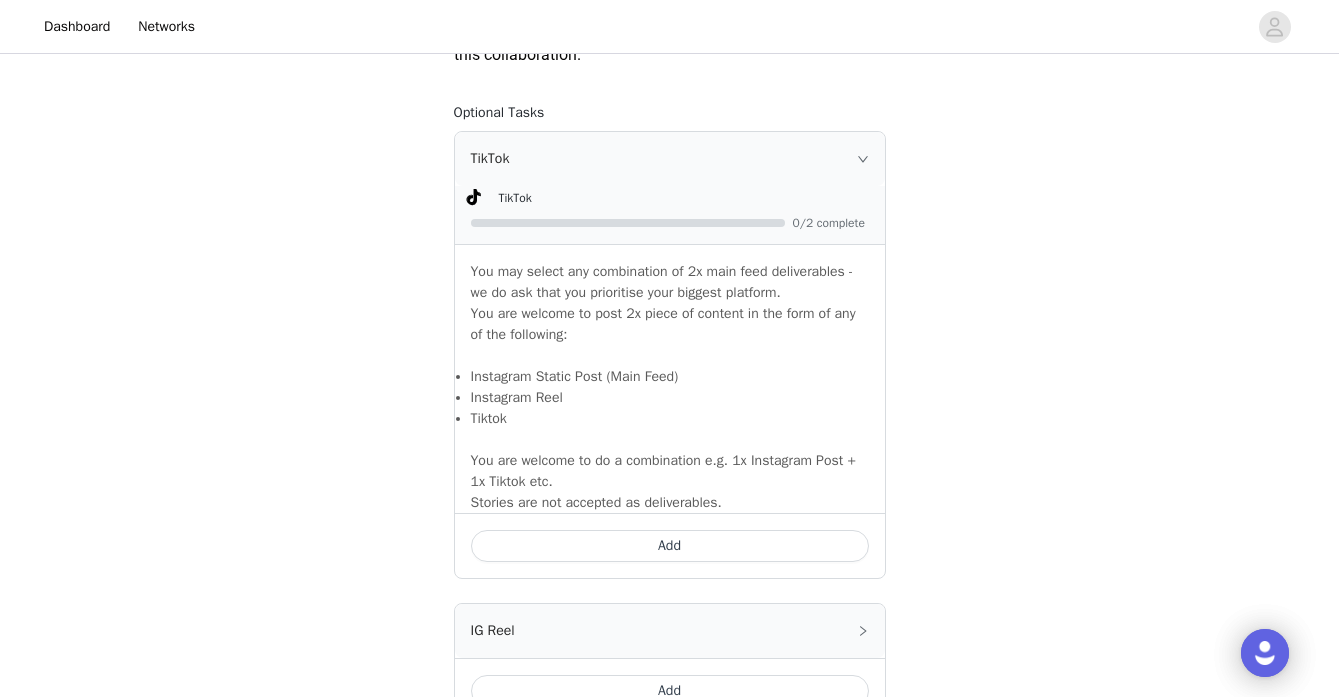 scroll, scrollTop: 1267, scrollLeft: 0, axis: vertical 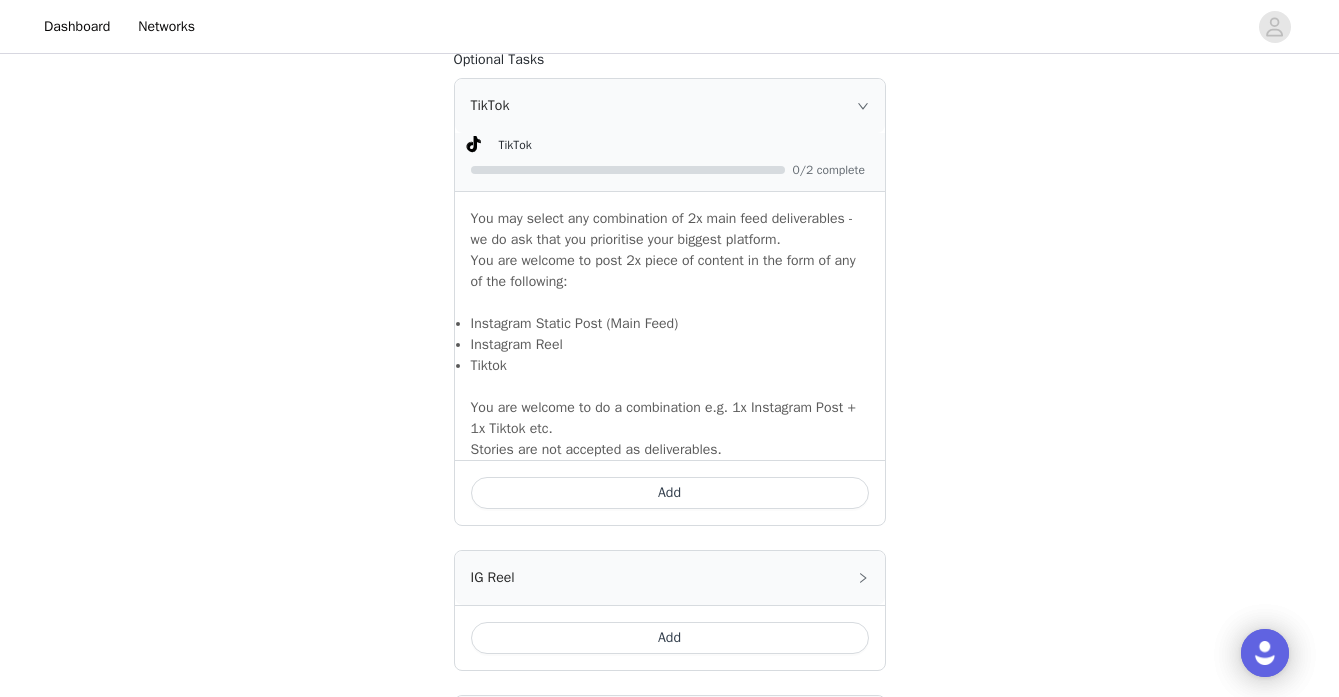 click on "TikTok" at bounding box center [670, 106] 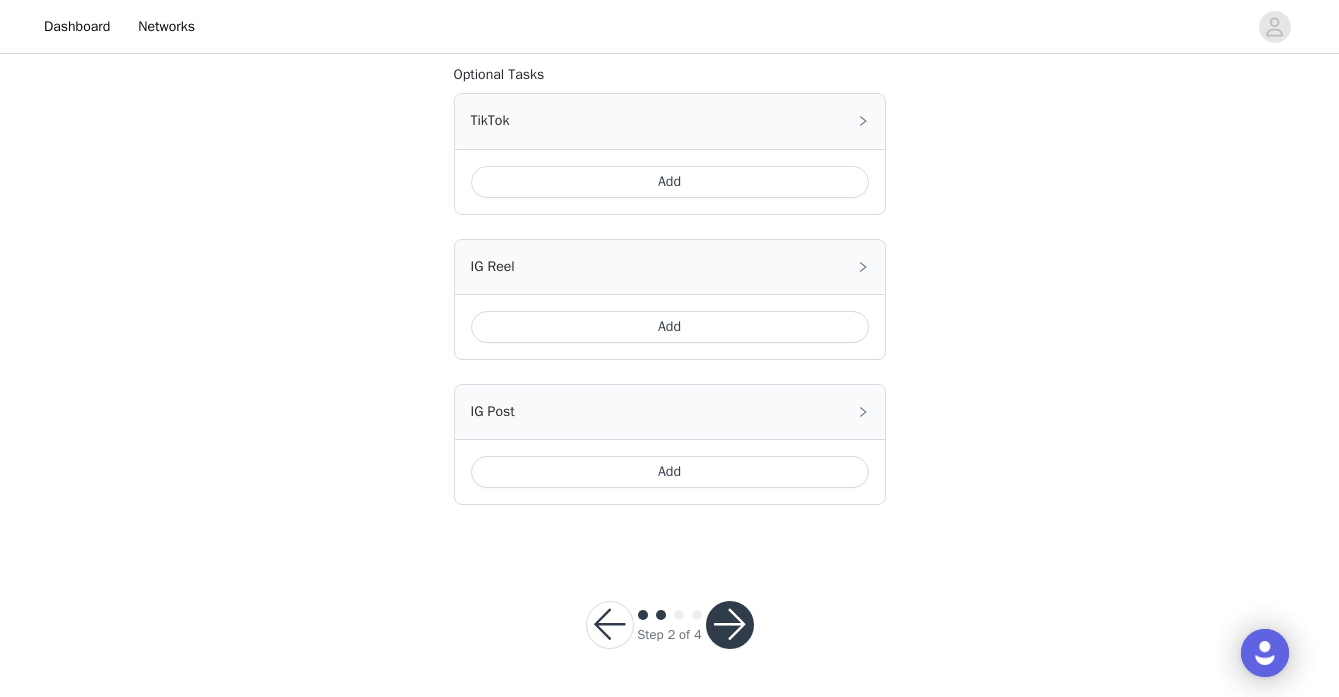 scroll, scrollTop: 1251, scrollLeft: 0, axis: vertical 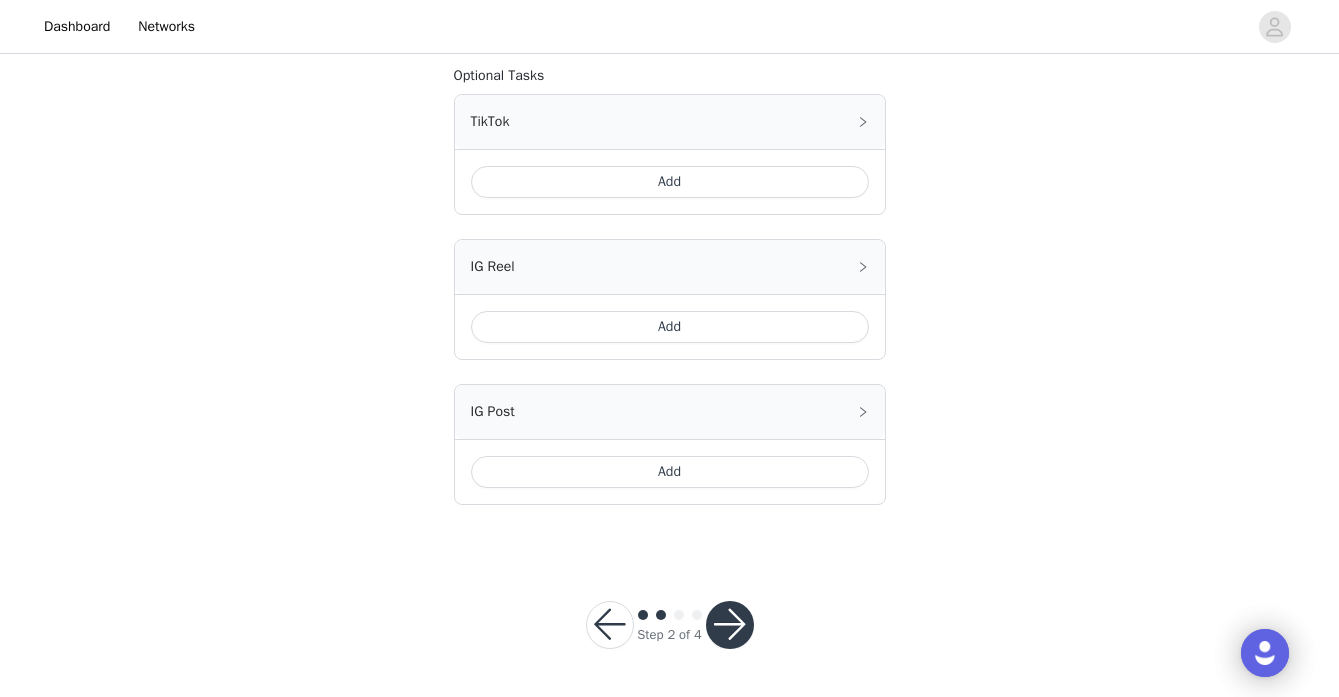 click on "IG Reel" at bounding box center [670, 267] 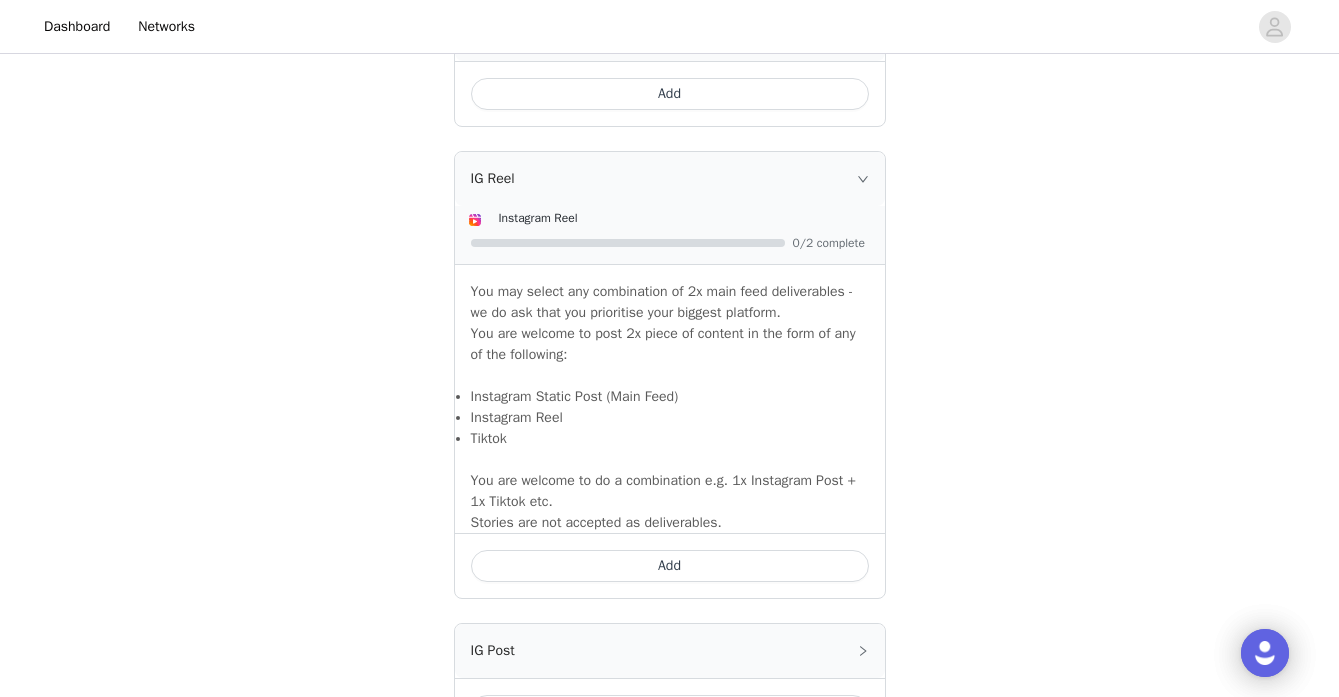 scroll, scrollTop: 1494, scrollLeft: 0, axis: vertical 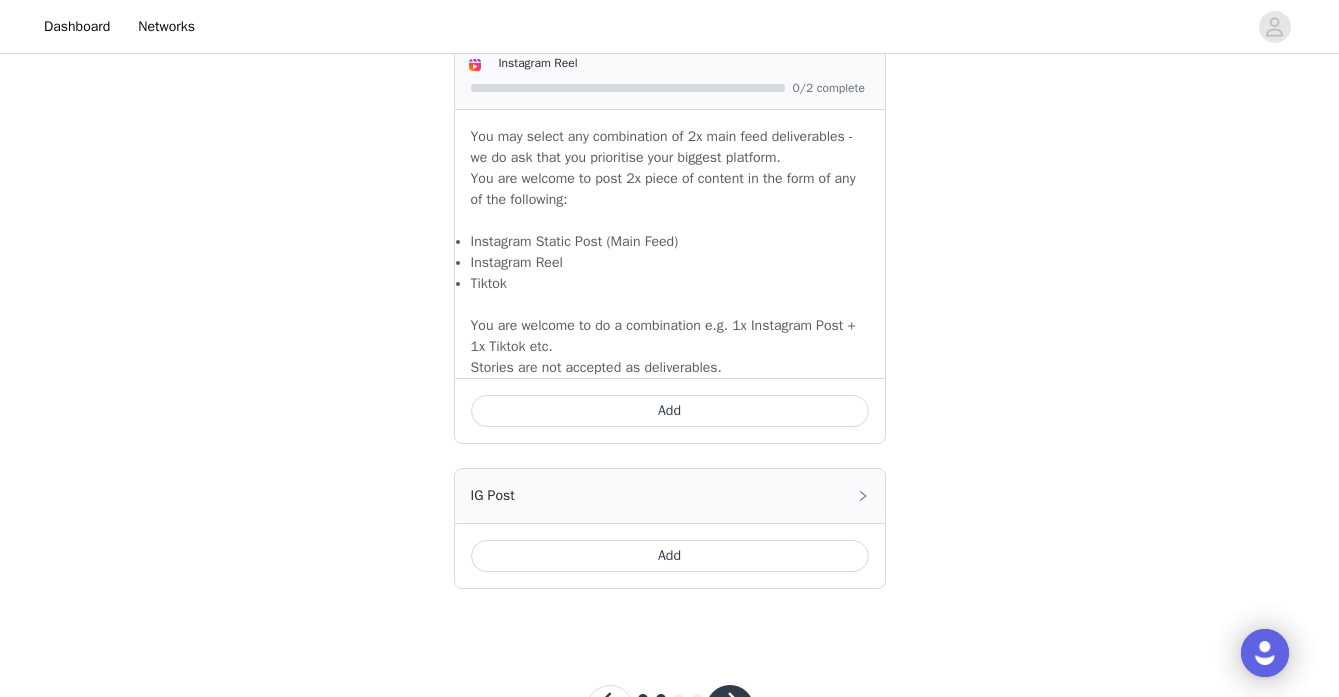 click on "IG Post" at bounding box center [670, 496] 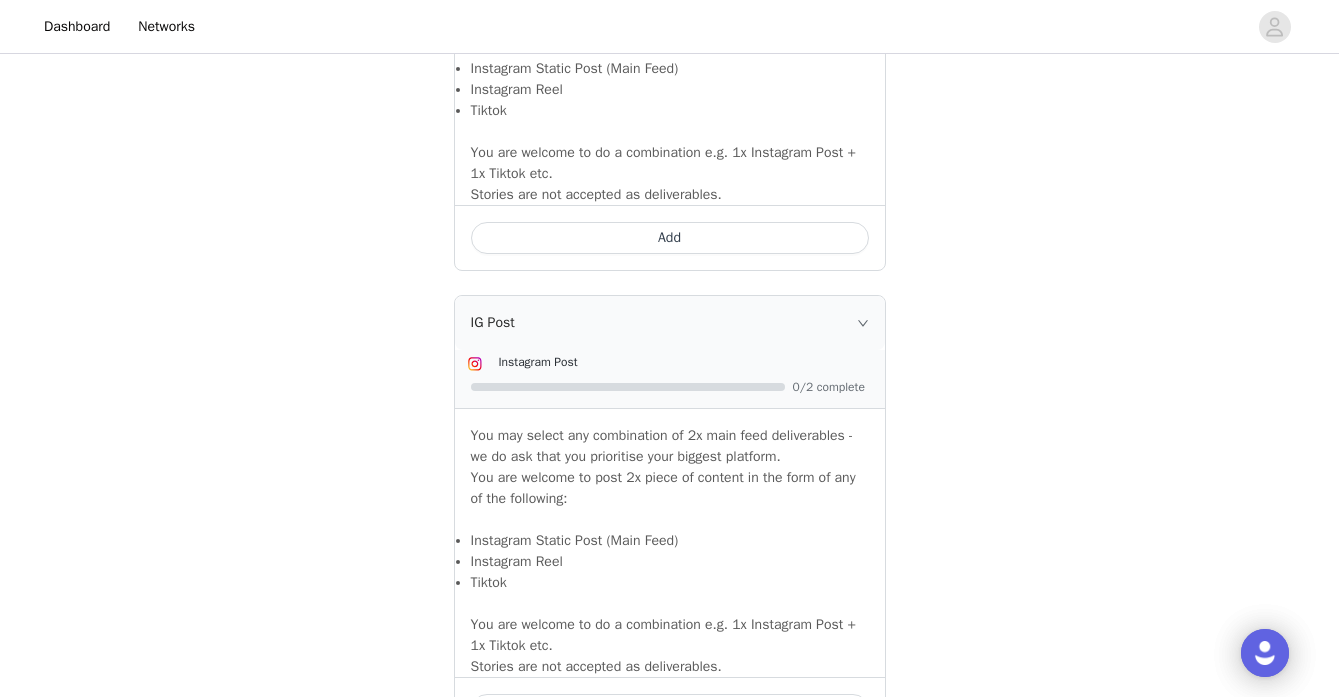 scroll, scrollTop: 1905, scrollLeft: 0, axis: vertical 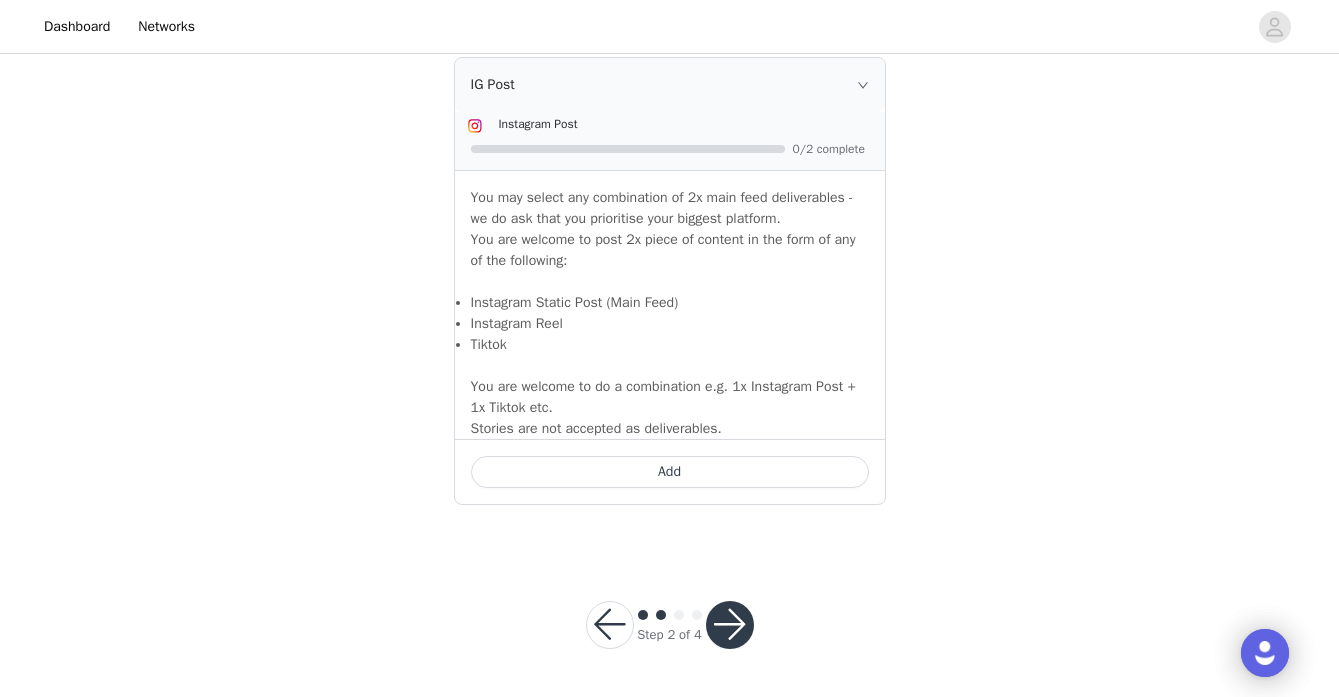 click at bounding box center (730, 625) 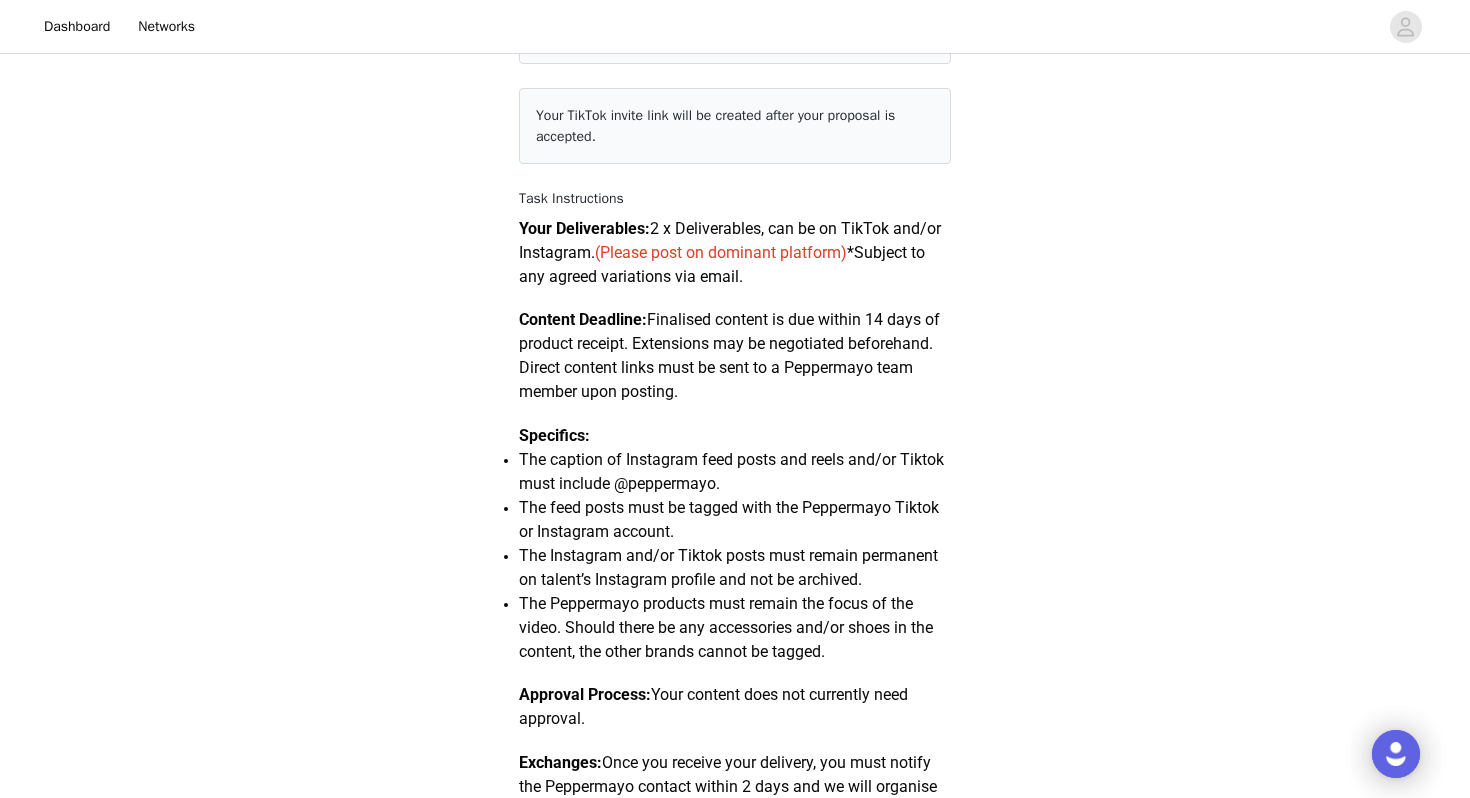 scroll, scrollTop: 0, scrollLeft: 0, axis: both 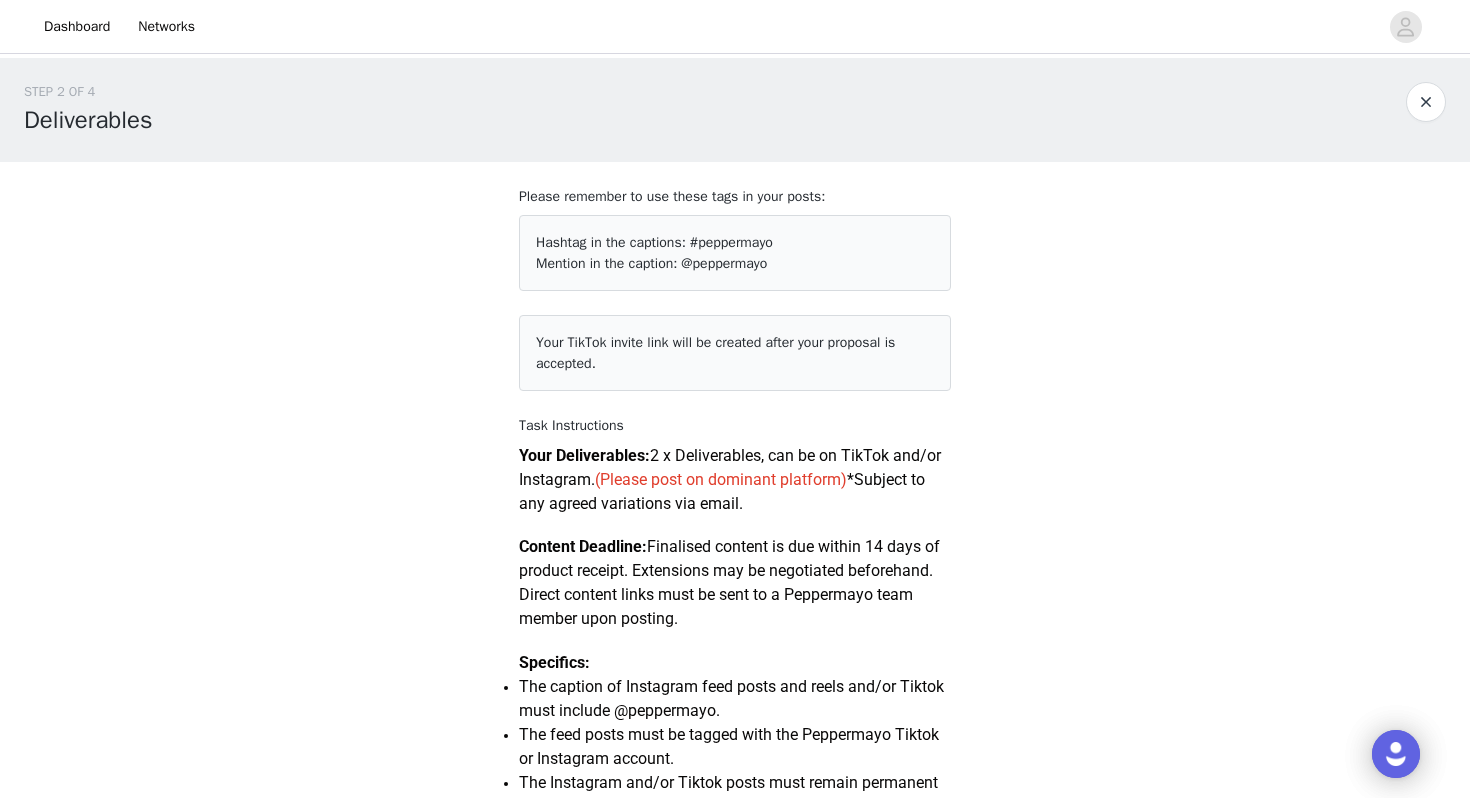 click on "Mention in the caption:" at bounding box center (606, 263) 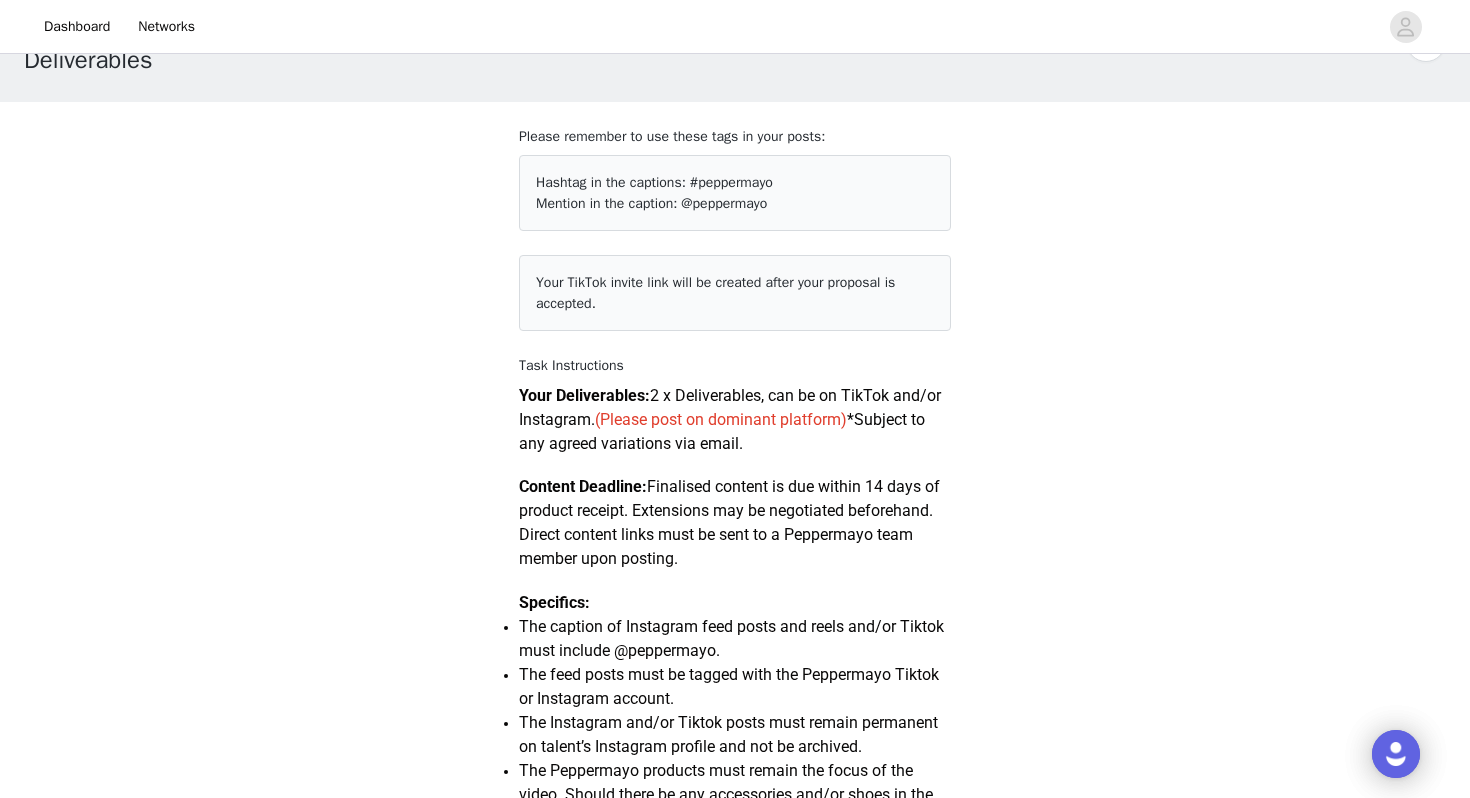 click on "Your Deliverables:  2 x Deliverables, can be on TikTok and/or Instagram.  (Please post on dominant platform)  *Subject to any agreed variations via email." at bounding box center [730, 419] 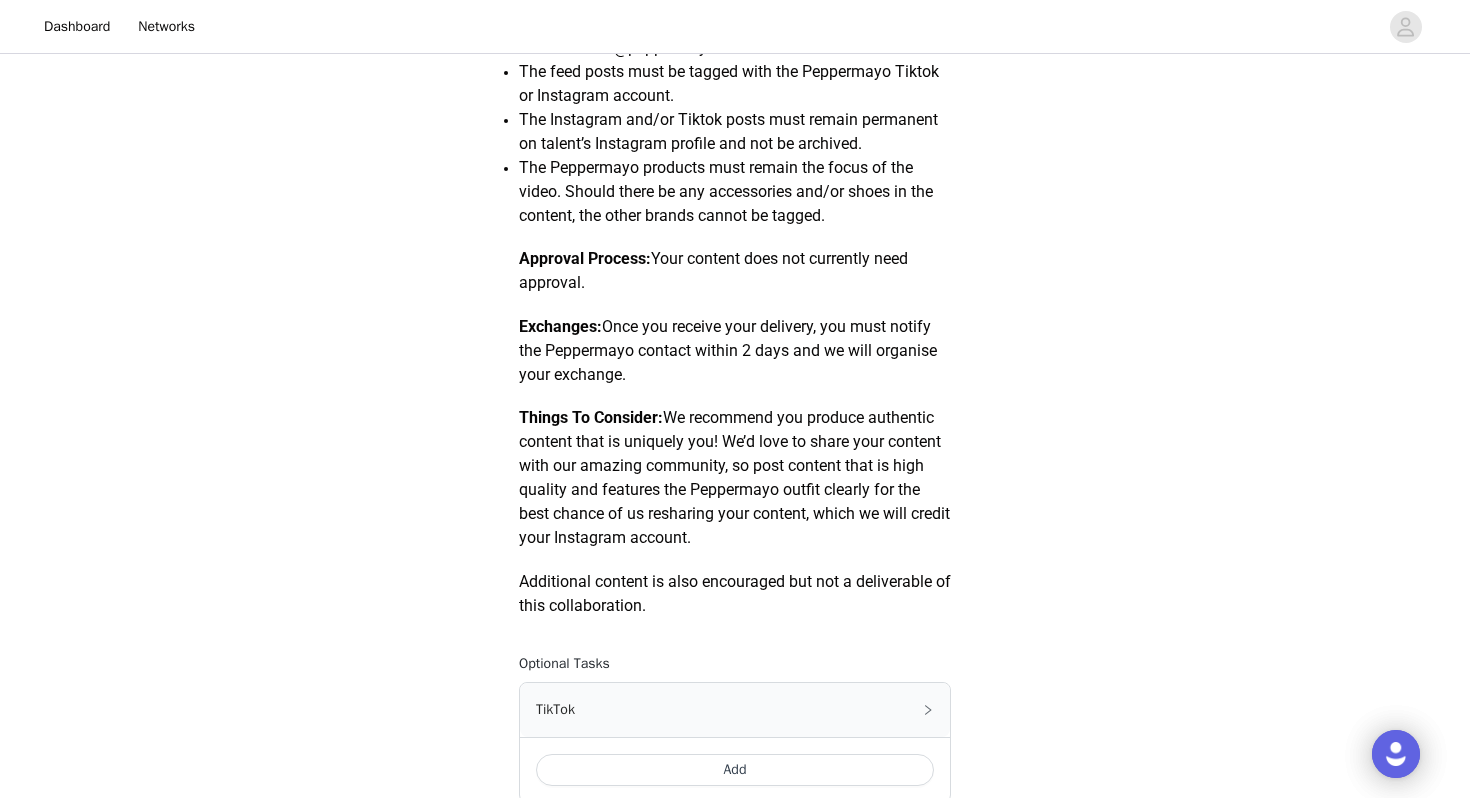 scroll, scrollTop: 1077, scrollLeft: 0, axis: vertical 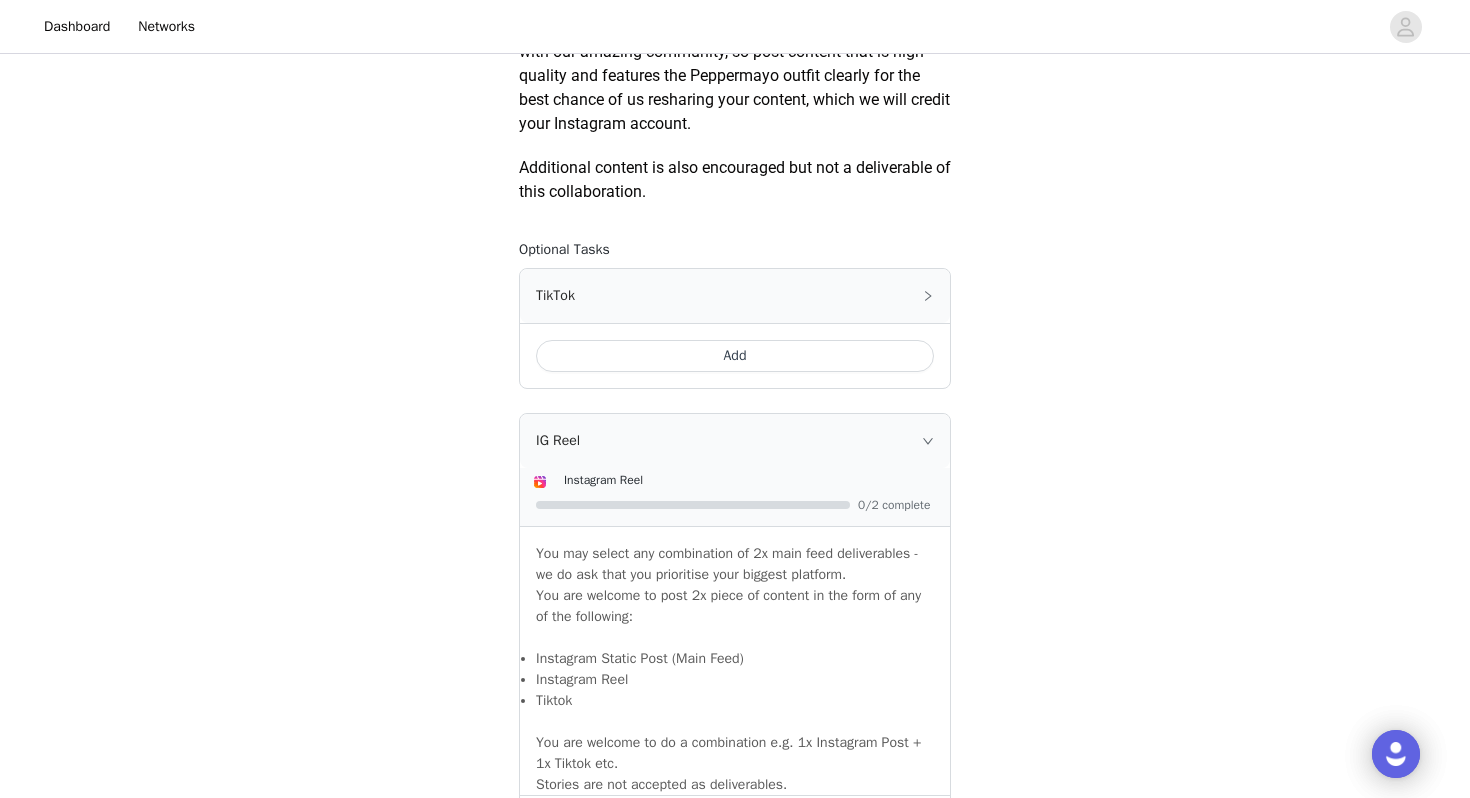 click on "Add" at bounding box center (735, 356) 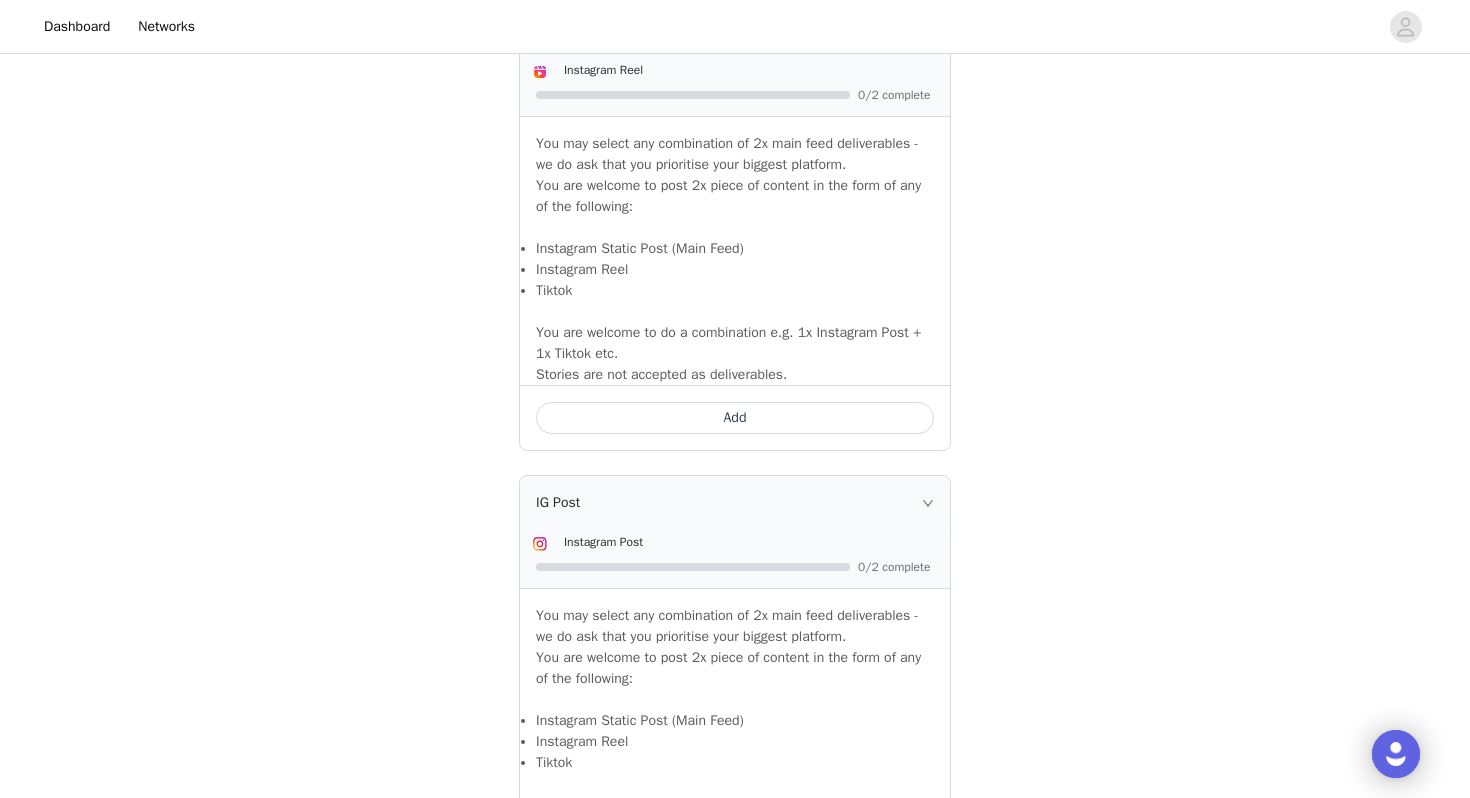 scroll, scrollTop: 2158, scrollLeft: 0, axis: vertical 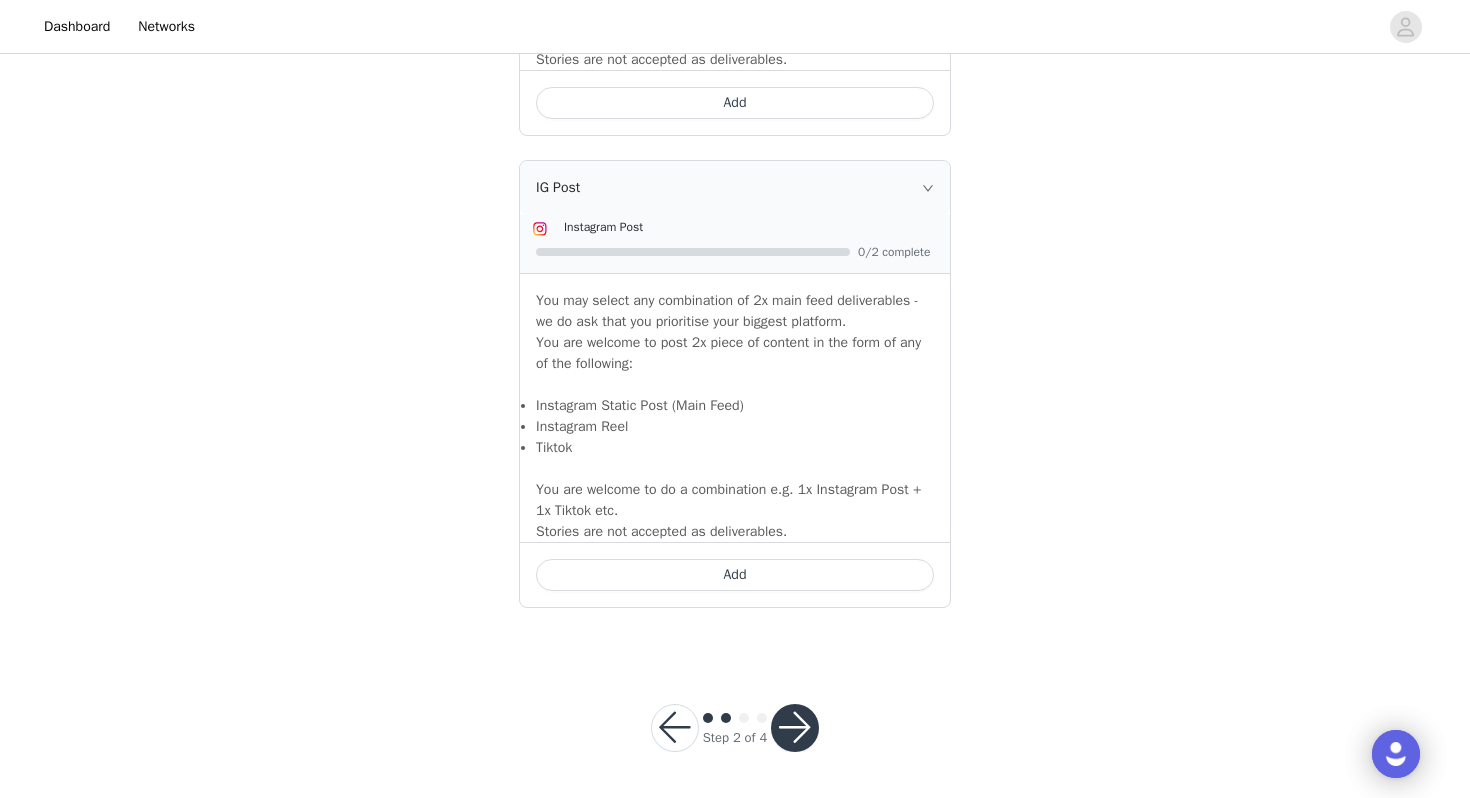 click on "Step 2 of 4" at bounding box center (735, 728) 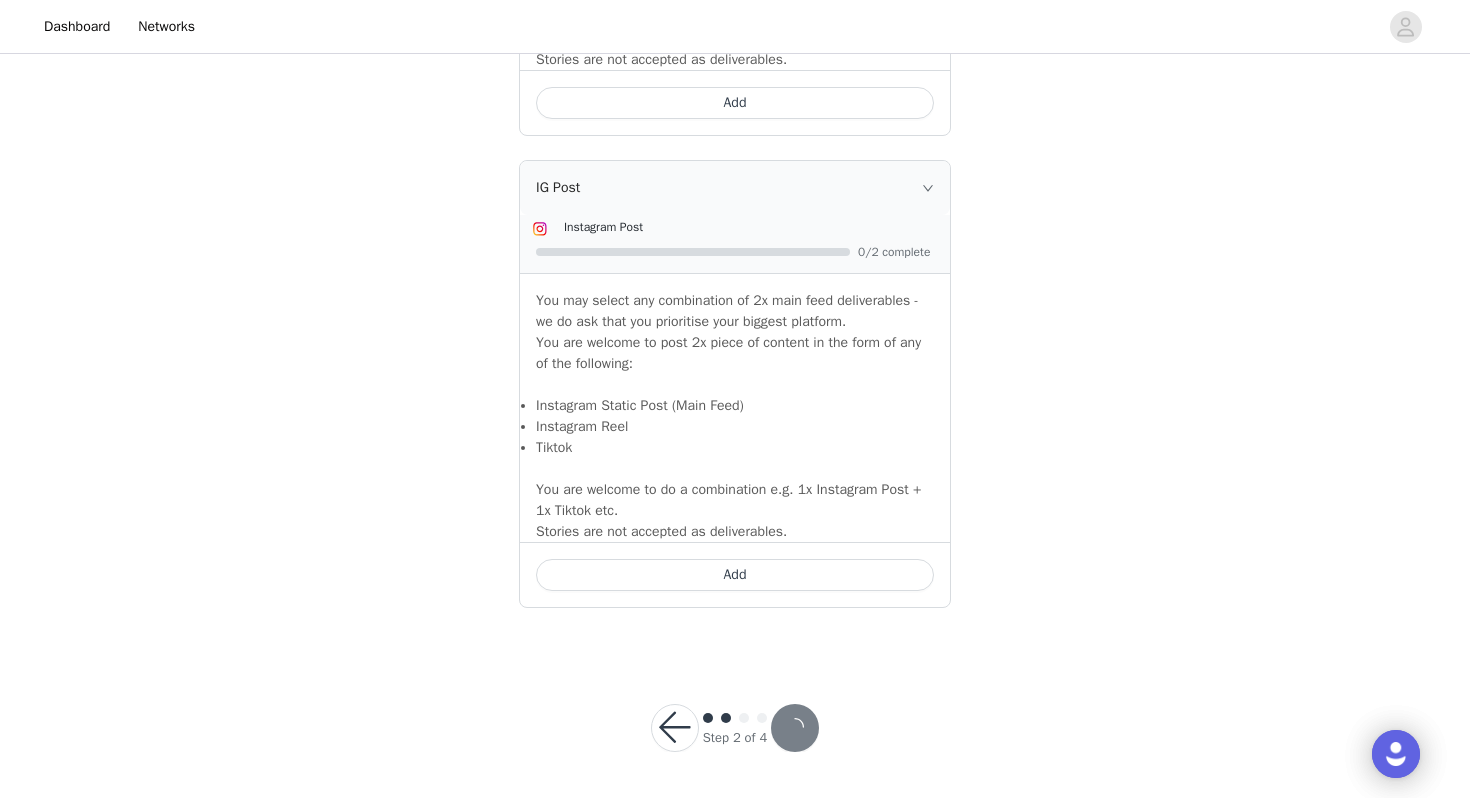 scroll, scrollTop: 0, scrollLeft: 0, axis: both 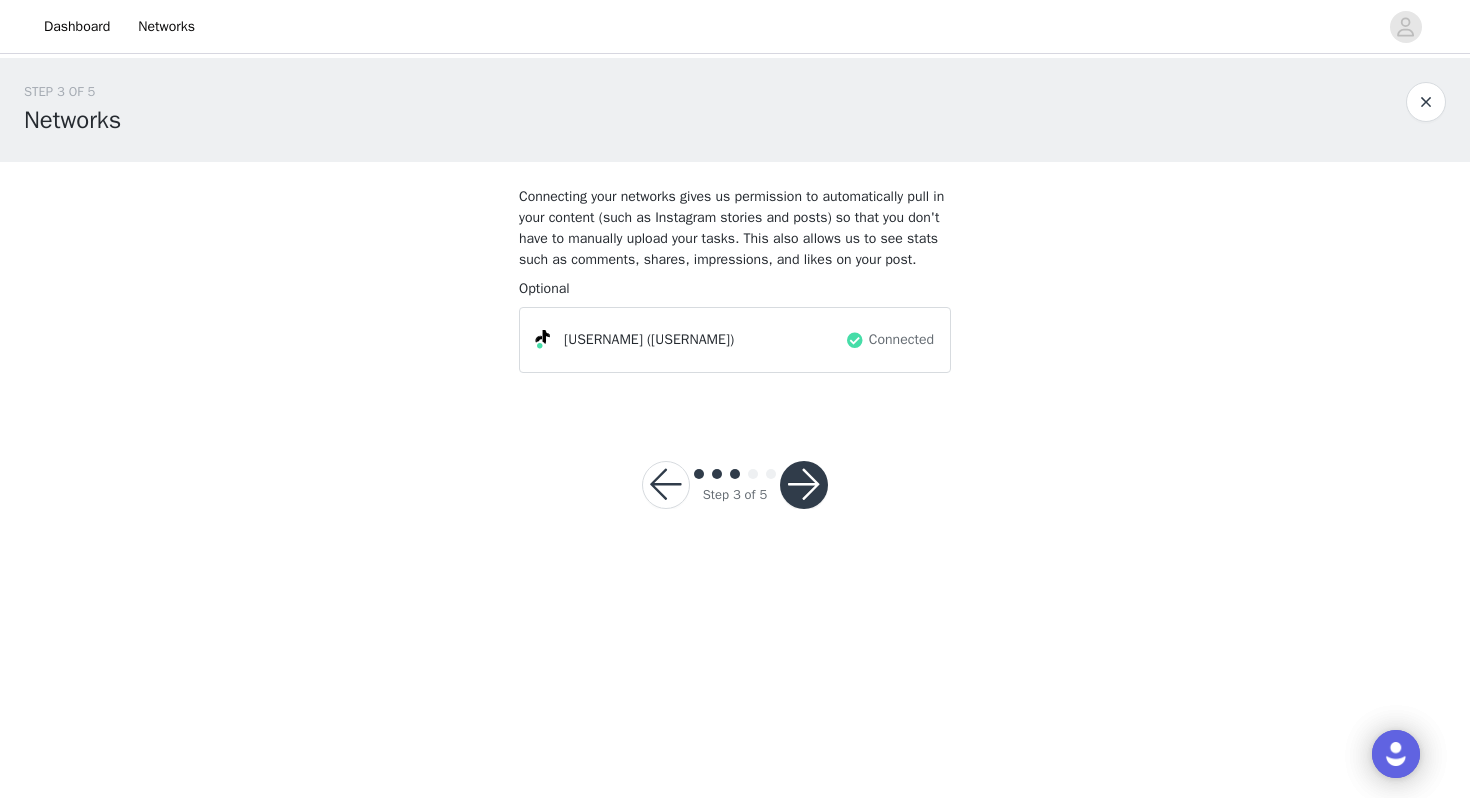 click at bounding box center (804, 485) 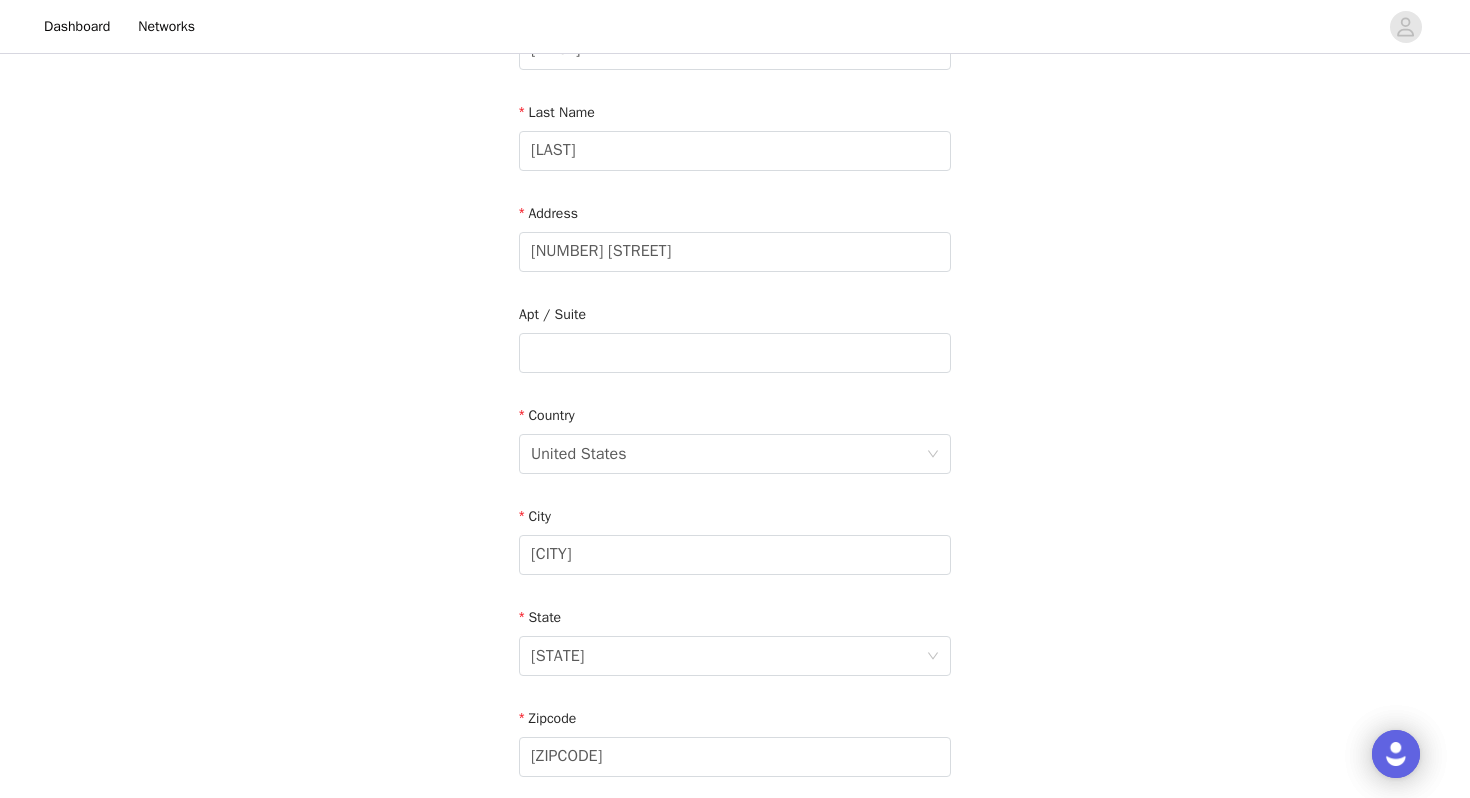 scroll, scrollTop: 345, scrollLeft: 0, axis: vertical 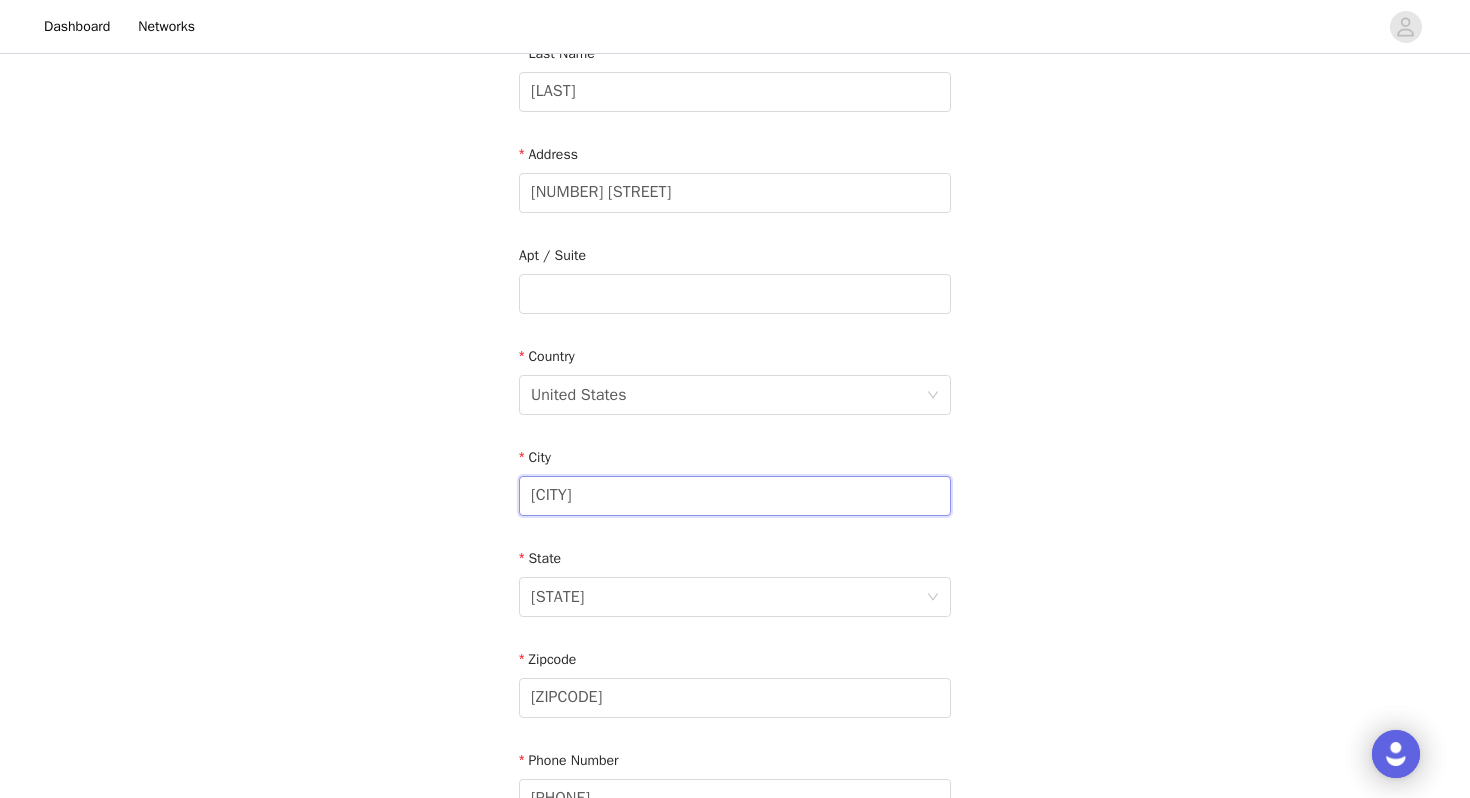 click on "[CITY]" at bounding box center [735, 496] 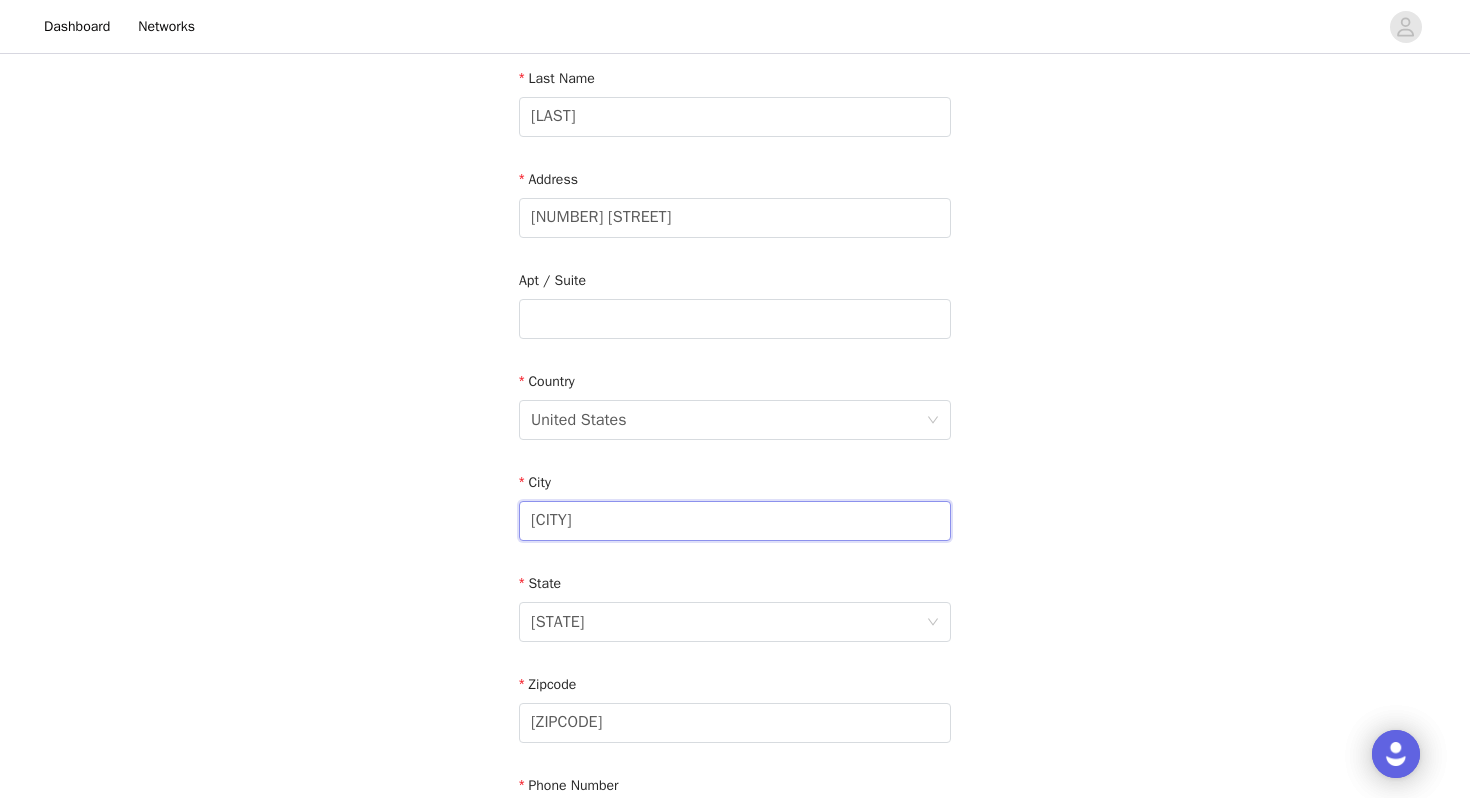 scroll, scrollTop: 300, scrollLeft: 0, axis: vertical 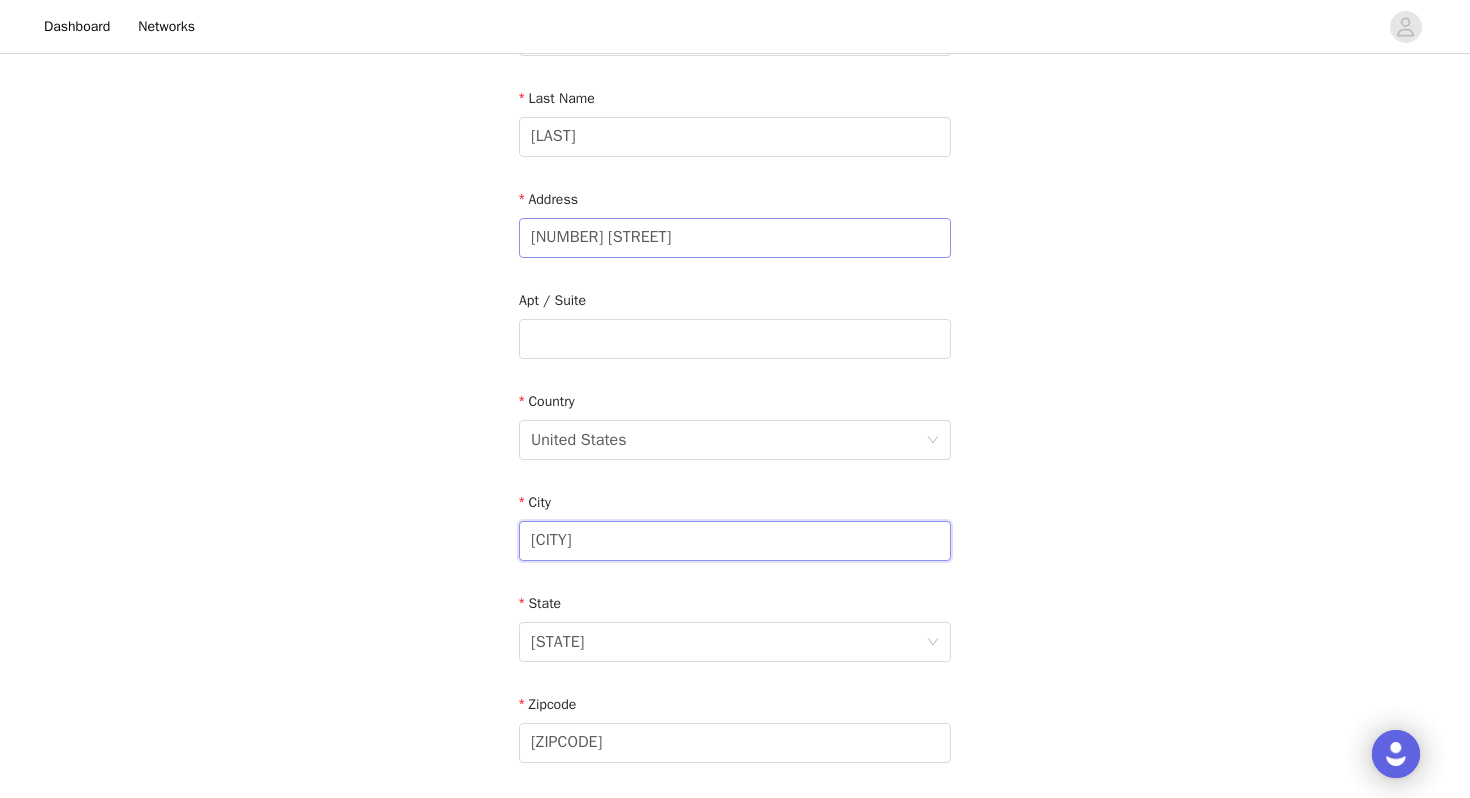 type on "[CITY]" 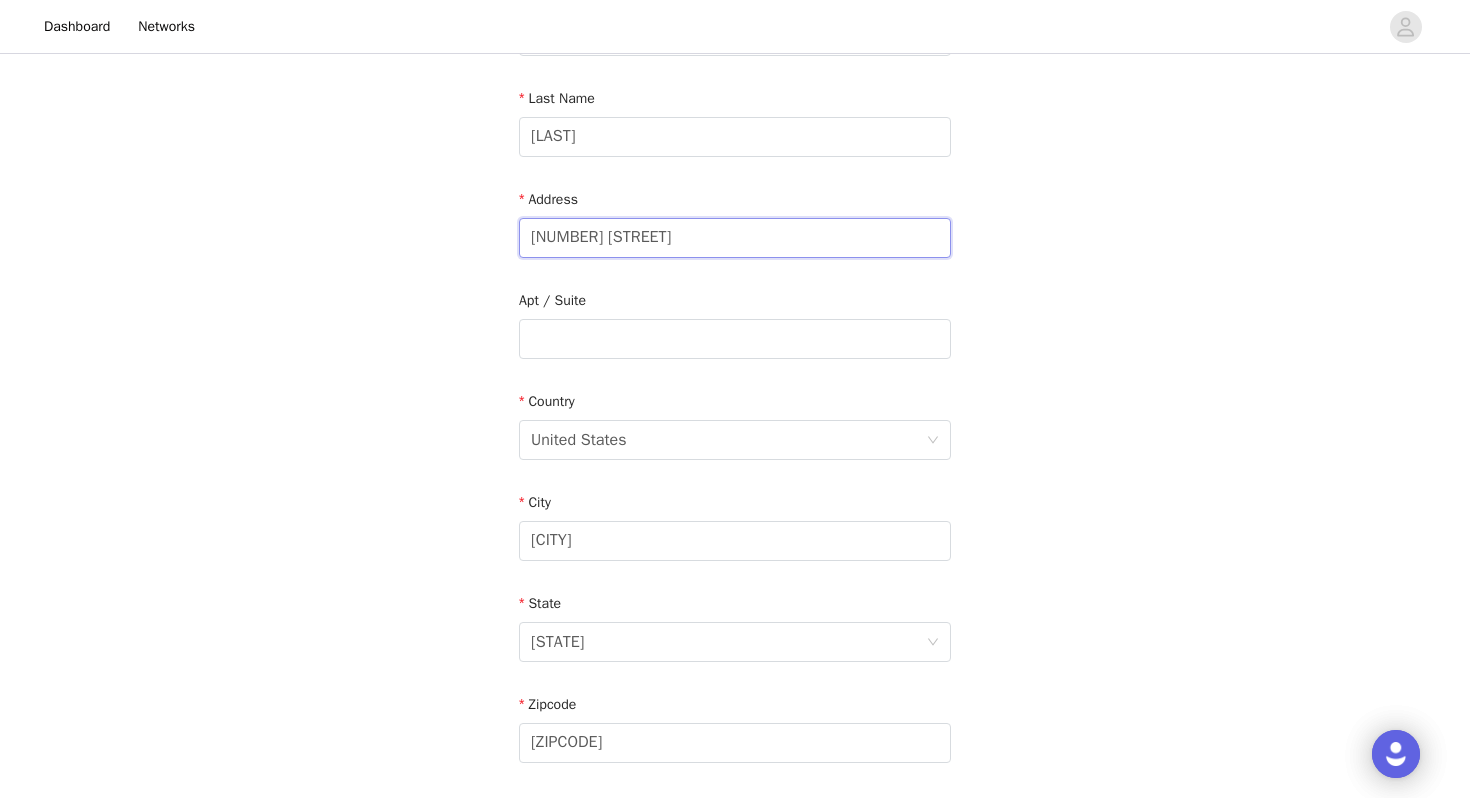 click on "[NUMBER] [STREET]" at bounding box center [735, 238] 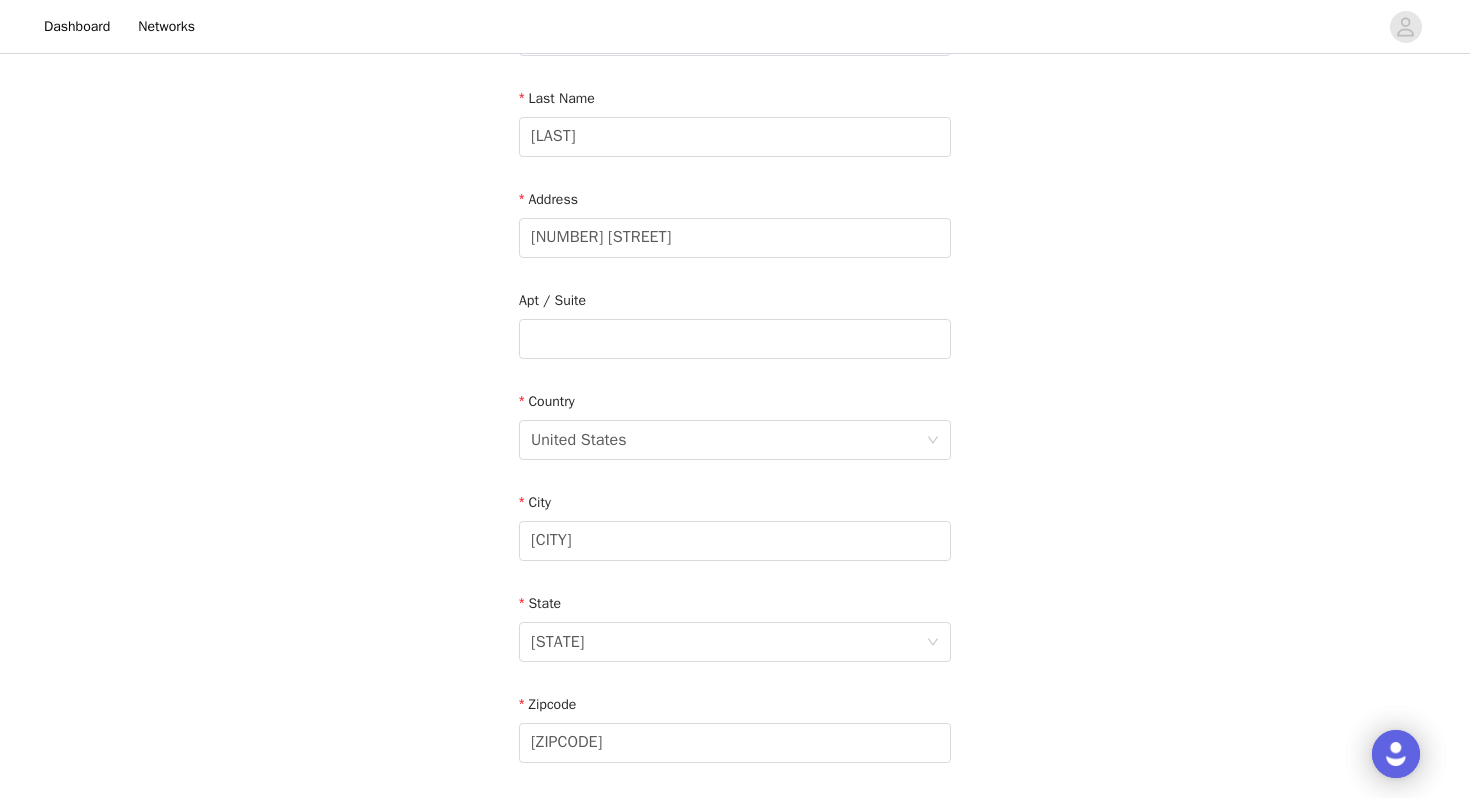 click on "STEP 4 OF 5
Shipping Information
Email [EMAIL]   First Name [FIRST]   Last Name [LAST]   Address [NUMBER] [STREET]   Apt / Suite   Country
United States
City [CITY]   State
[STATE]
Zipcode [ZIPCODE]   Phone Number [PHONE]" at bounding box center (735, 339) 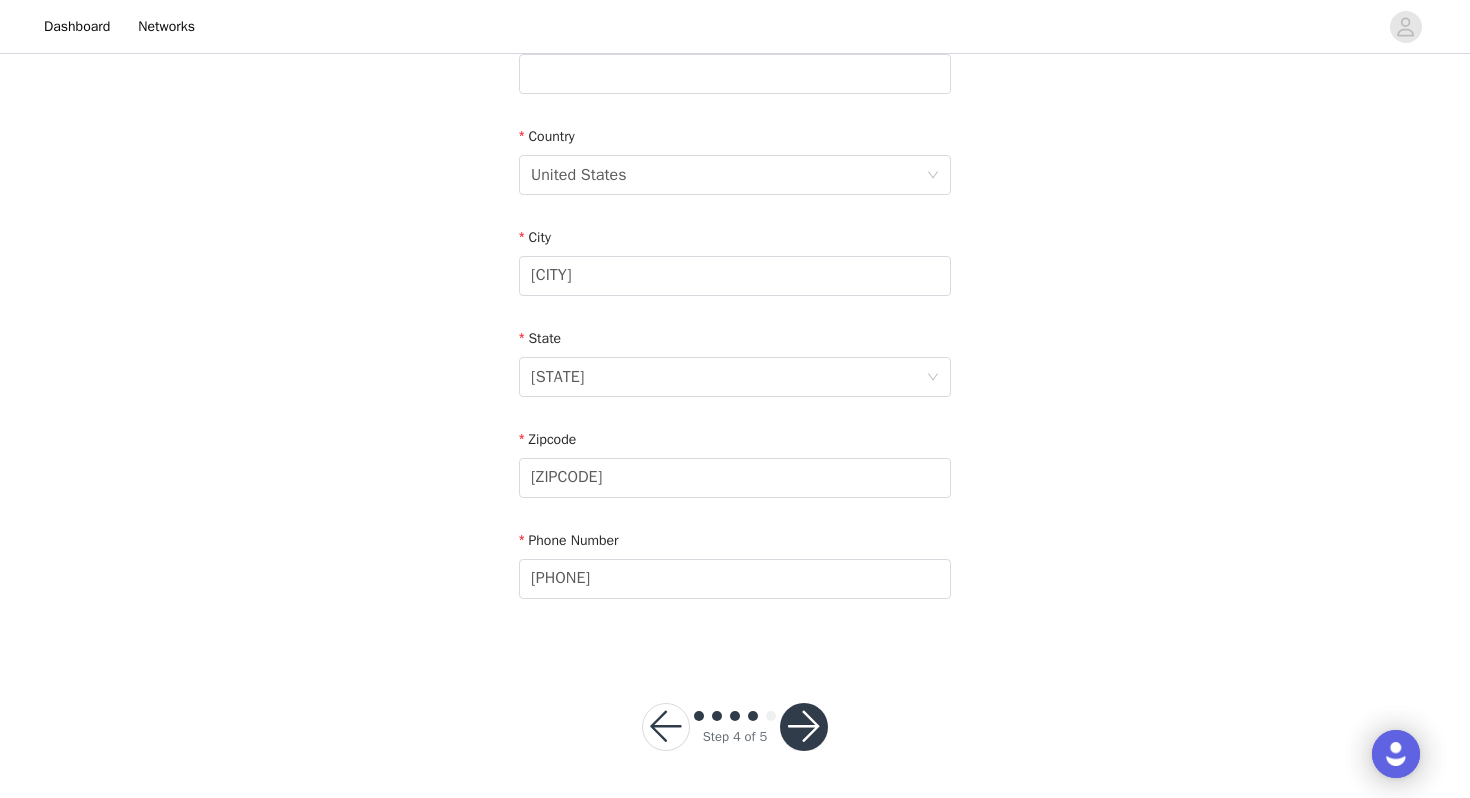 click at bounding box center [804, 727] 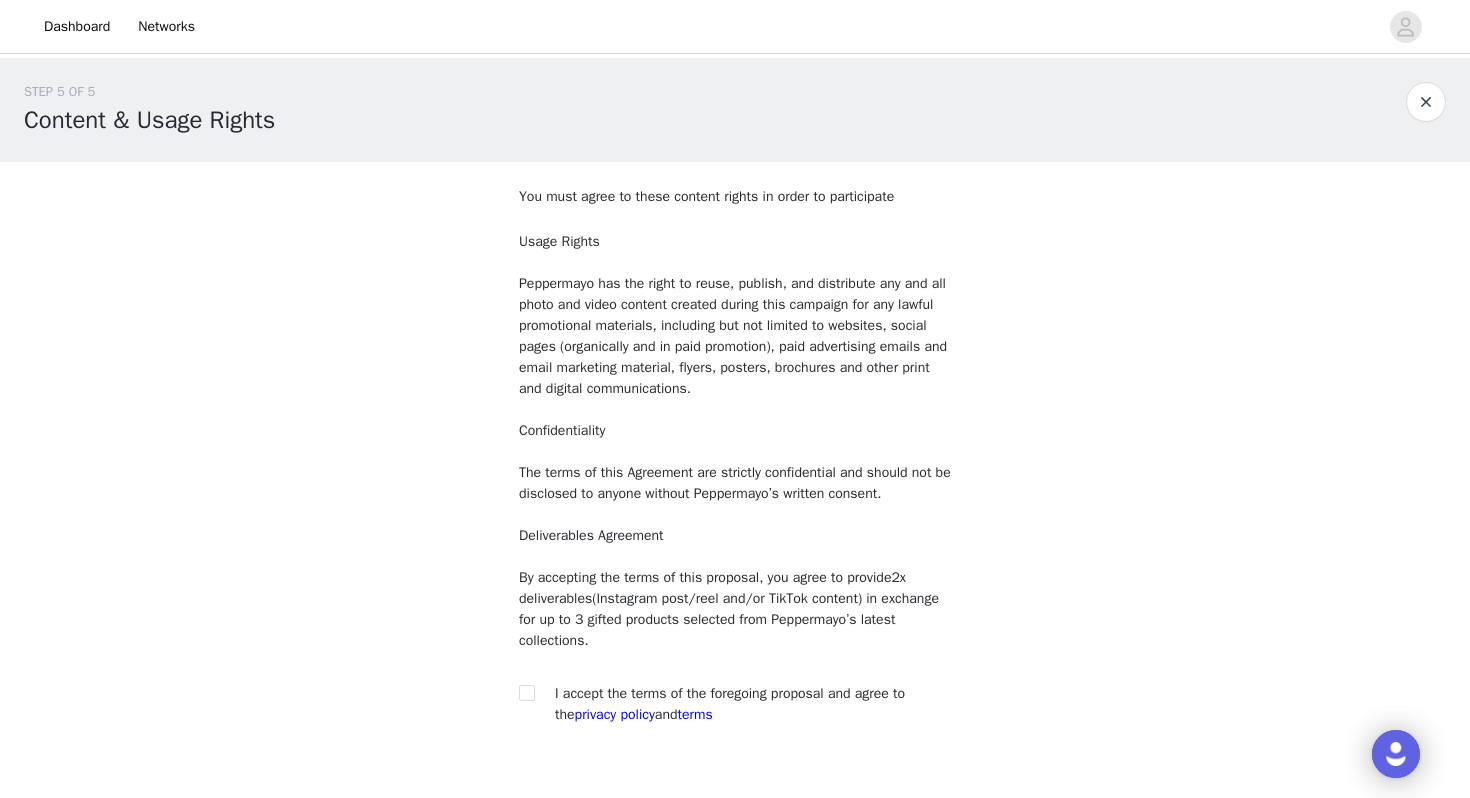 scroll, scrollTop: 126, scrollLeft: 0, axis: vertical 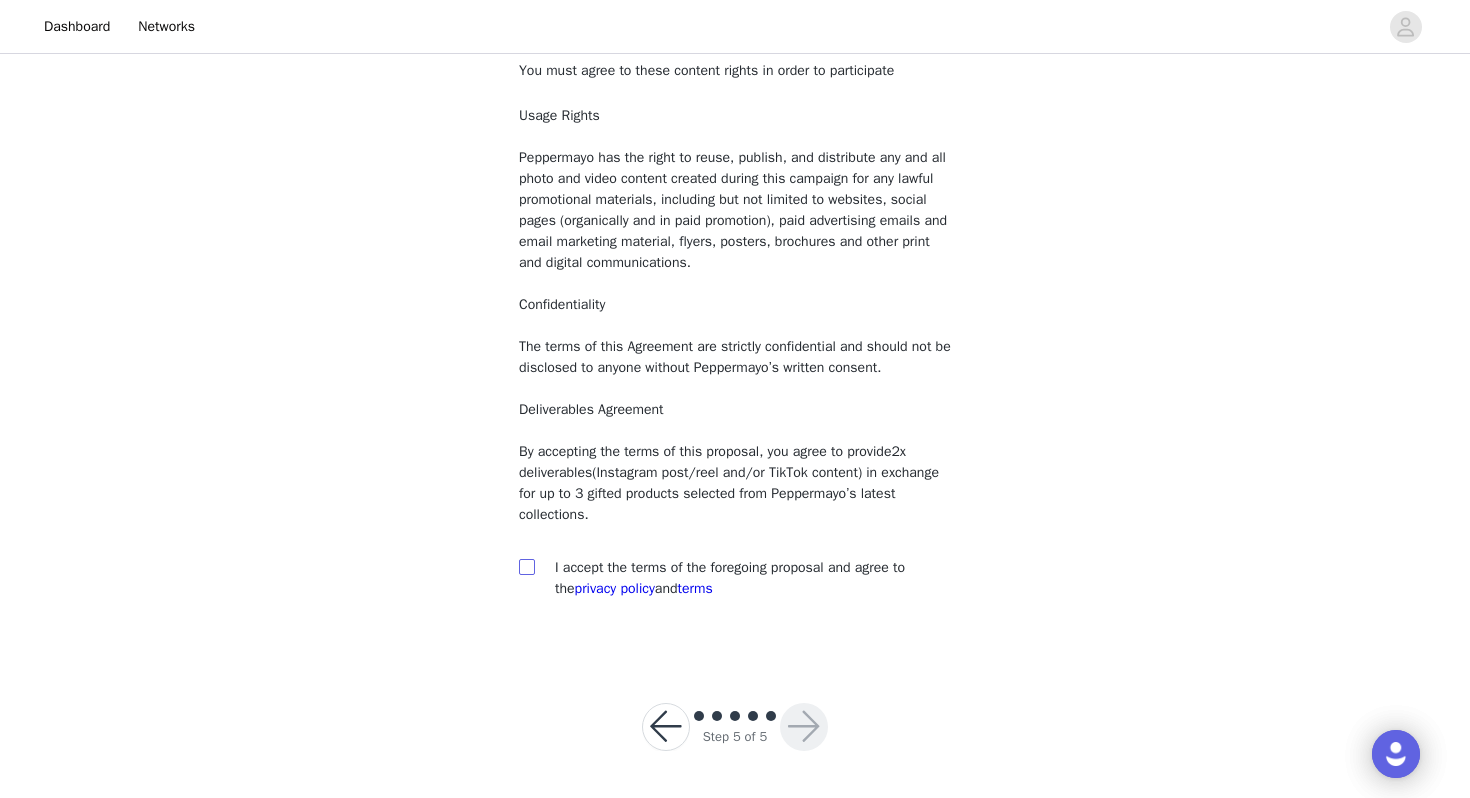 click at bounding box center (527, 567) 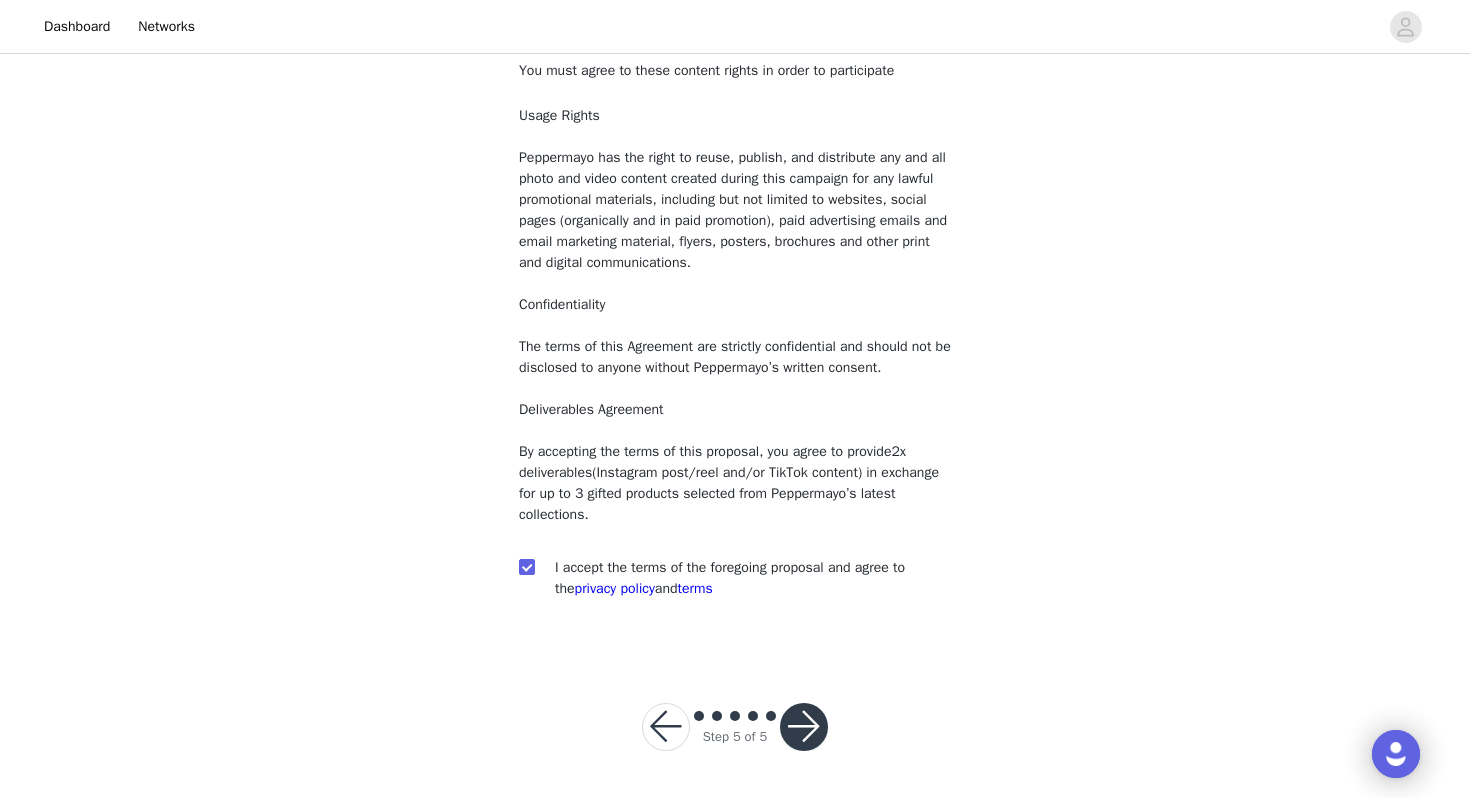 click at bounding box center [804, 727] 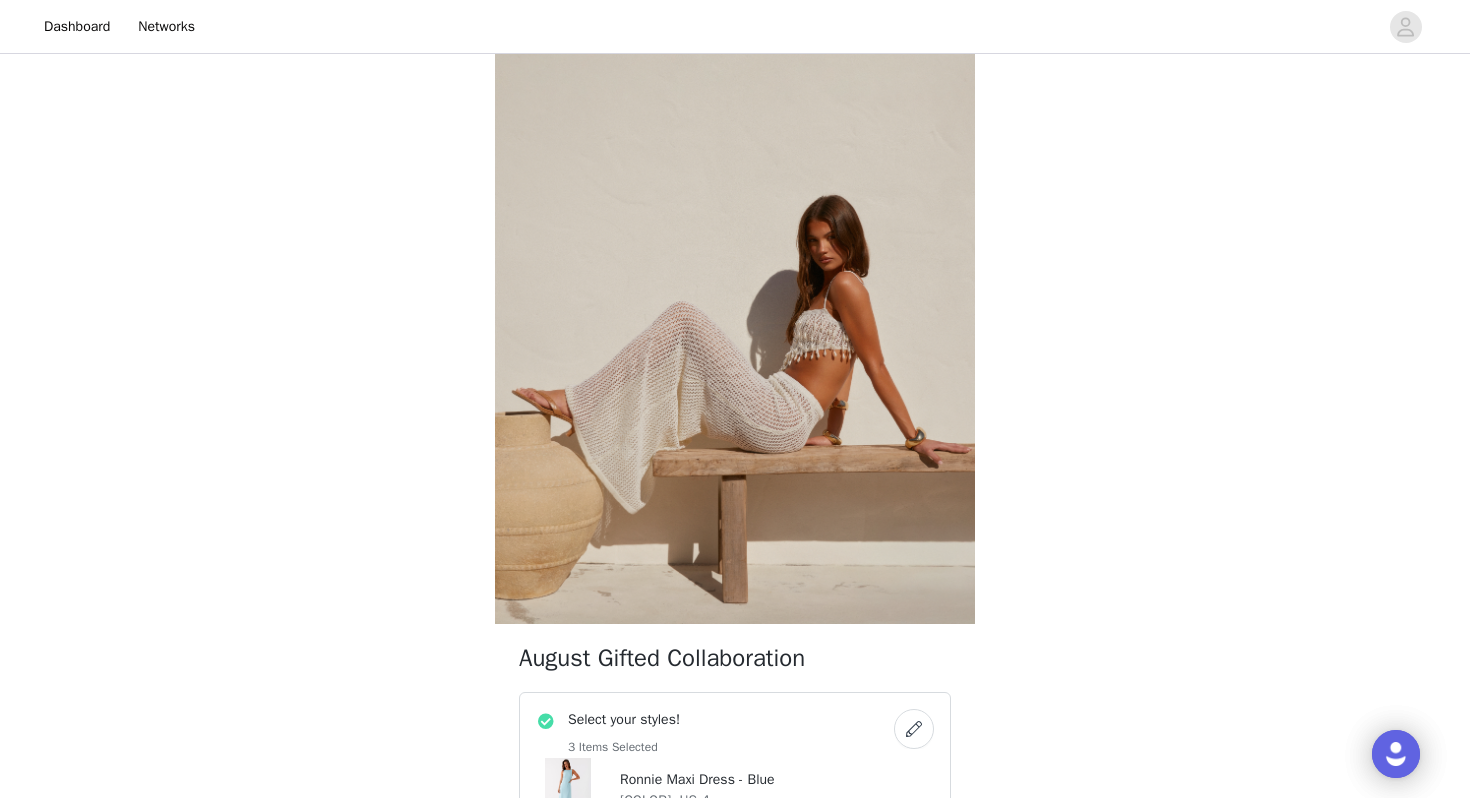 scroll, scrollTop: 0, scrollLeft: 0, axis: both 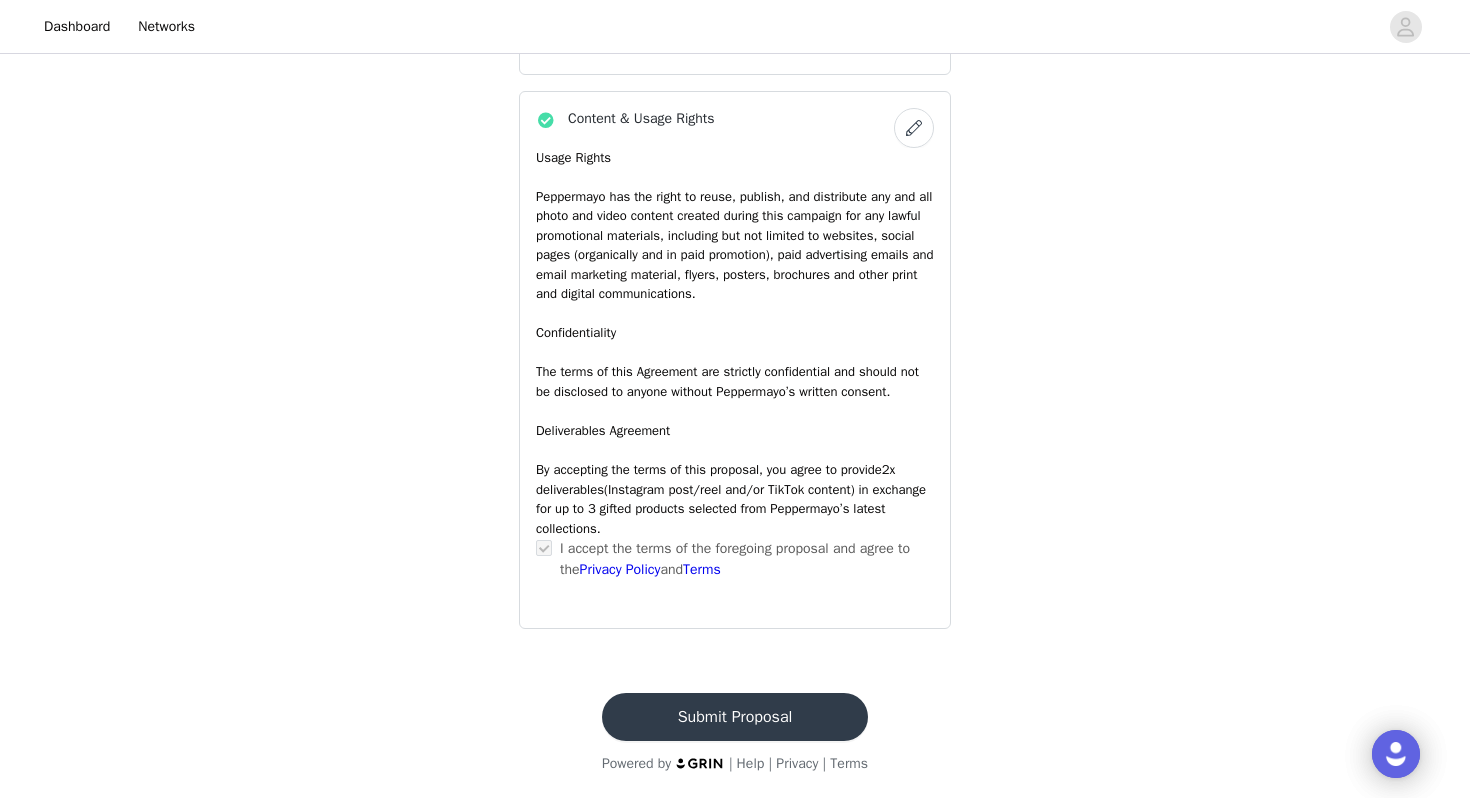 click on "Submit Proposal" at bounding box center [735, 717] 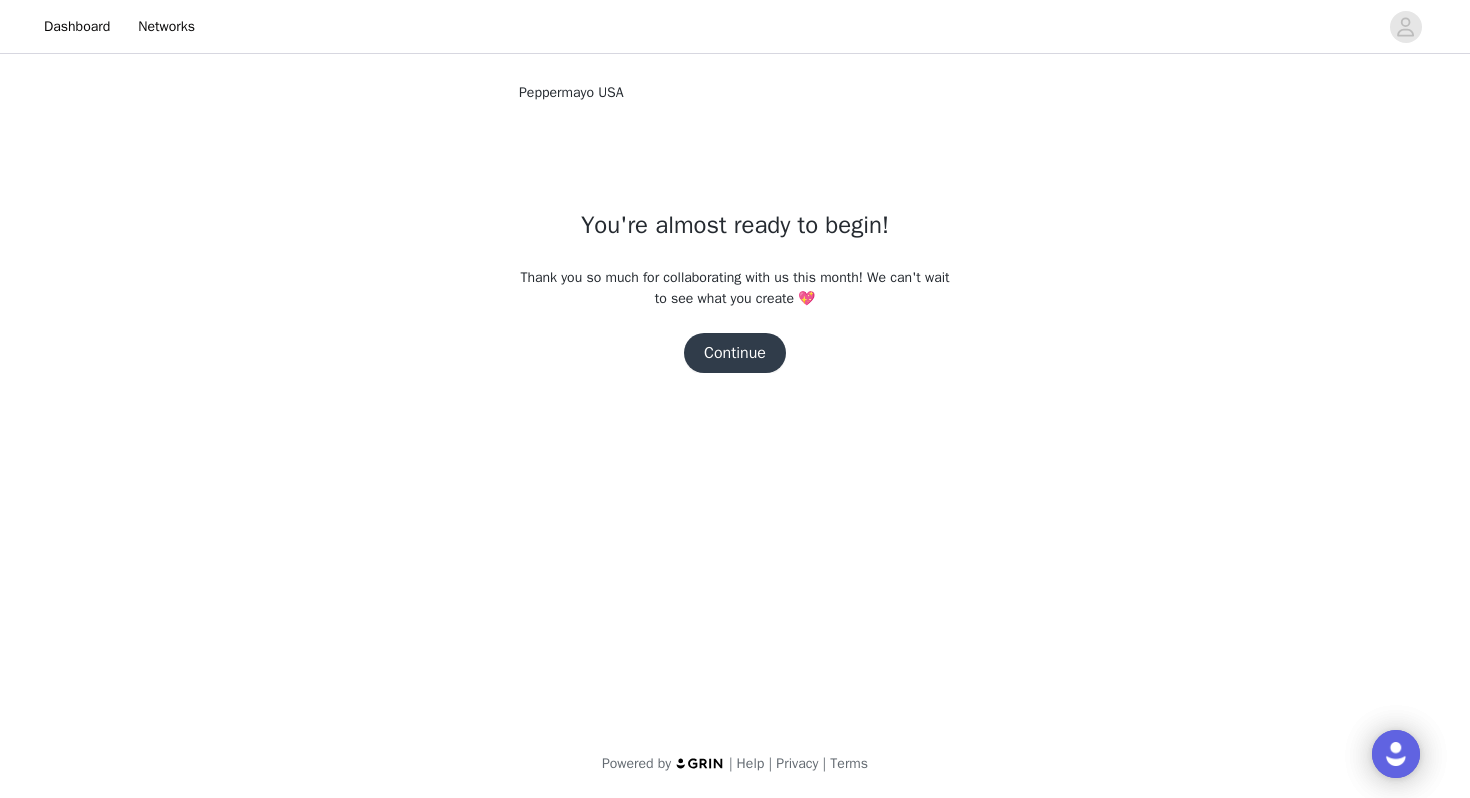 click on "Continue" at bounding box center (735, 353) 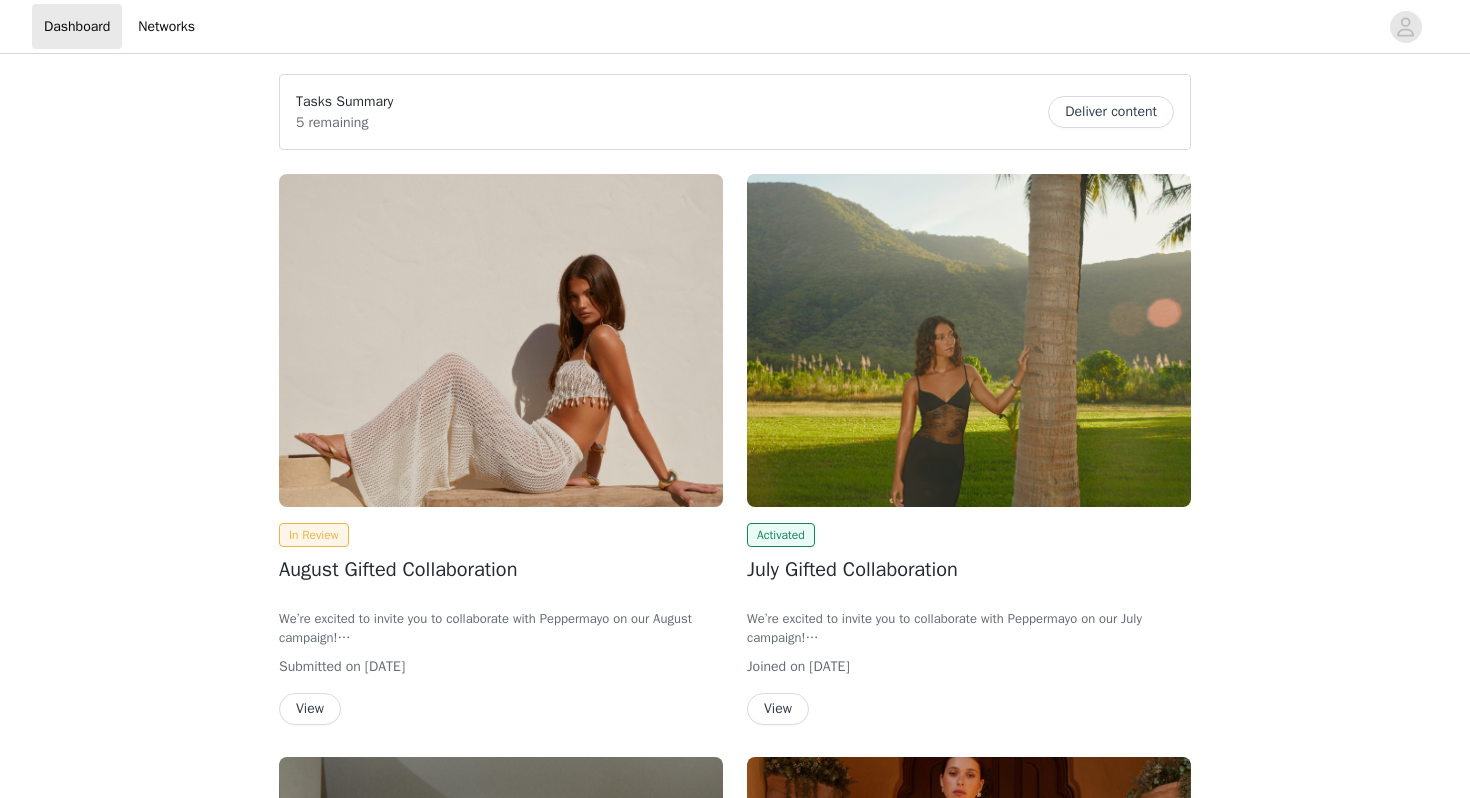 scroll, scrollTop: 0, scrollLeft: 0, axis: both 